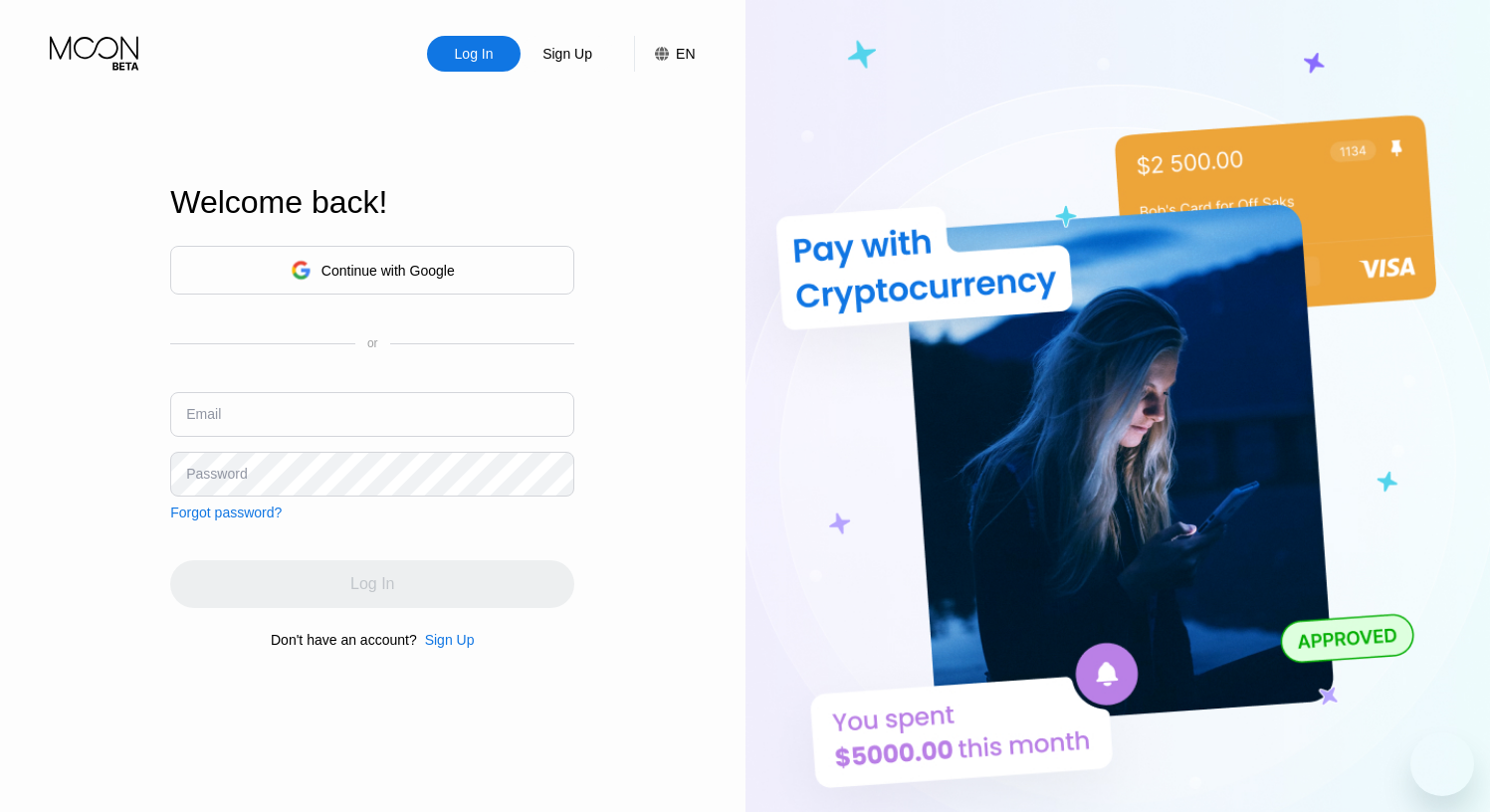 scroll, scrollTop: 0, scrollLeft: 0, axis: both 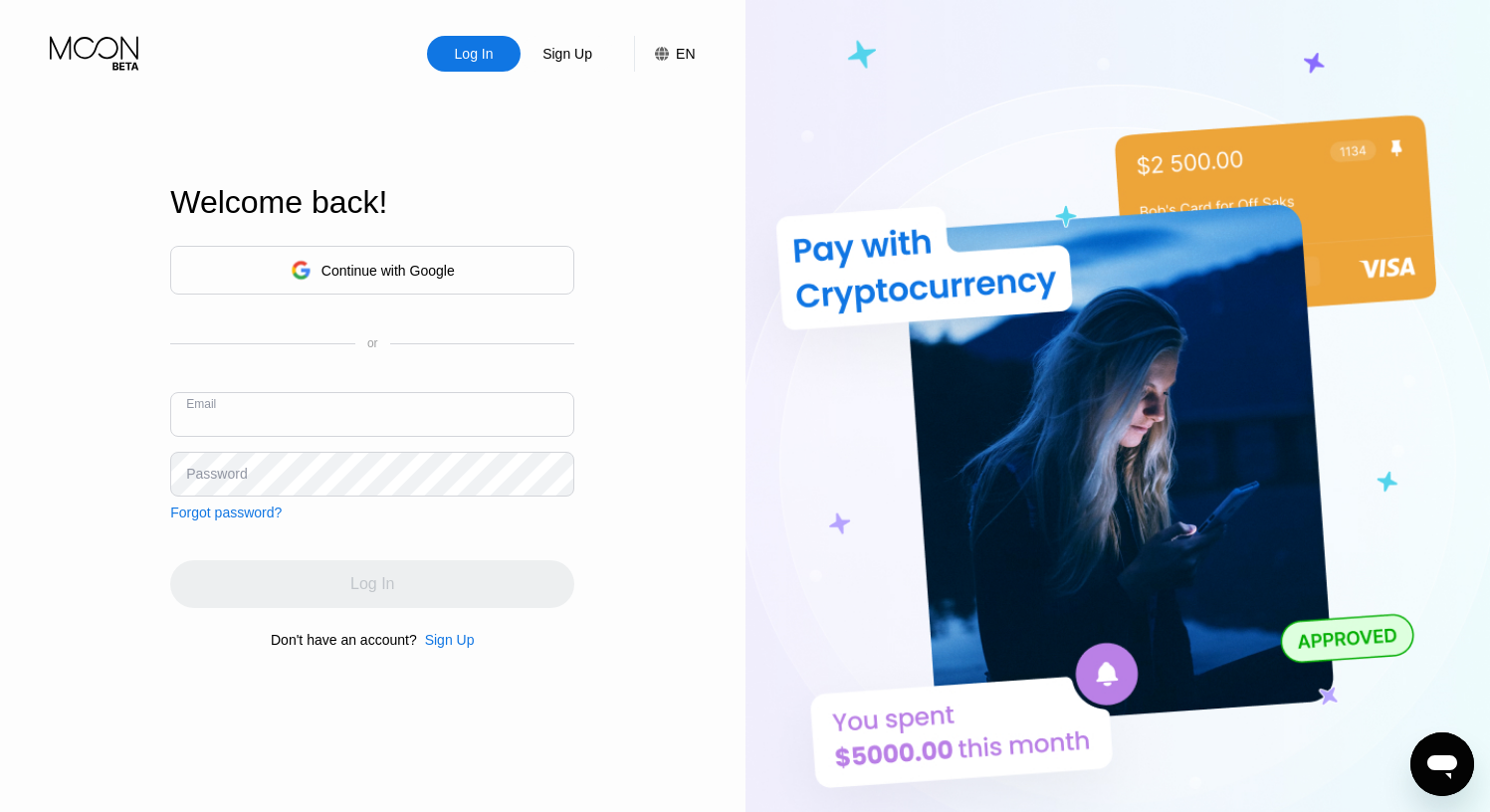 click on "Continue with Google" at bounding box center (372, 270) 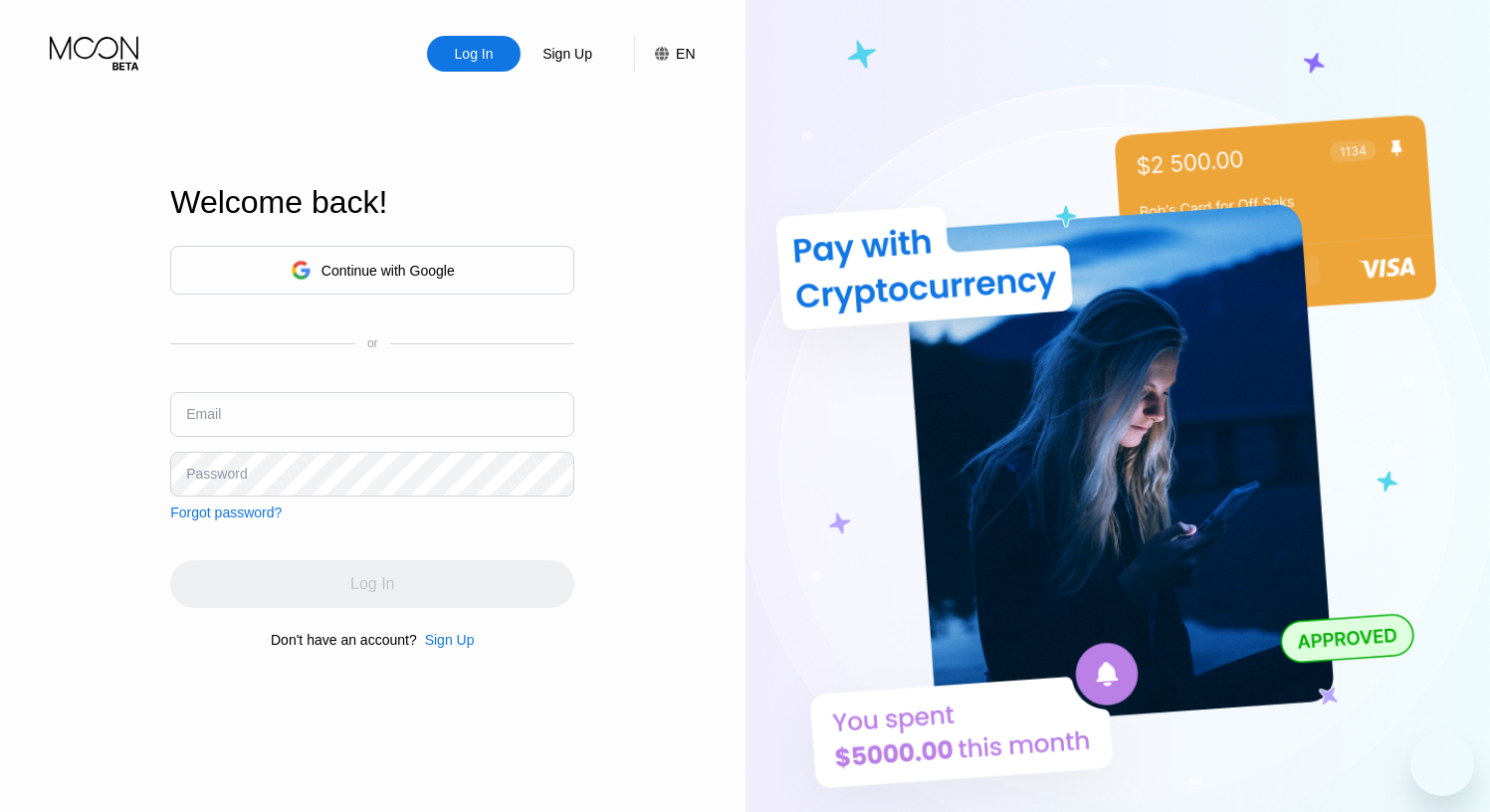 scroll, scrollTop: 0, scrollLeft: 0, axis: both 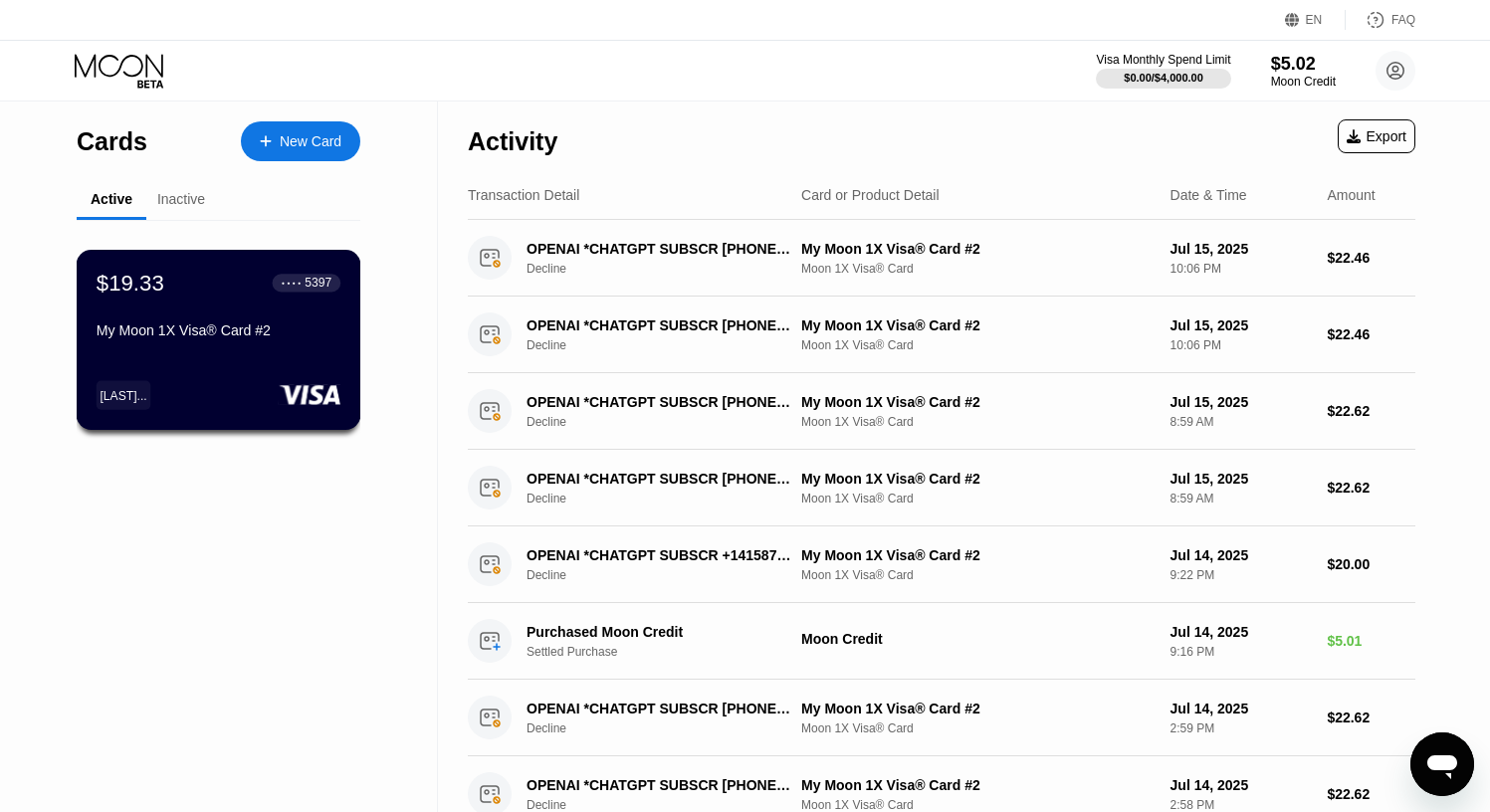 click on "$19.33 ● ● ● ● 5397 My Moon 1X Visa® Card #2" at bounding box center (218, 307) 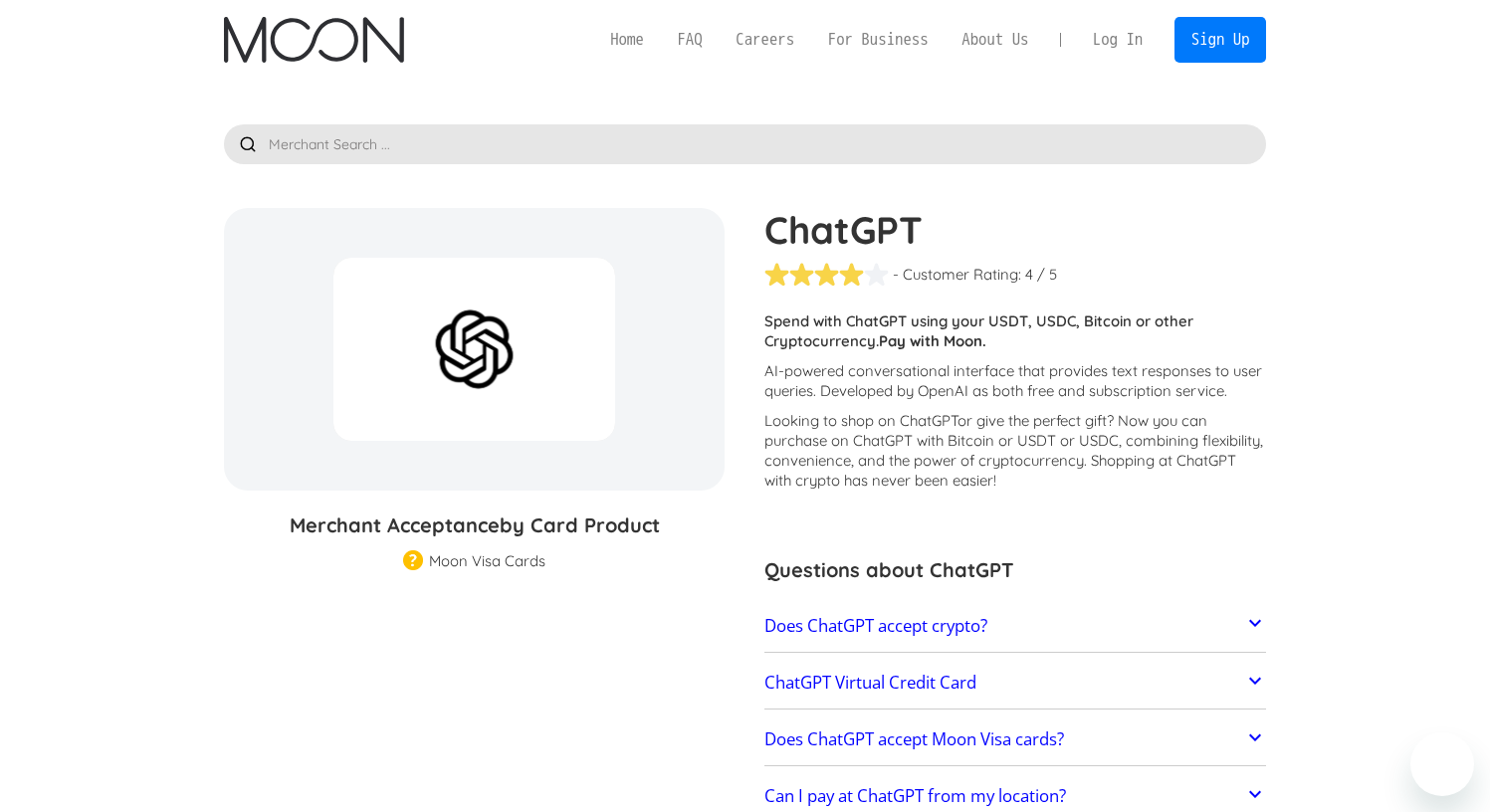 scroll, scrollTop: 0, scrollLeft: 0, axis: both 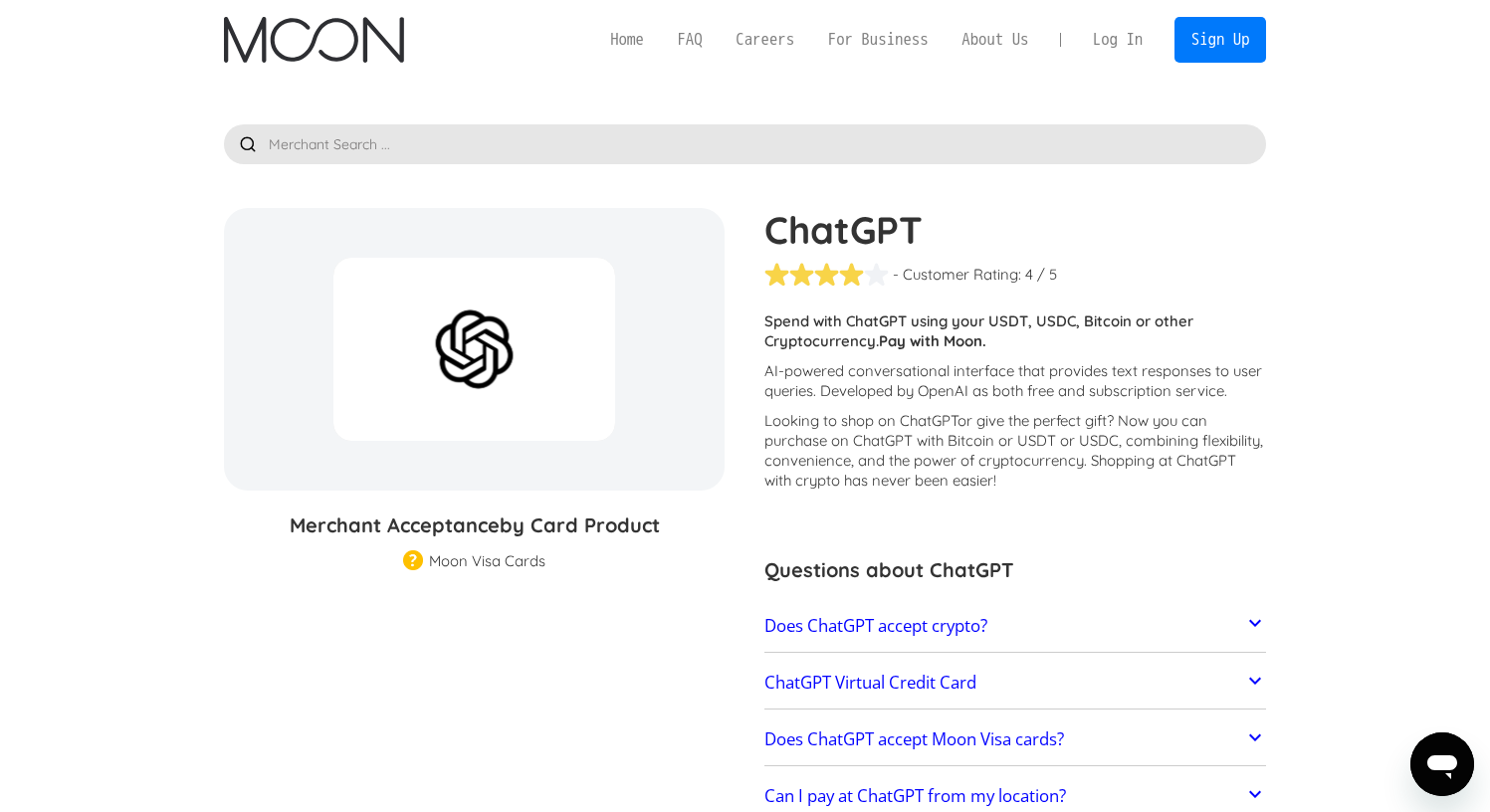 click on "Log In" at bounding box center (1118, 40) 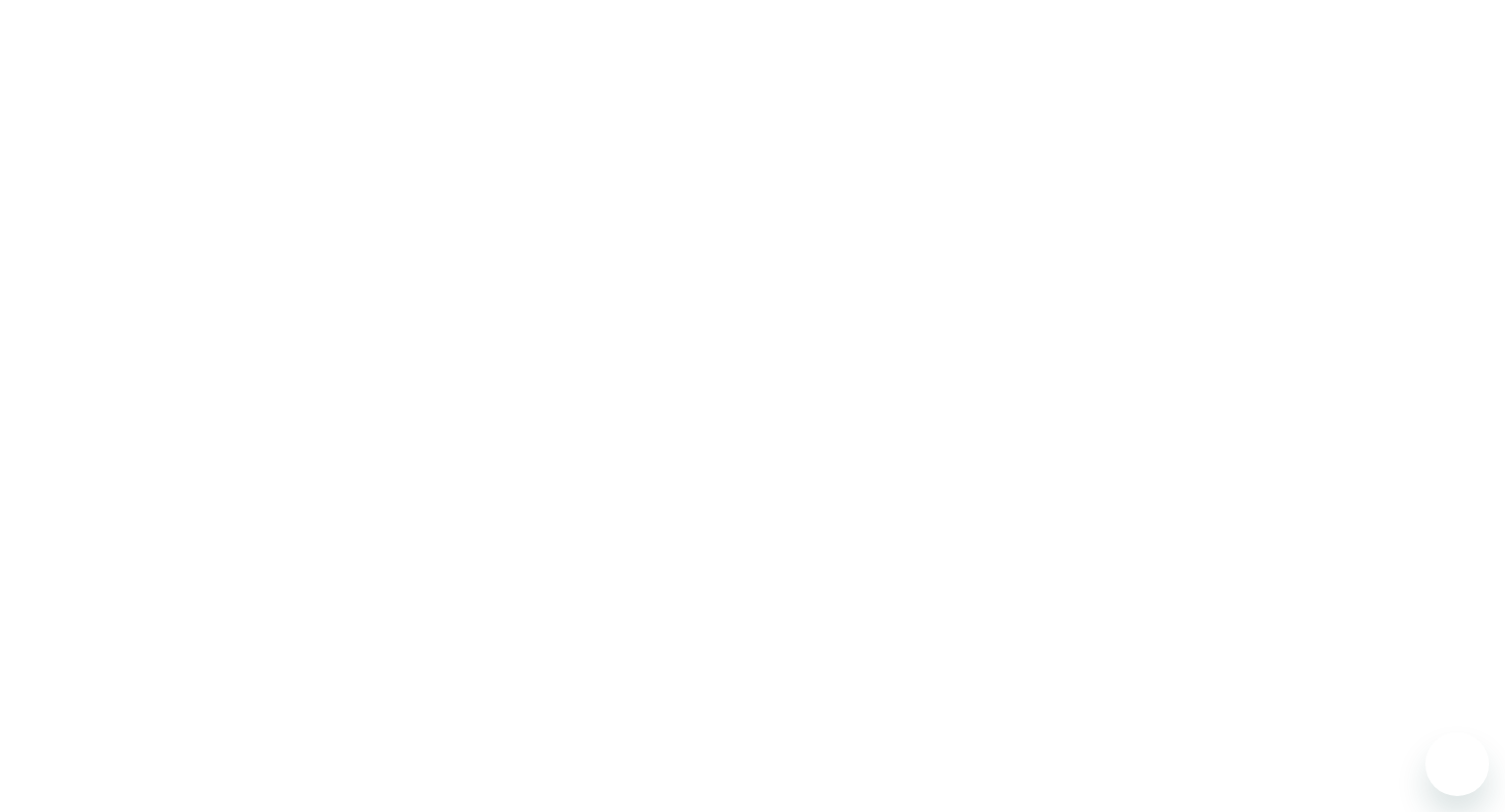 scroll, scrollTop: 0, scrollLeft: 0, axis: both 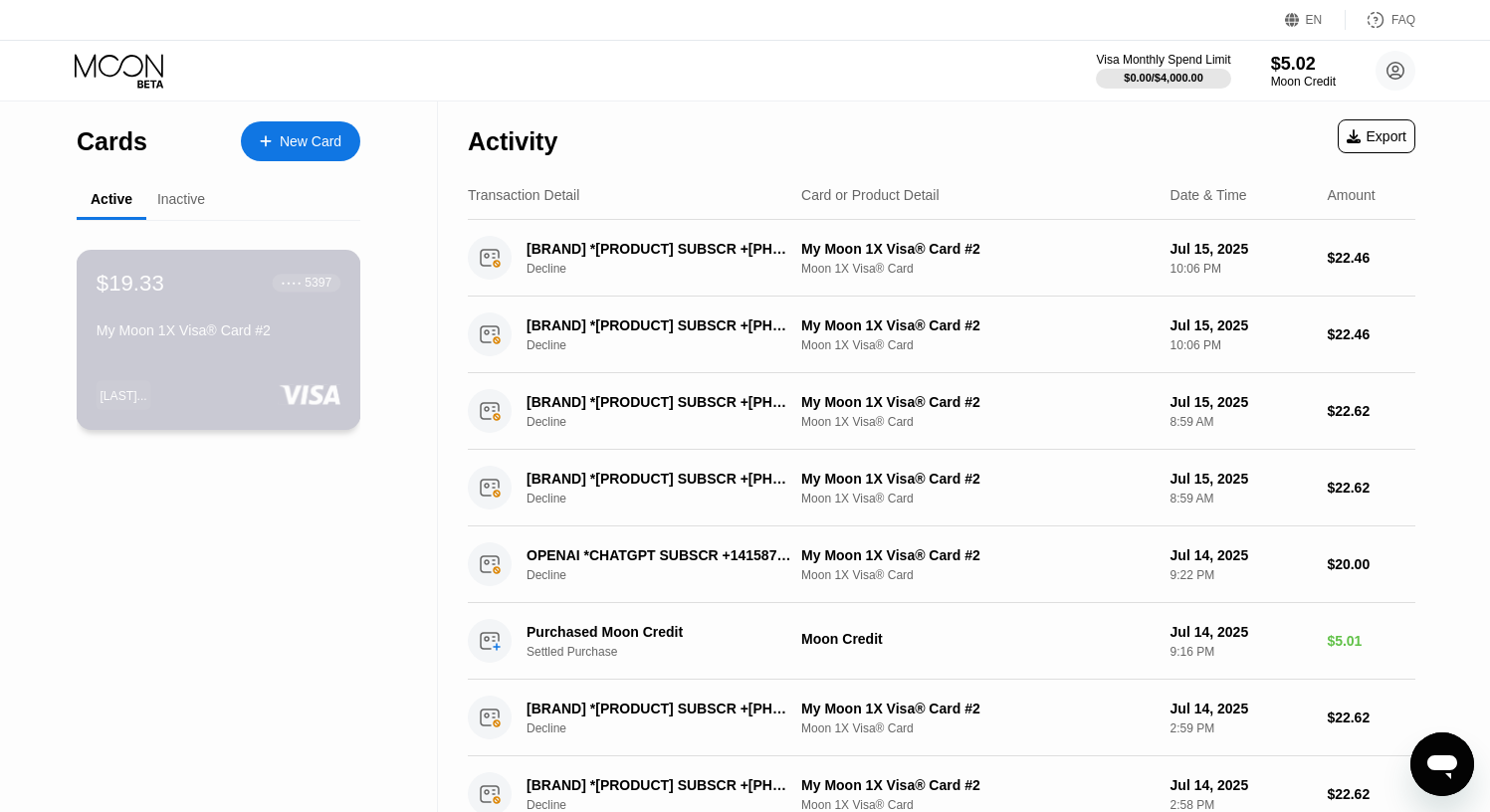 click on "My Moon 1X Visa® Card #2" at bounding box center (218, 334) 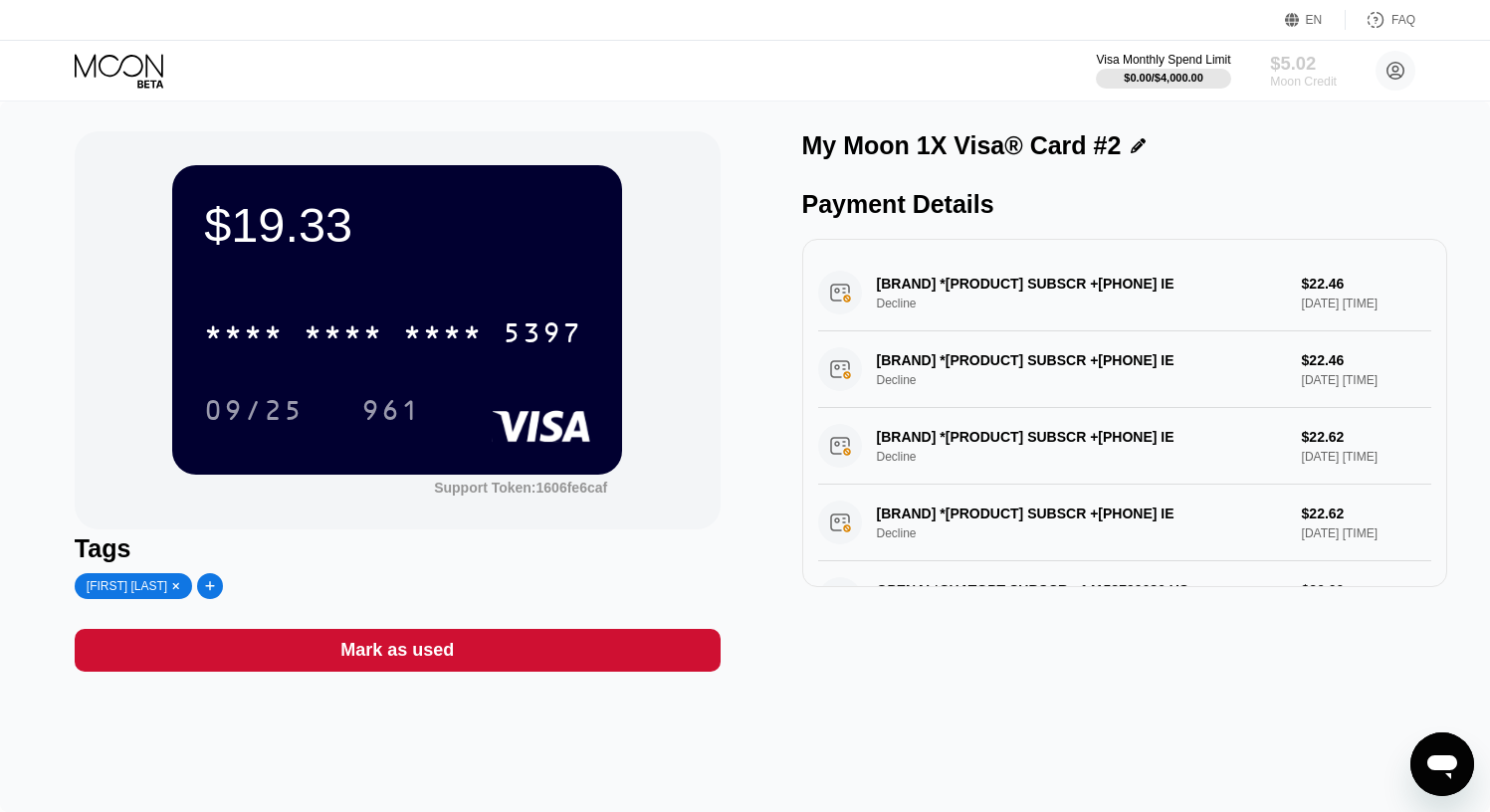 click on "$5.02" at bounding box center [1303, 63] 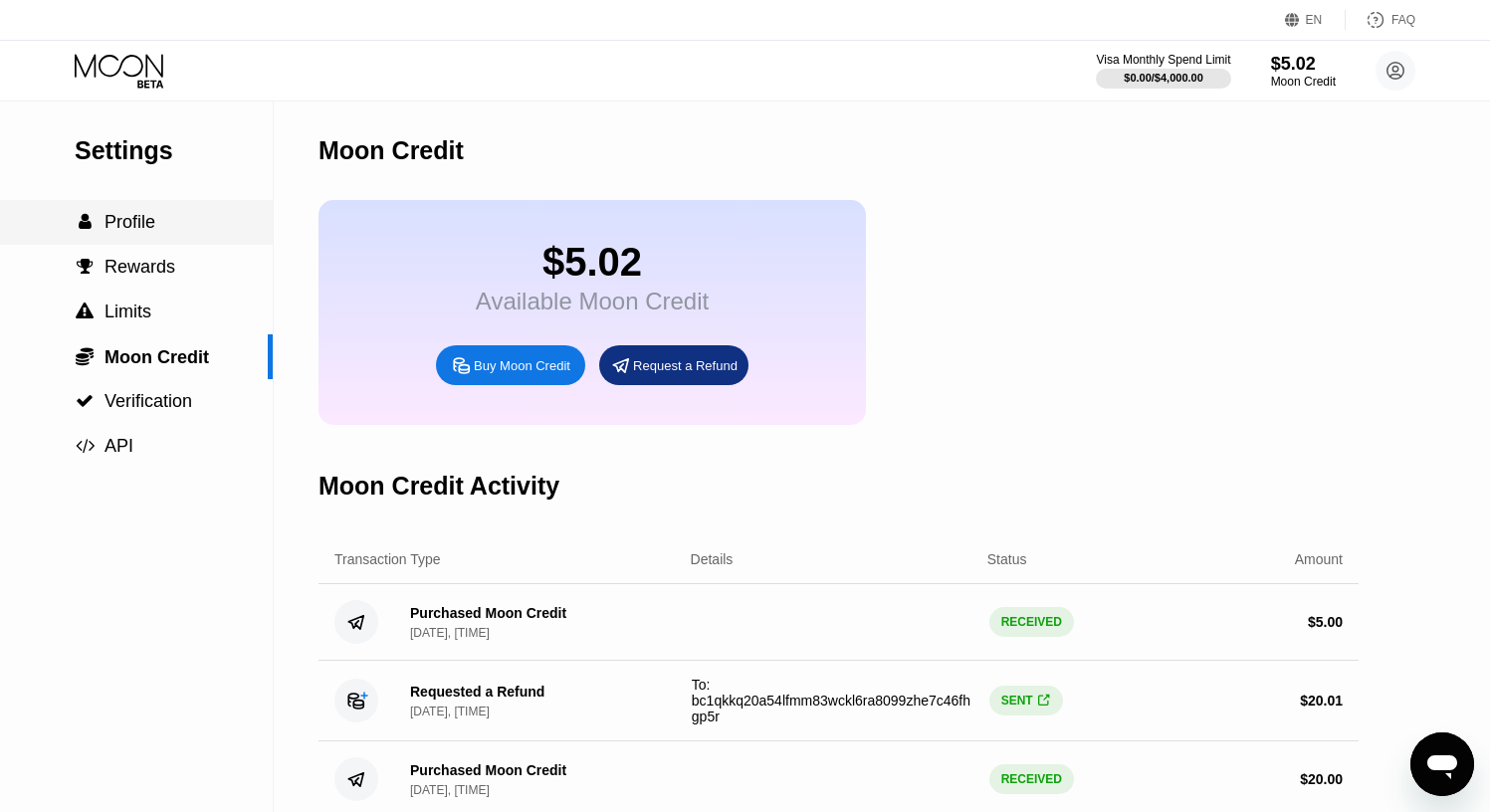 click on "Profile" at bounding box center [129, 222] 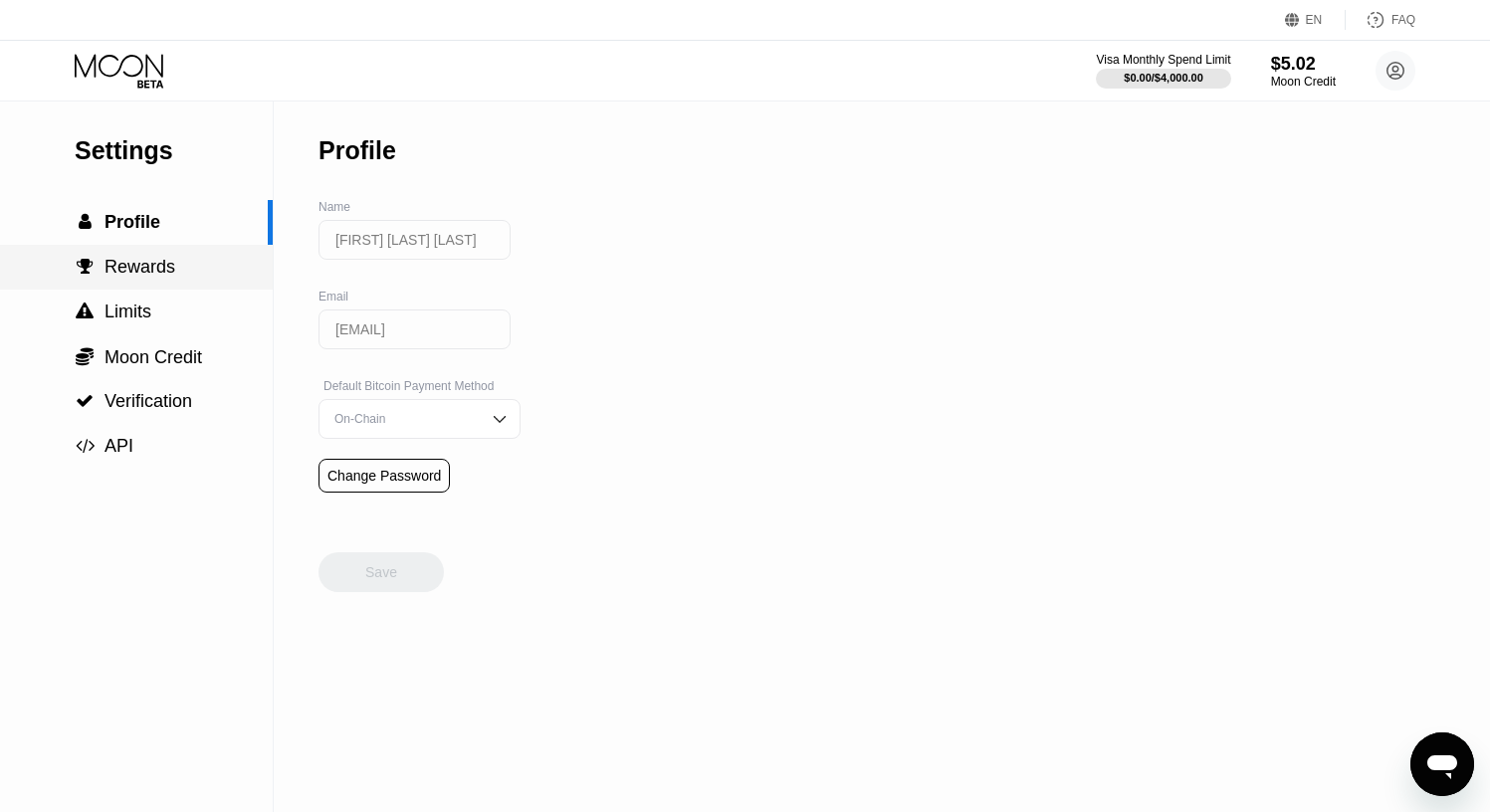 click on " Rewards" at bounding box center [136, 267] 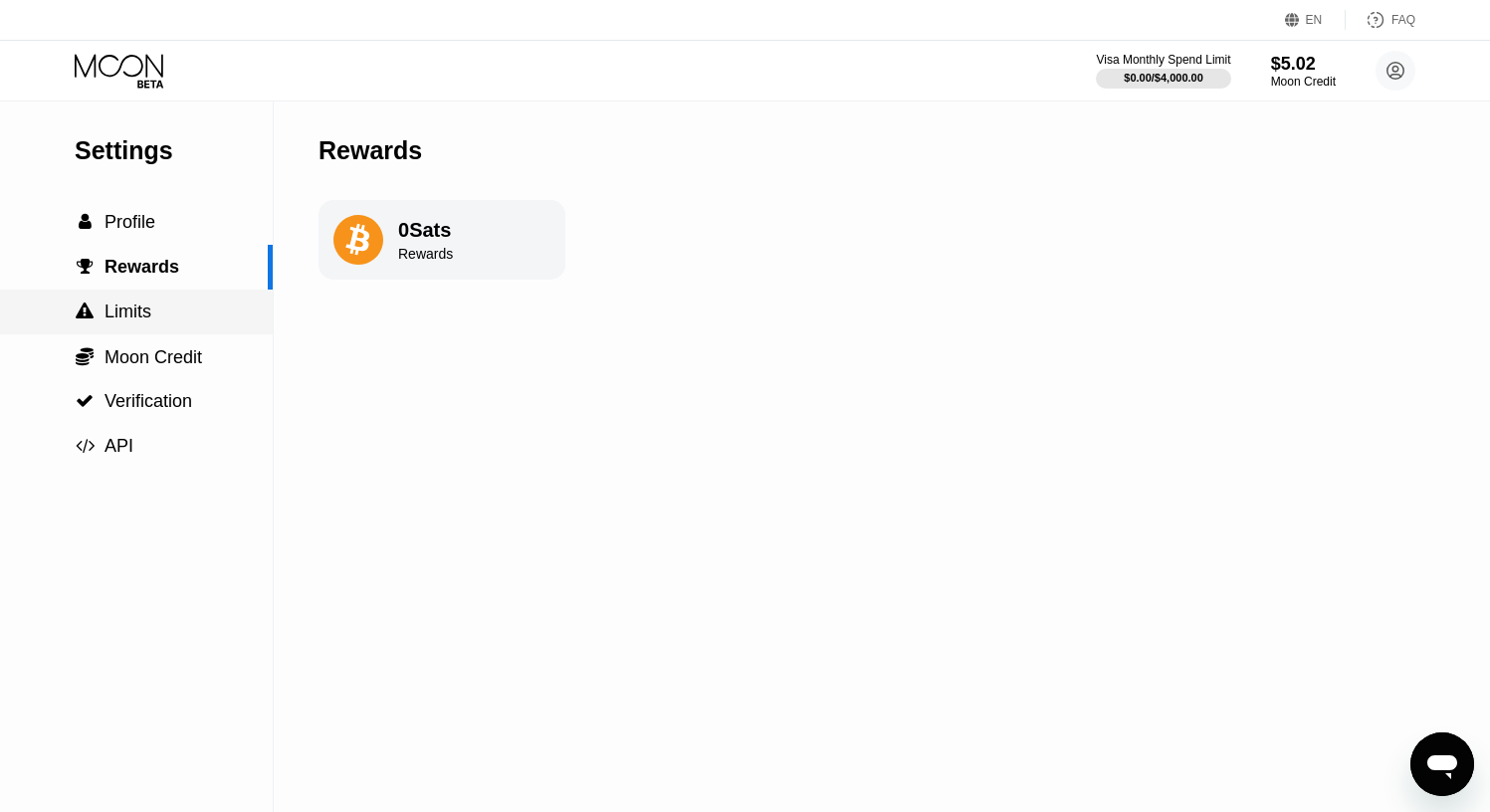 click on " Limits" at bounding box center (136, 311) 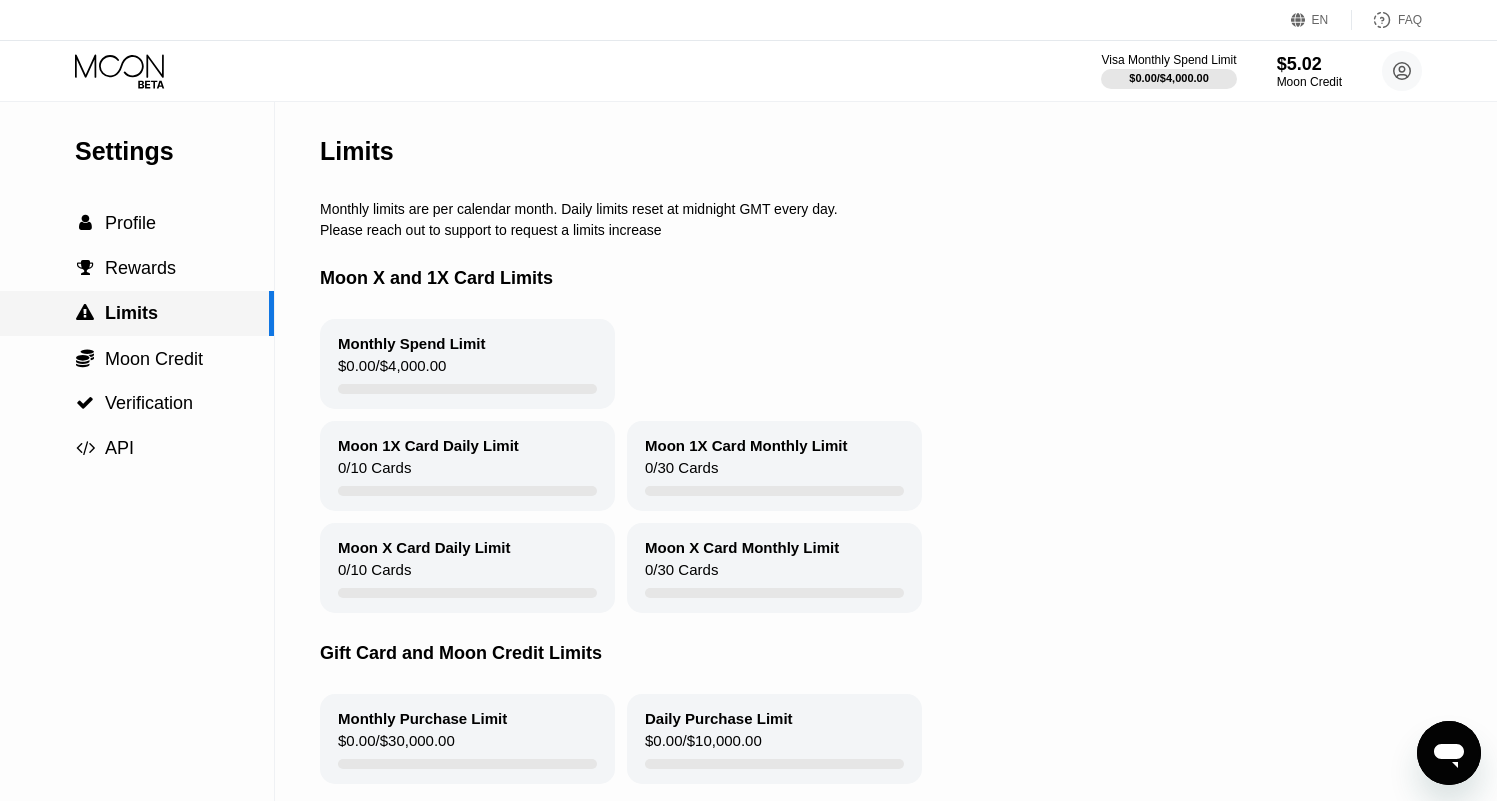 click on " Limits" at bounding box center (137, 313) 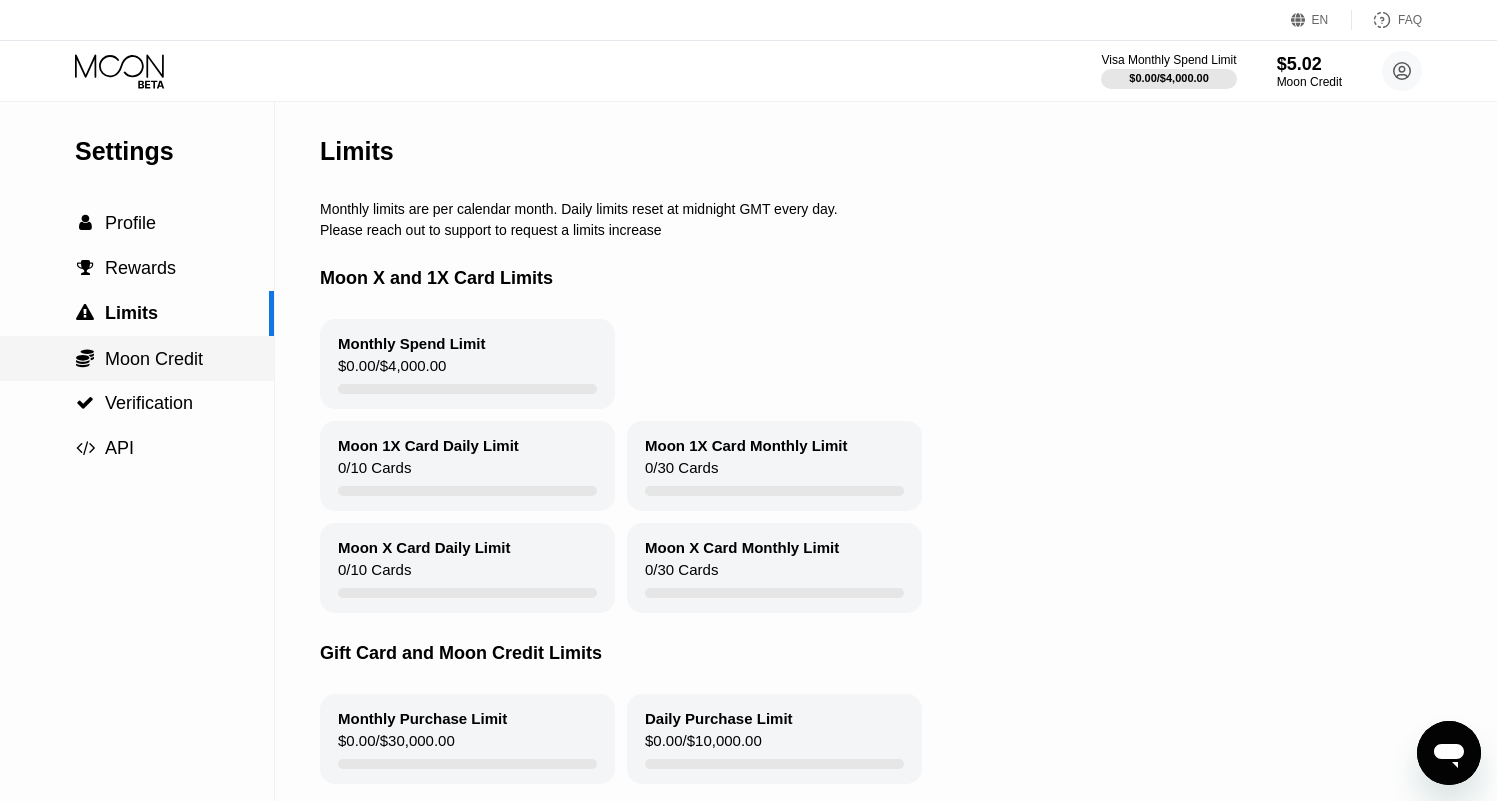 click on "Moon Credit" at bounding box center [154, 359] 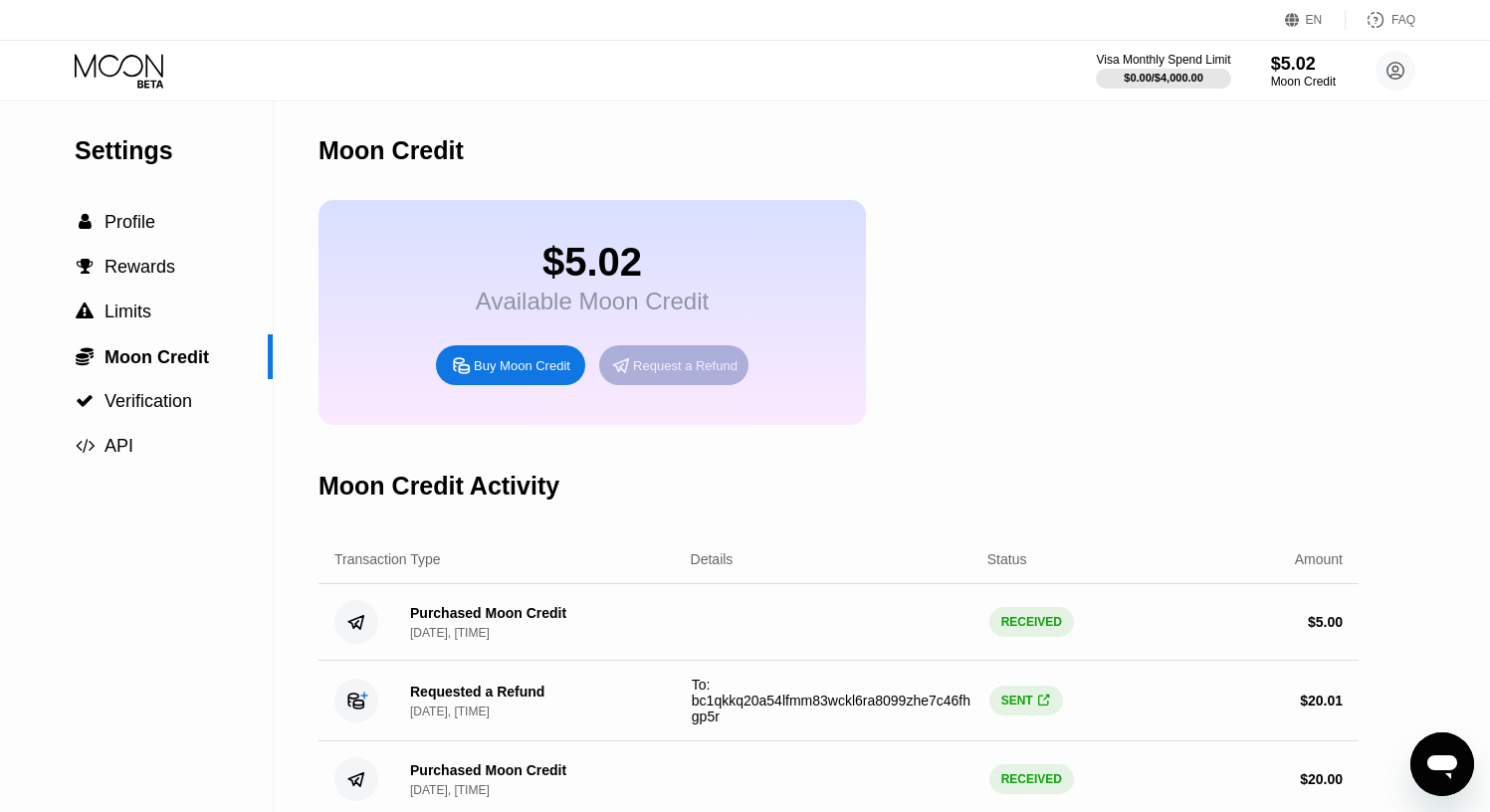 click on "Request a Refund" at bounding box center (685, 365) 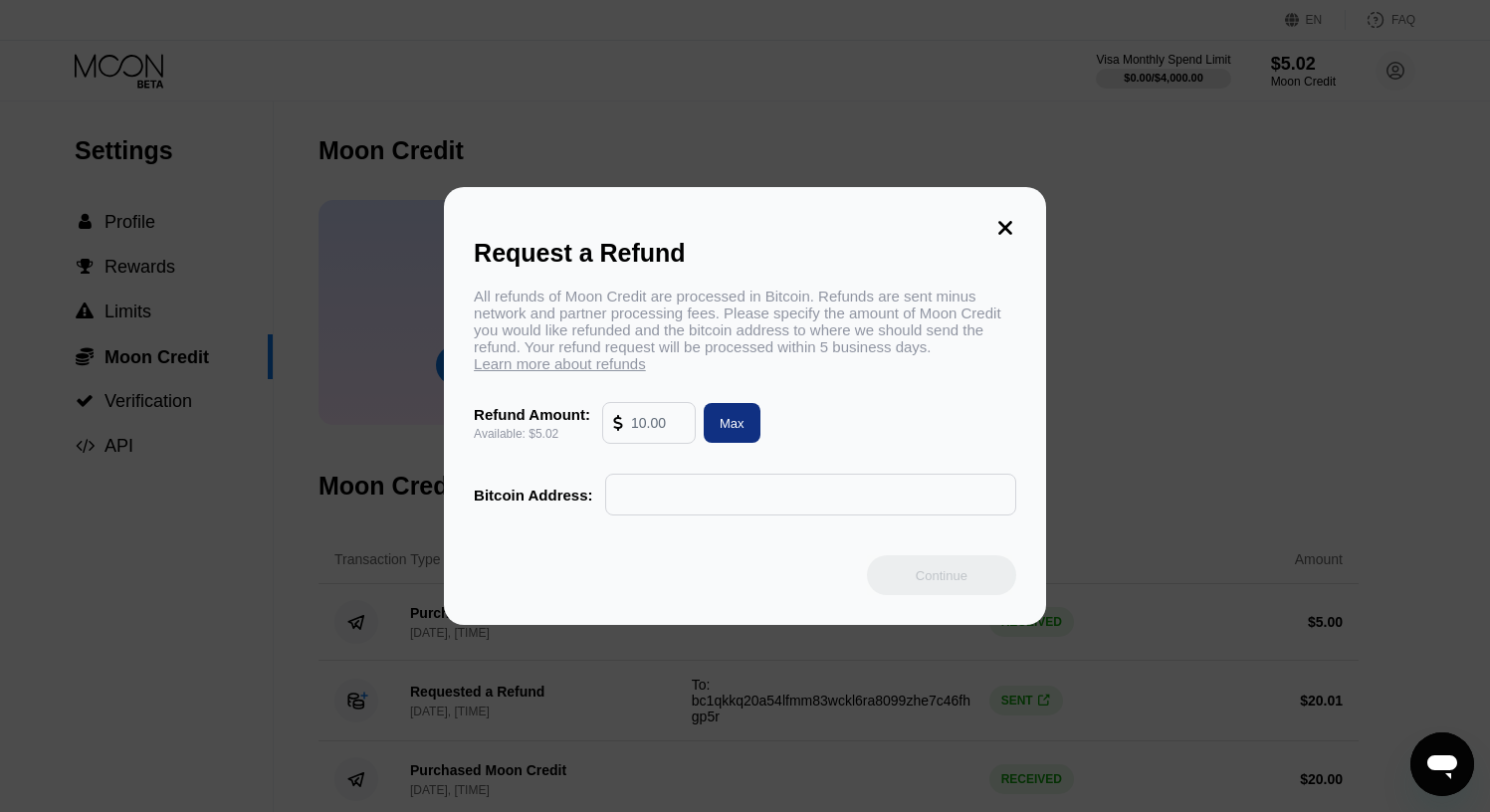 click 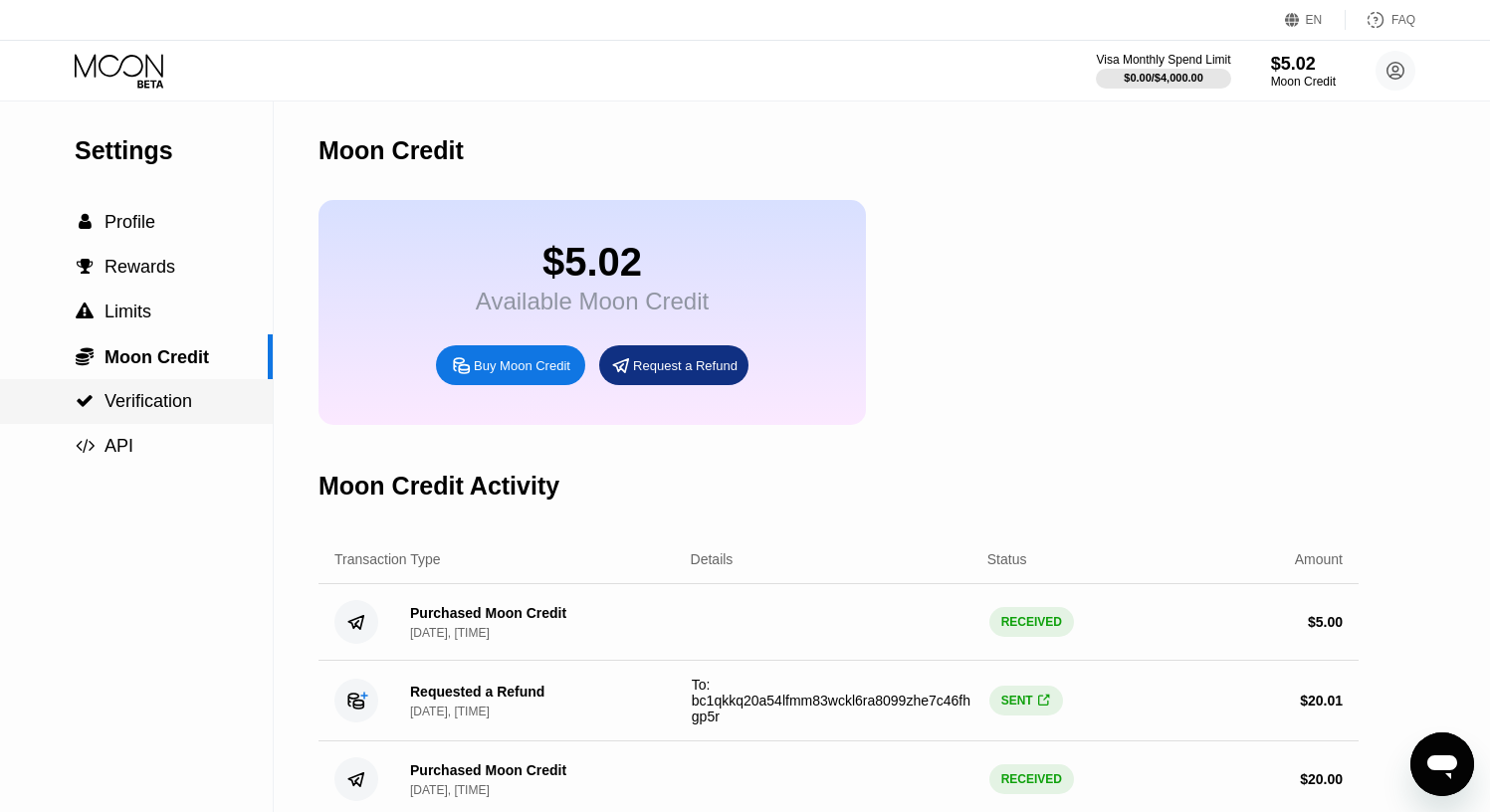 click on "Verification" at bounding box center [148, 401] 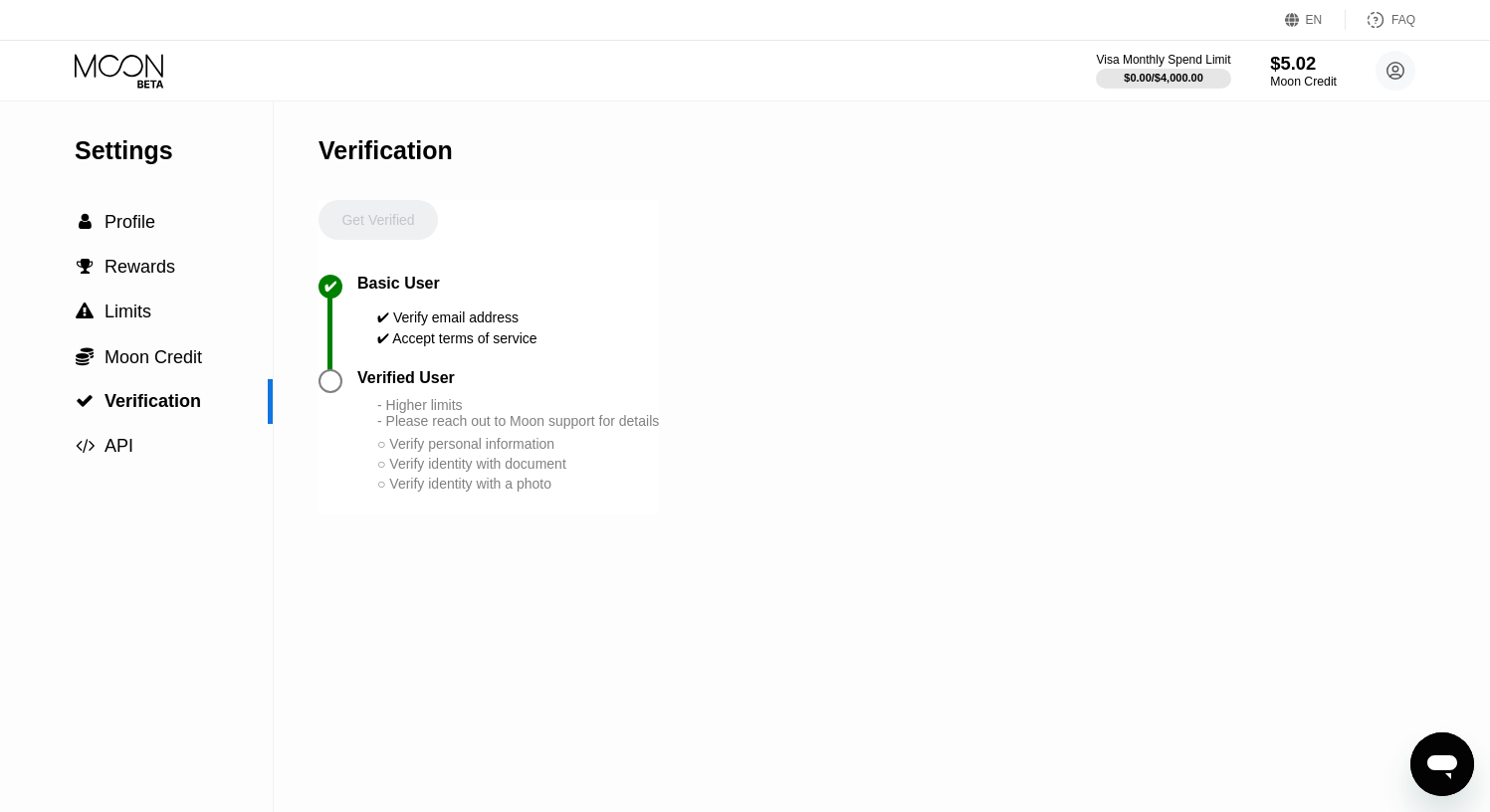 click on "Moon Credit" at bounding box center (1303, 82) 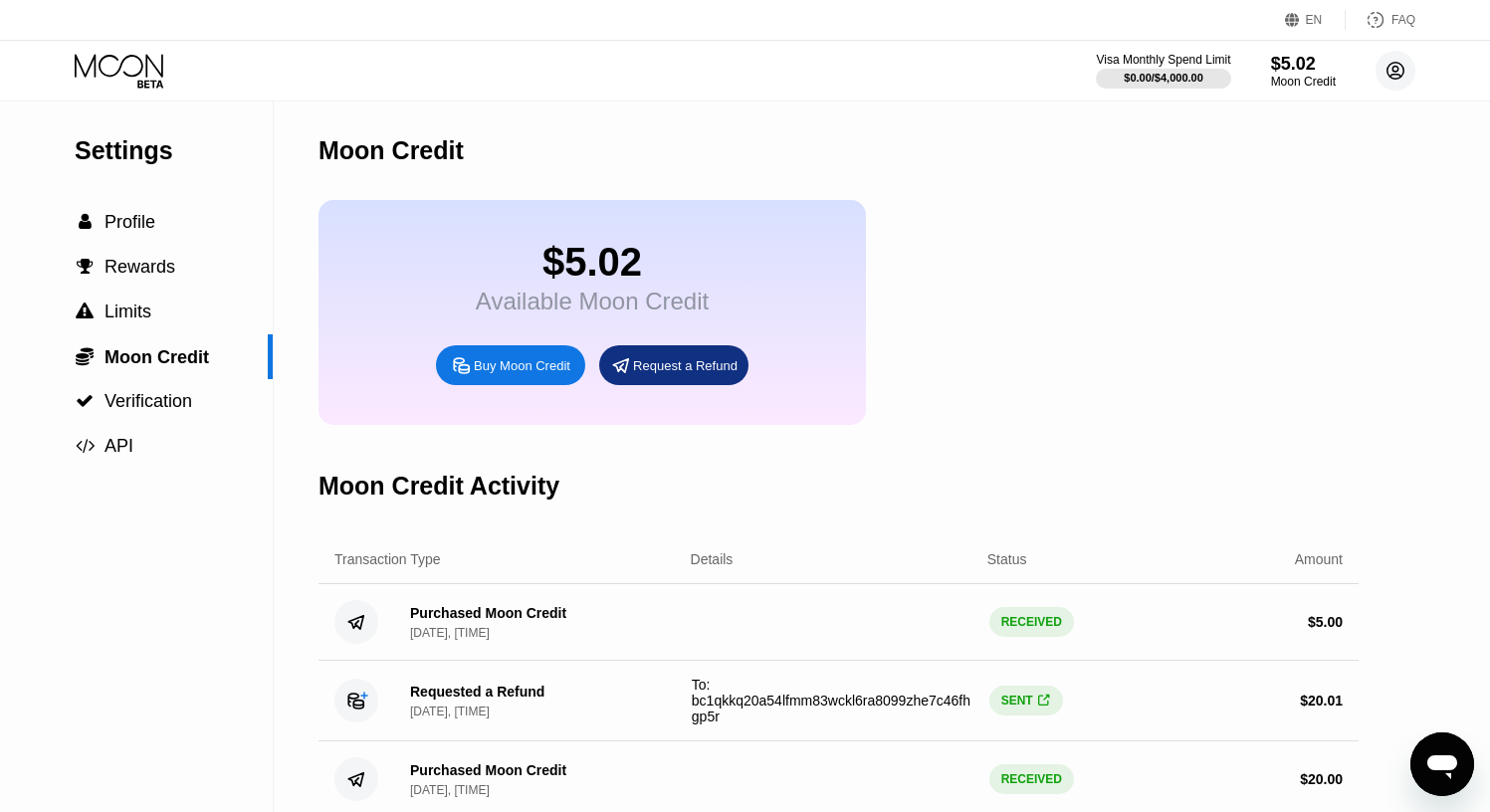 click 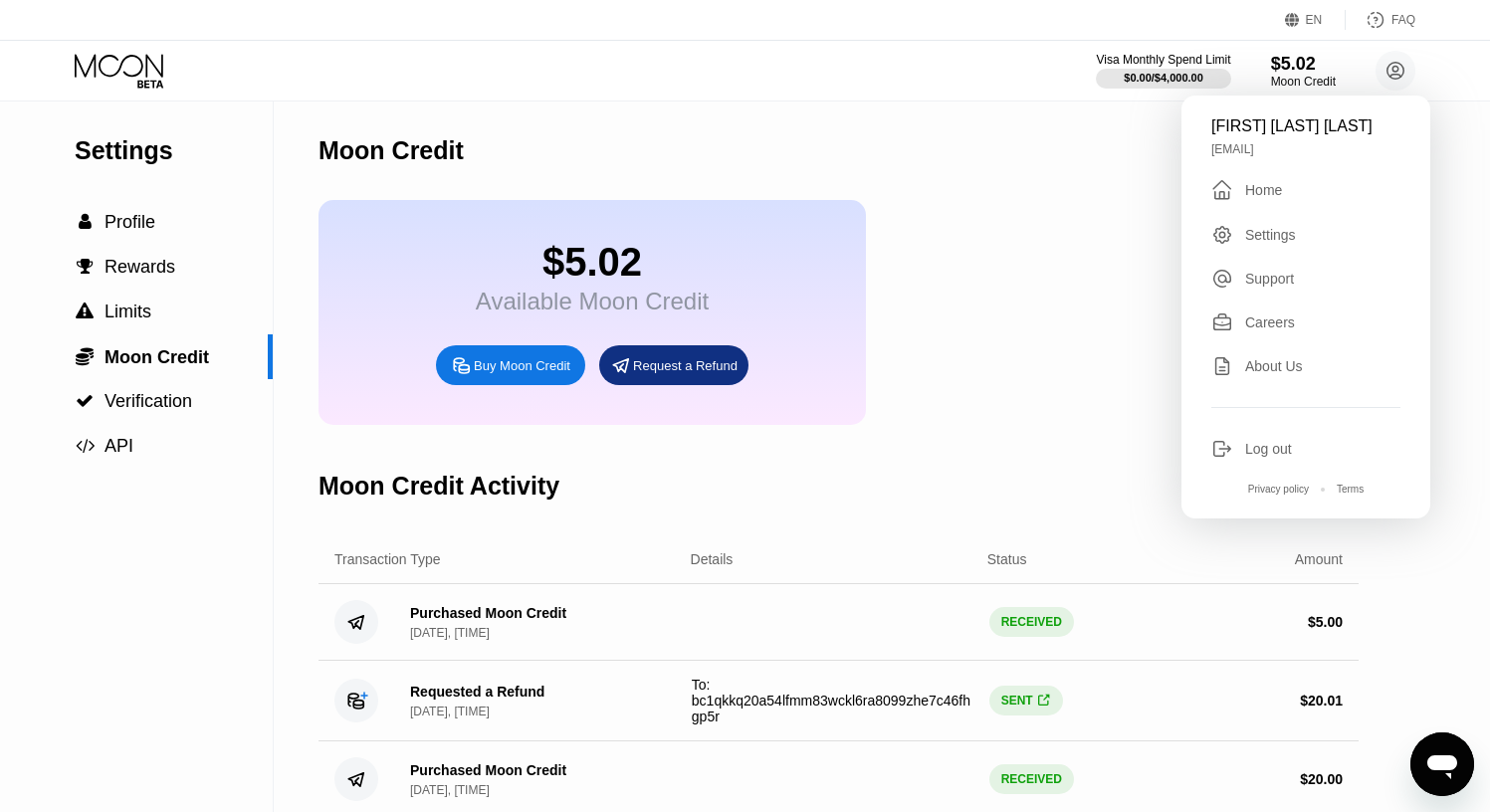 click on "$5.02 Available Moon Credit Buy Moon Credit Request a Refund" at bounding box center (838, 312) 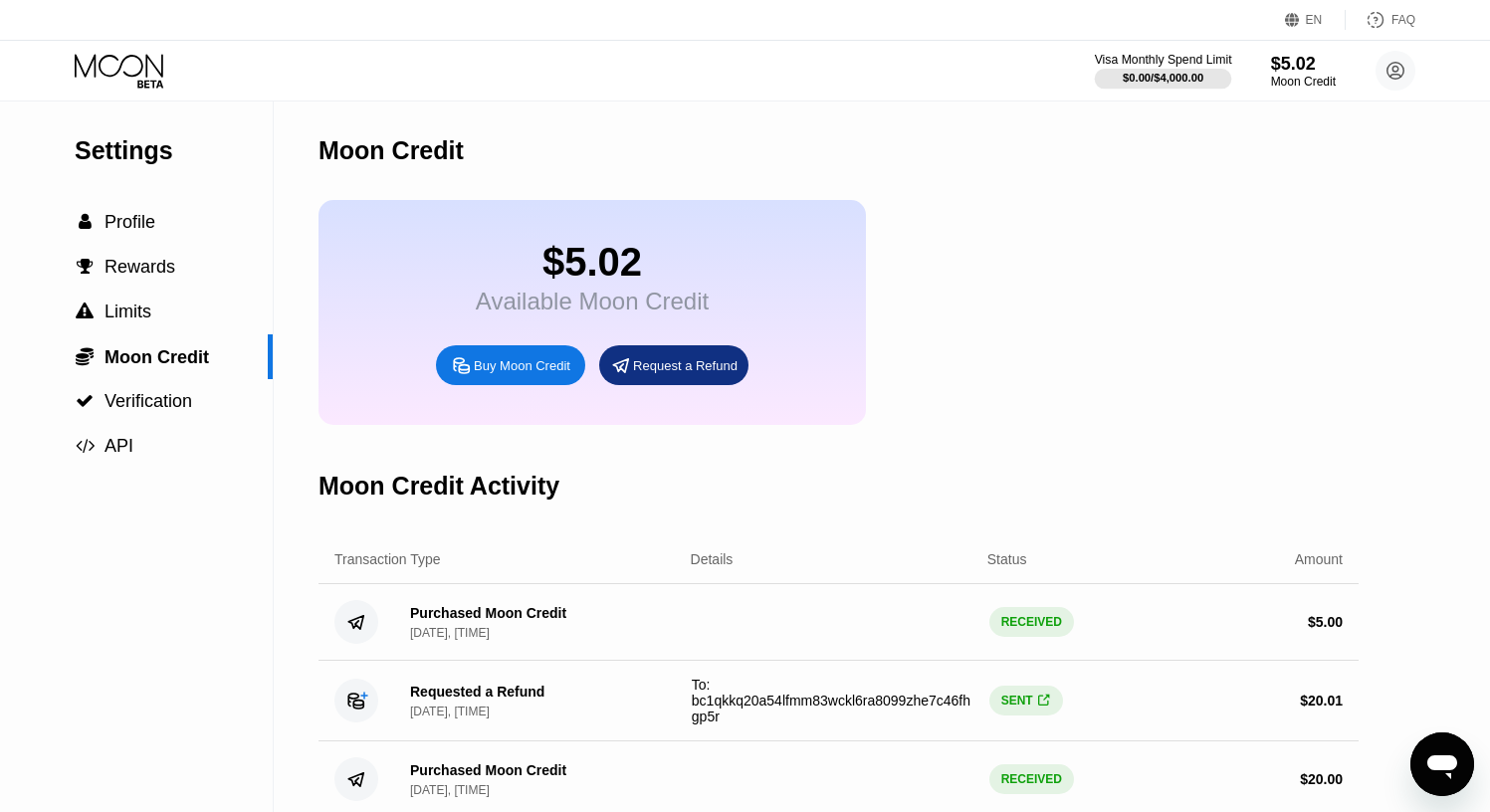 click on "$0.00 / $4,000.00" at bounding box center (1163, 78) 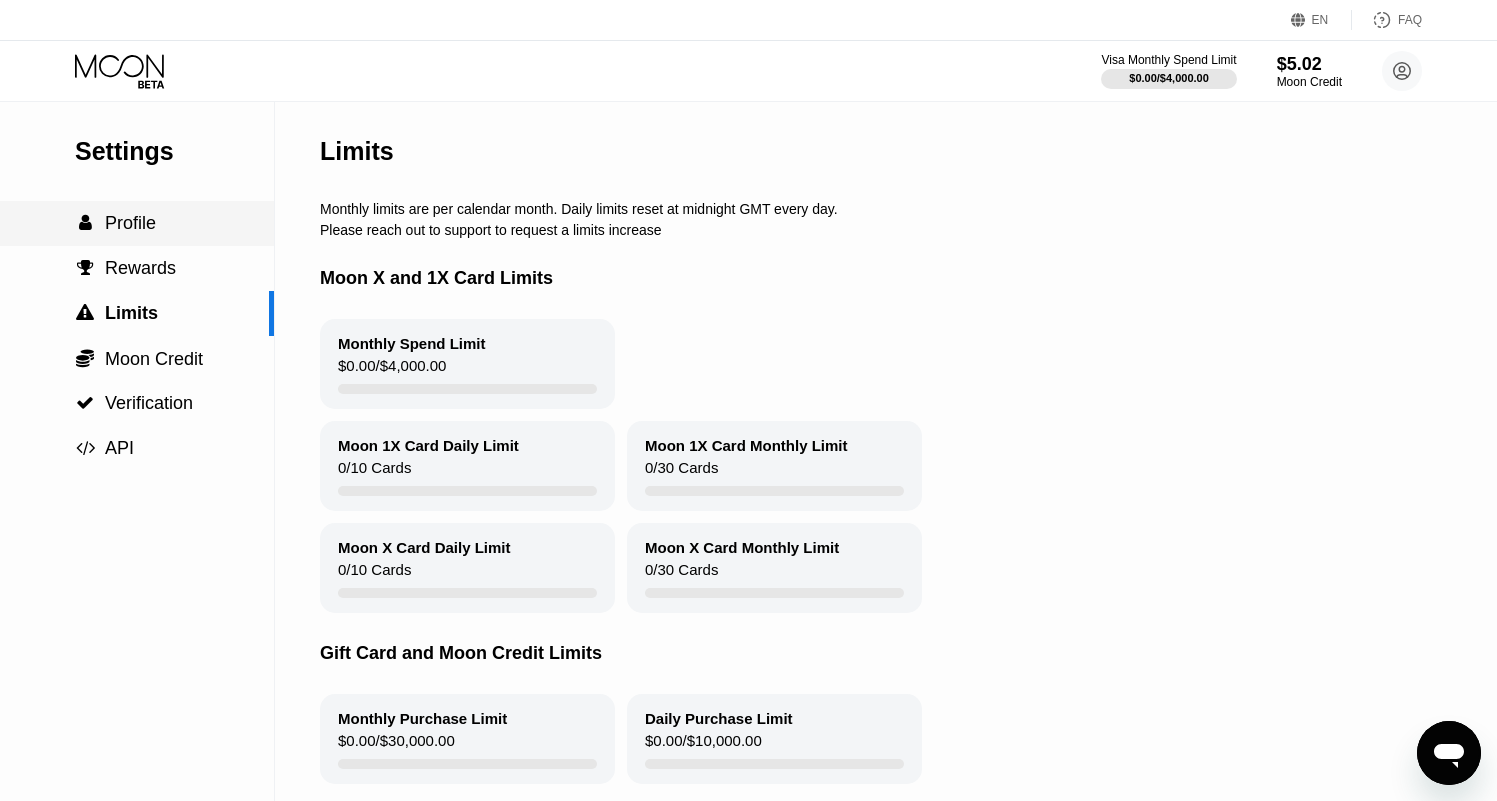 click on " Profile" at bounding box center [137, 223] 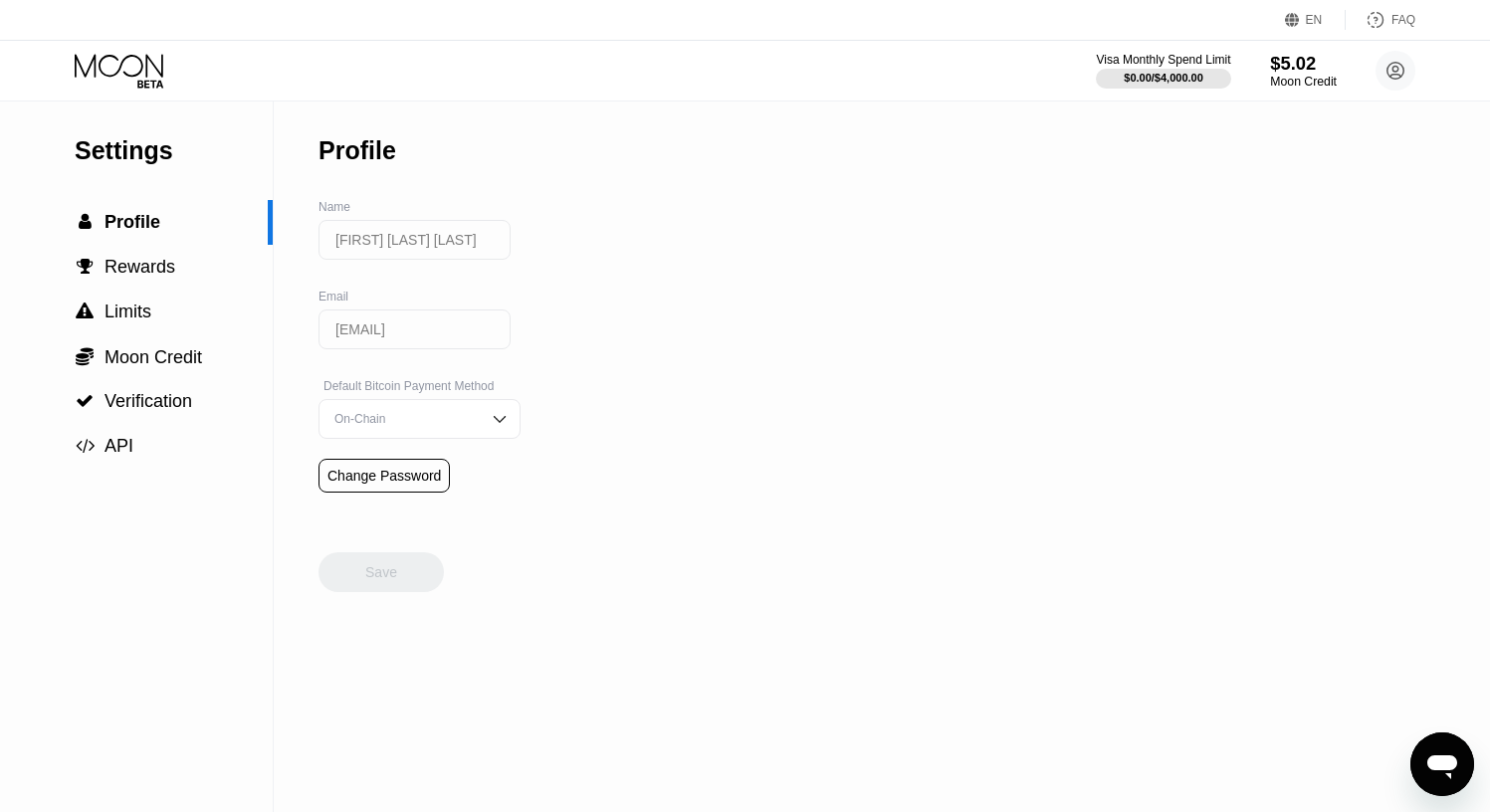 click on "$5.02" at bounding box center [1303, 63] 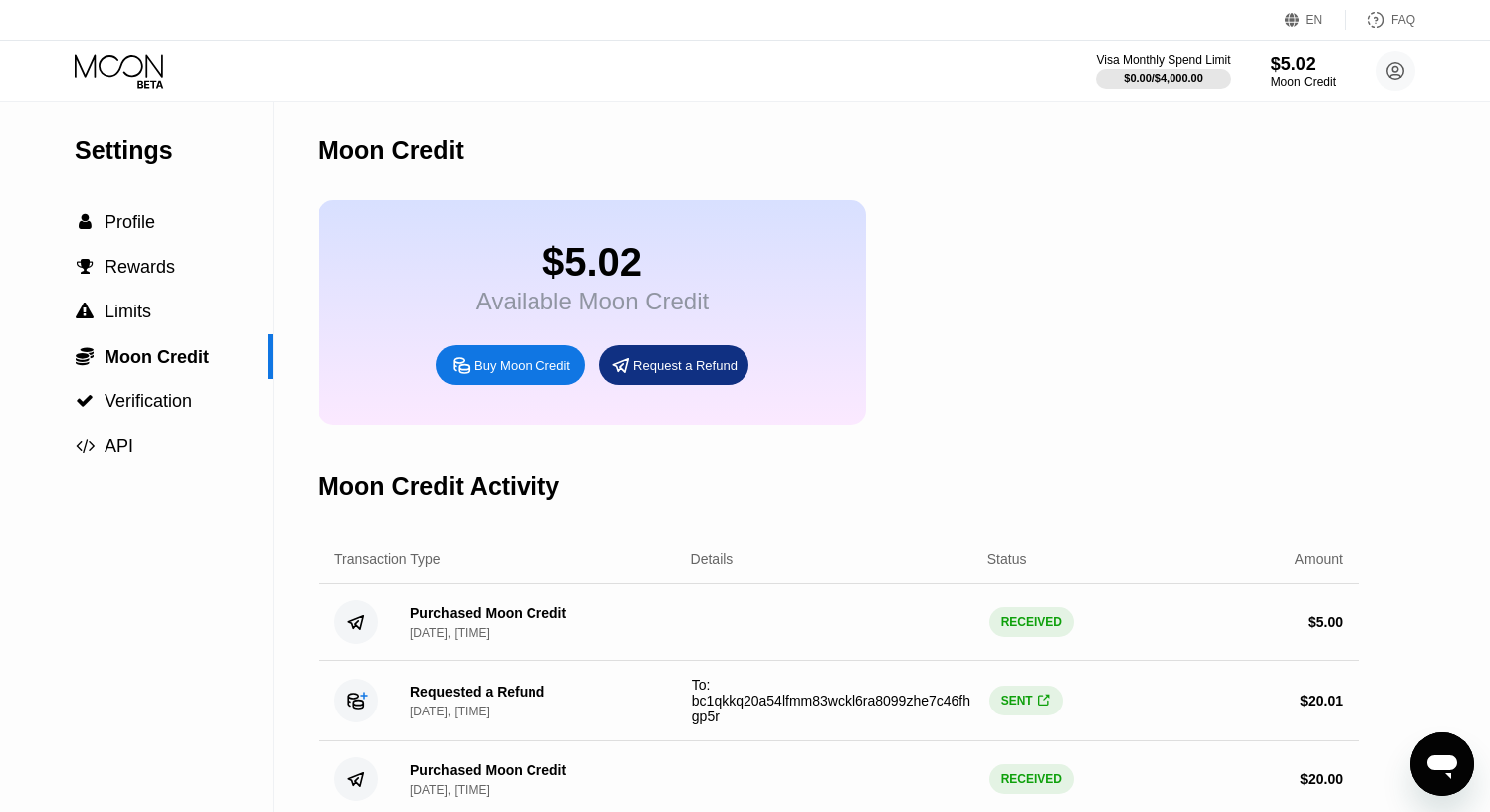 click on "Buy Moon Credit" at bounding box center (511, 365) 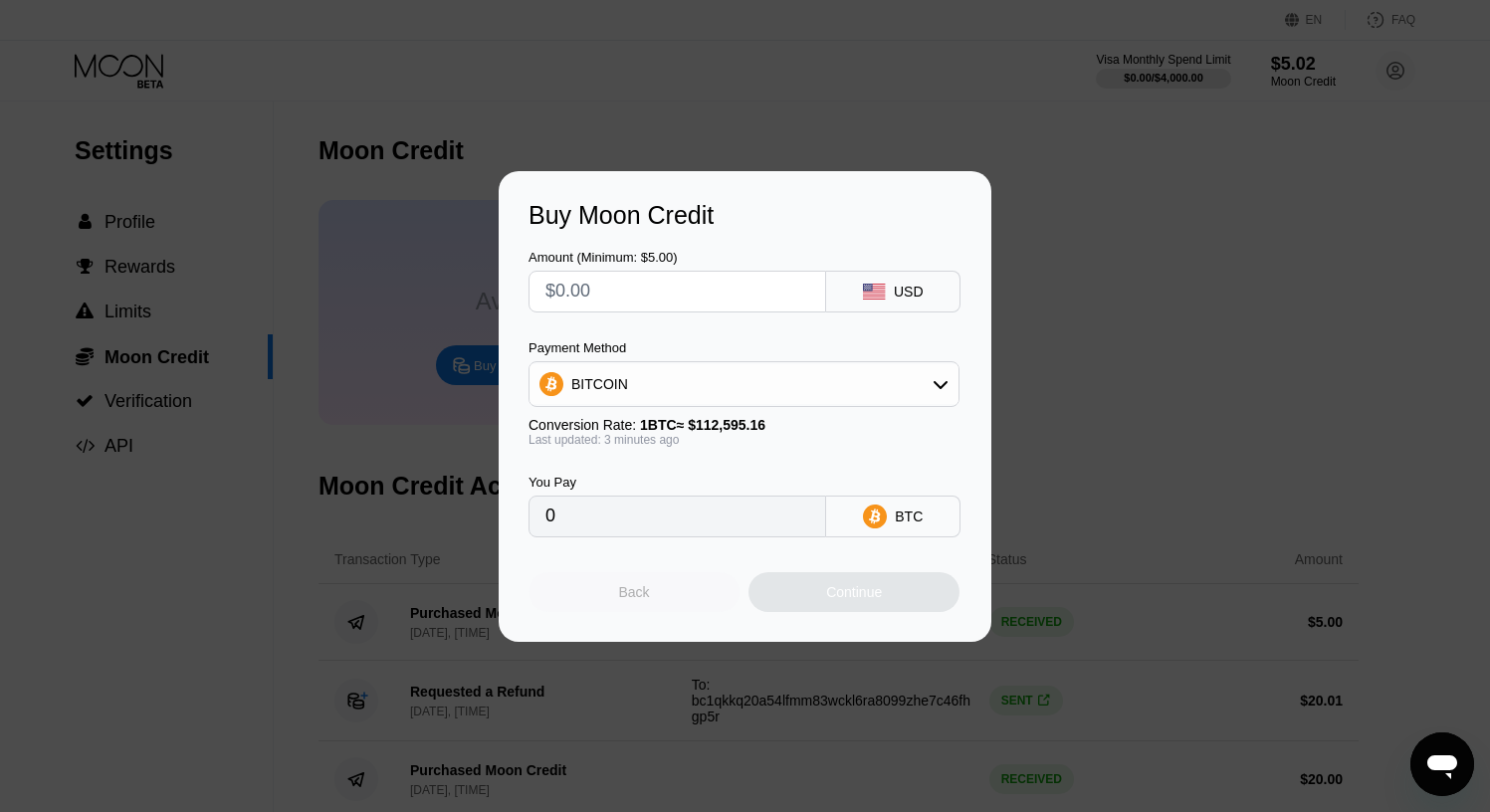 click on "Back" at bounding box center (634, 592) 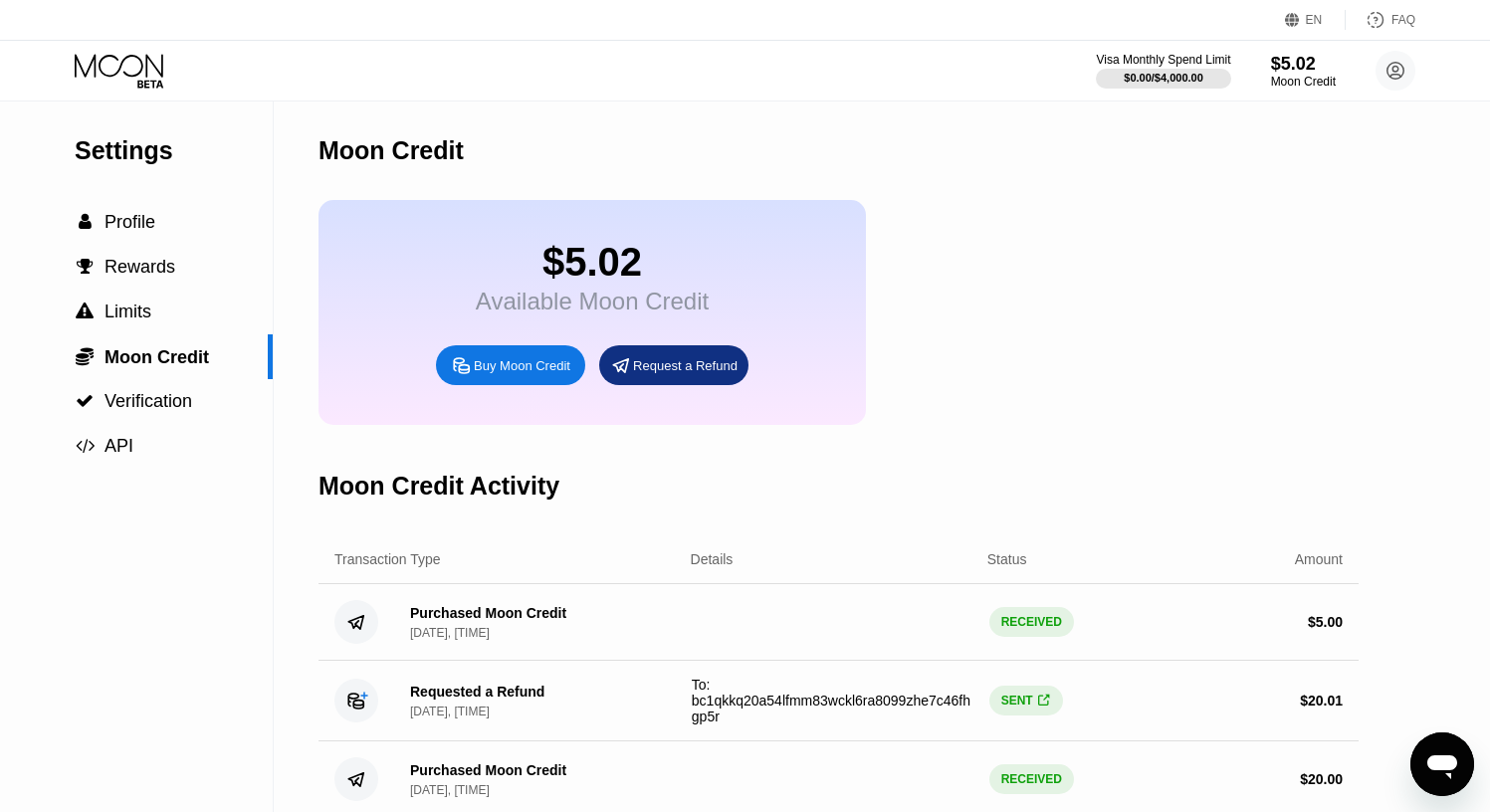click on "Buy Moon Credit" at bounding box center (522, 365) 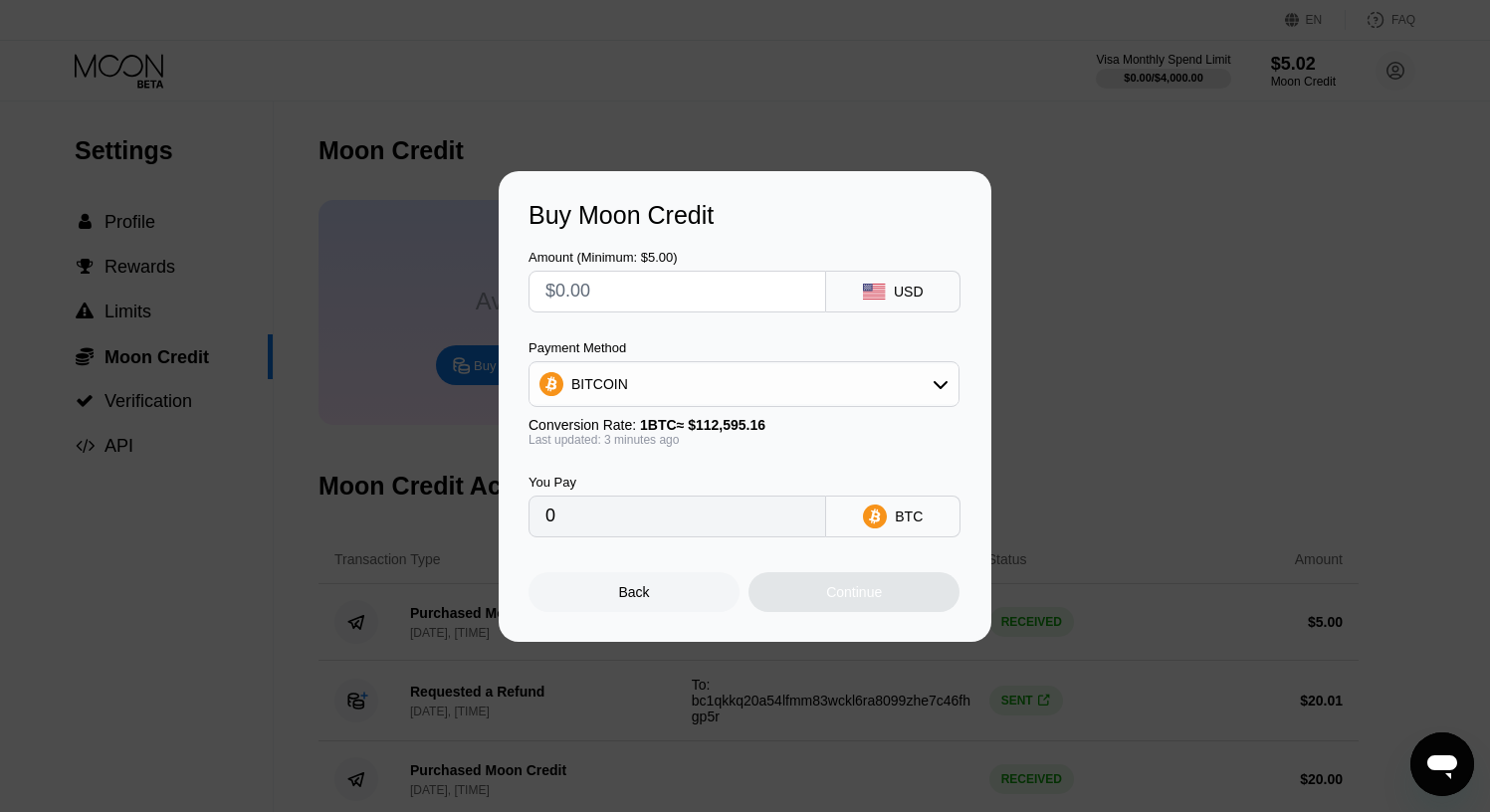 click at bounding box center (677, 292) 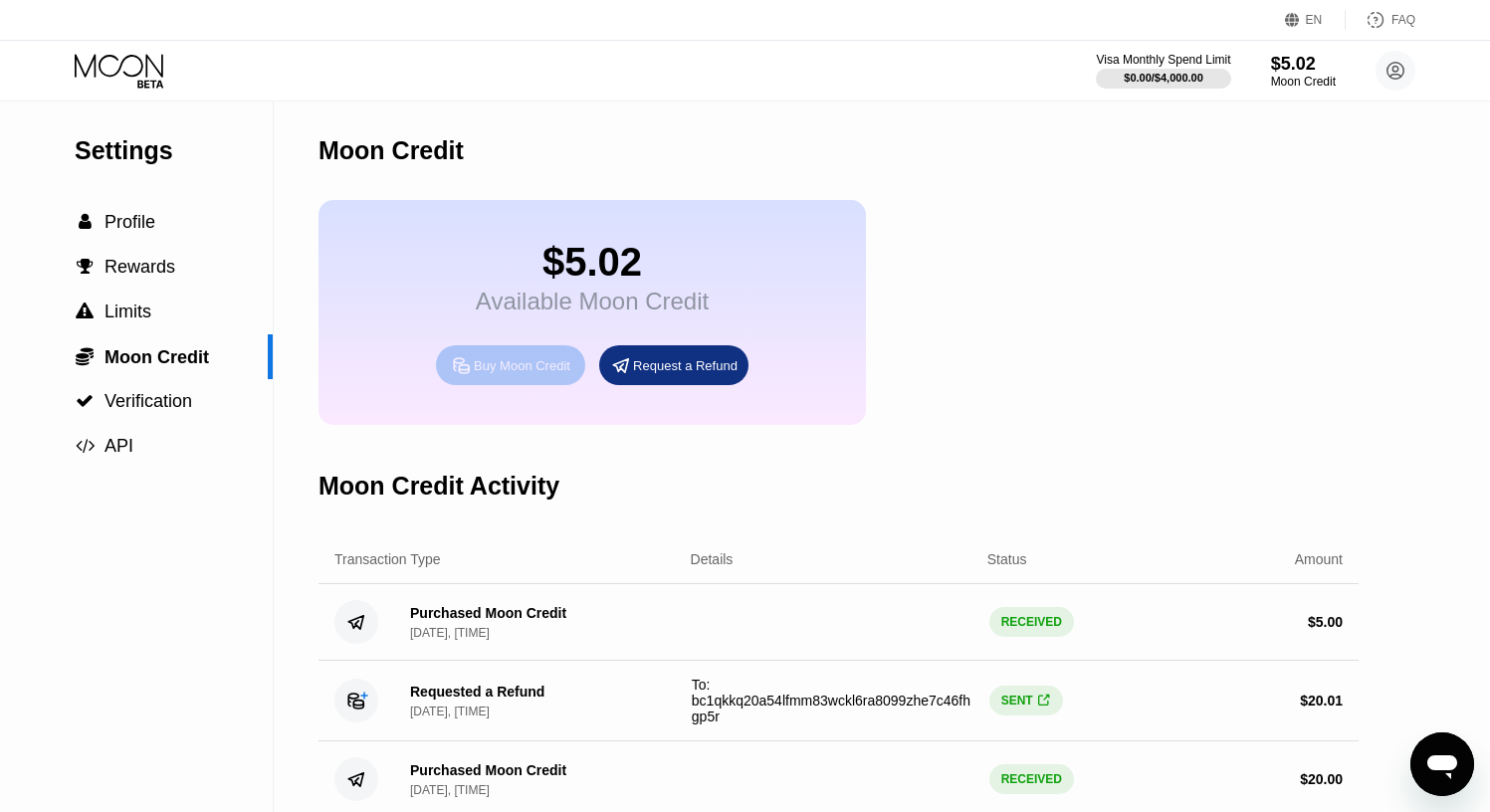 click on "Buy Moon Credit" at bounding box center [522, 365] 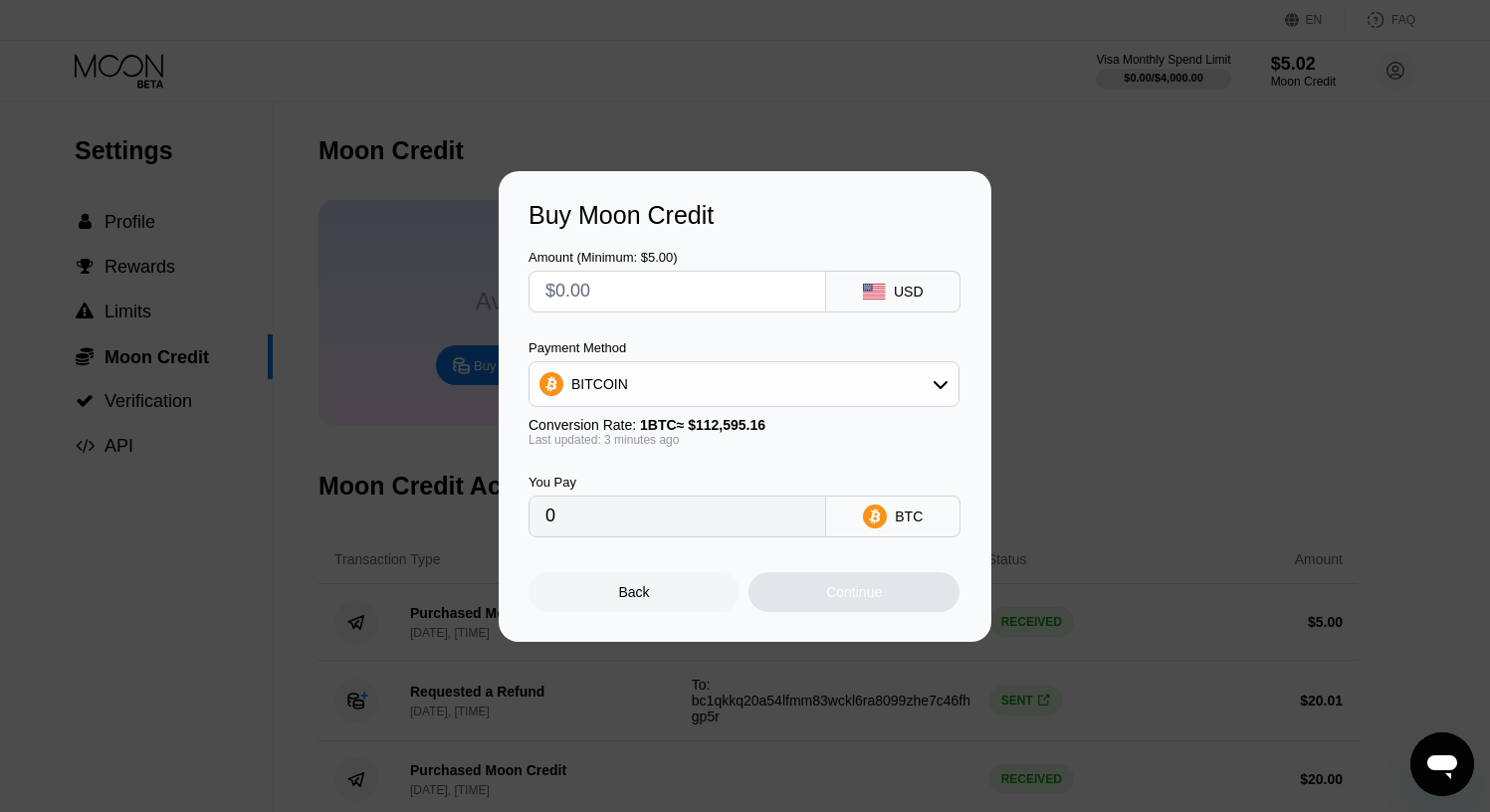 click at bounding box center (677, 292) 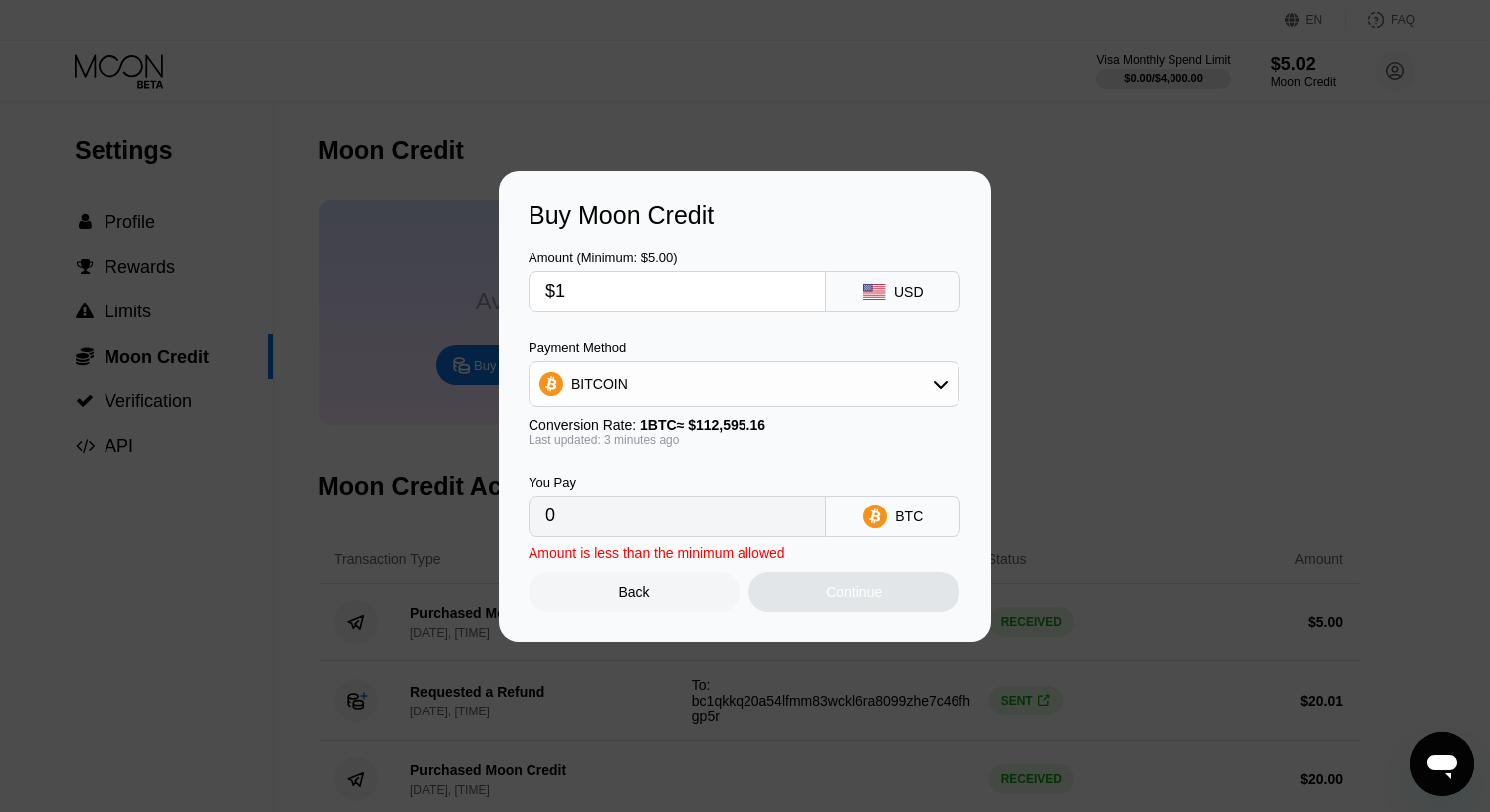 type on "0.00000888" 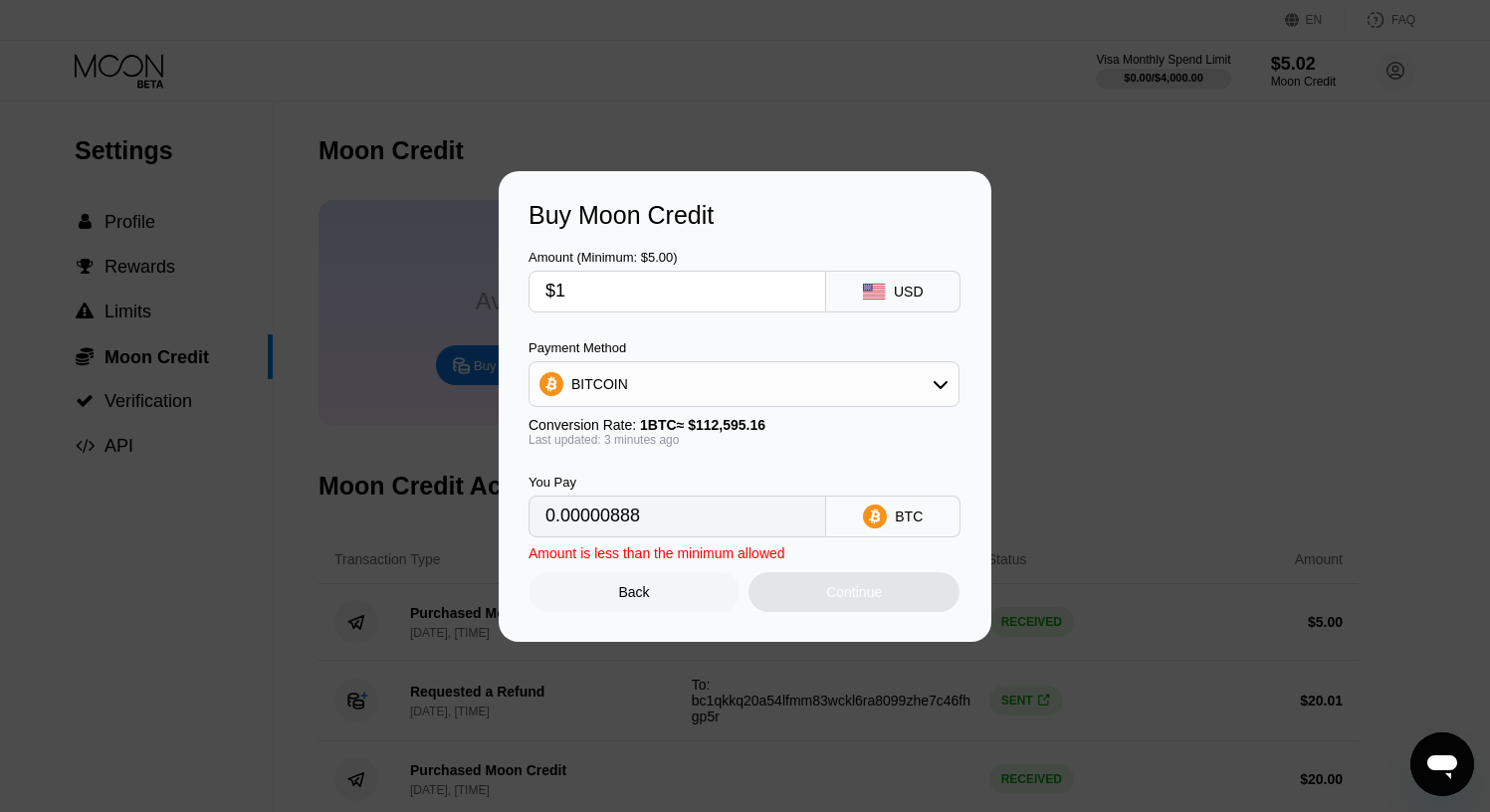type on "$15" 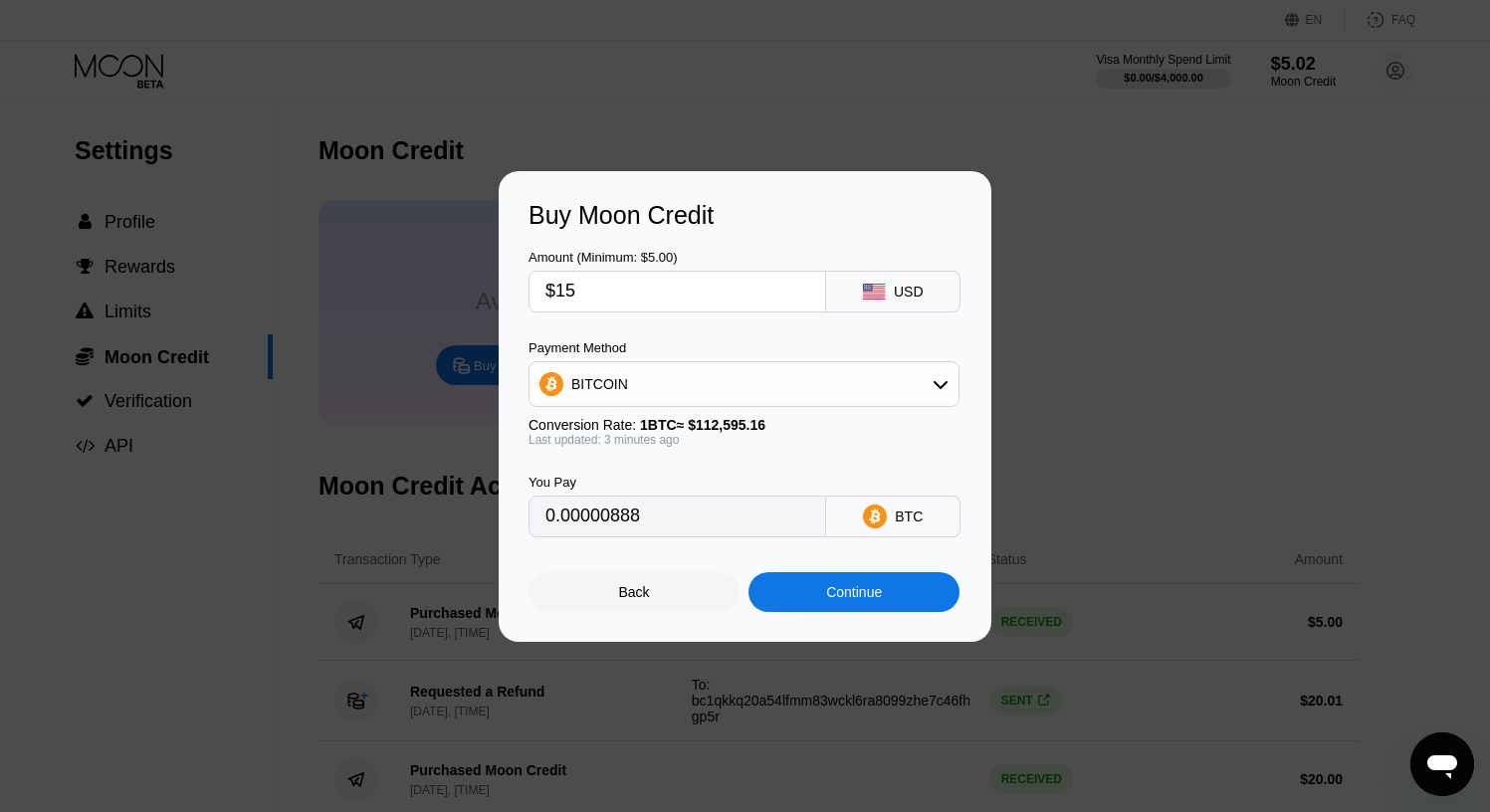 type on "0.00013317" 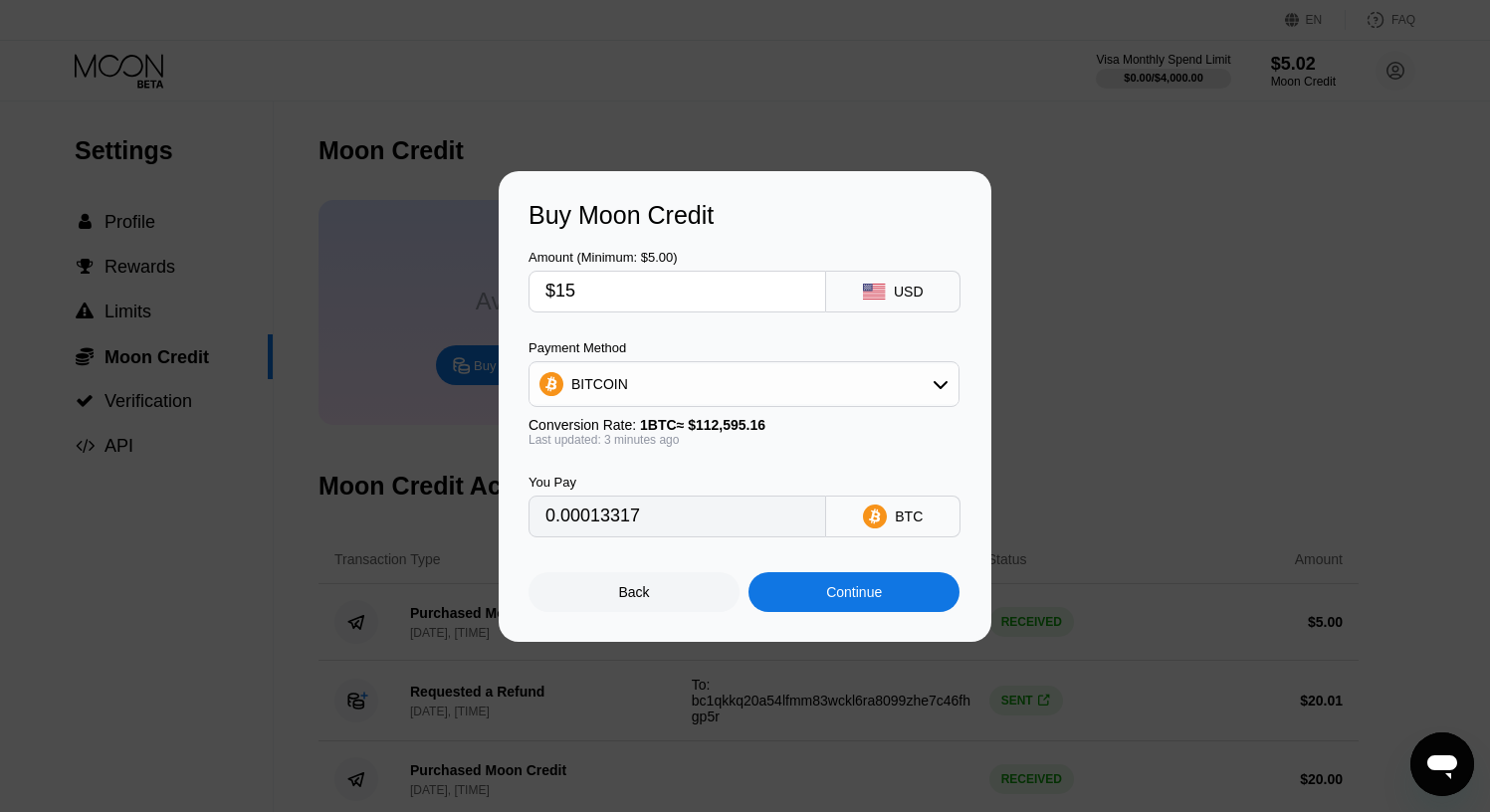 type on "$15" 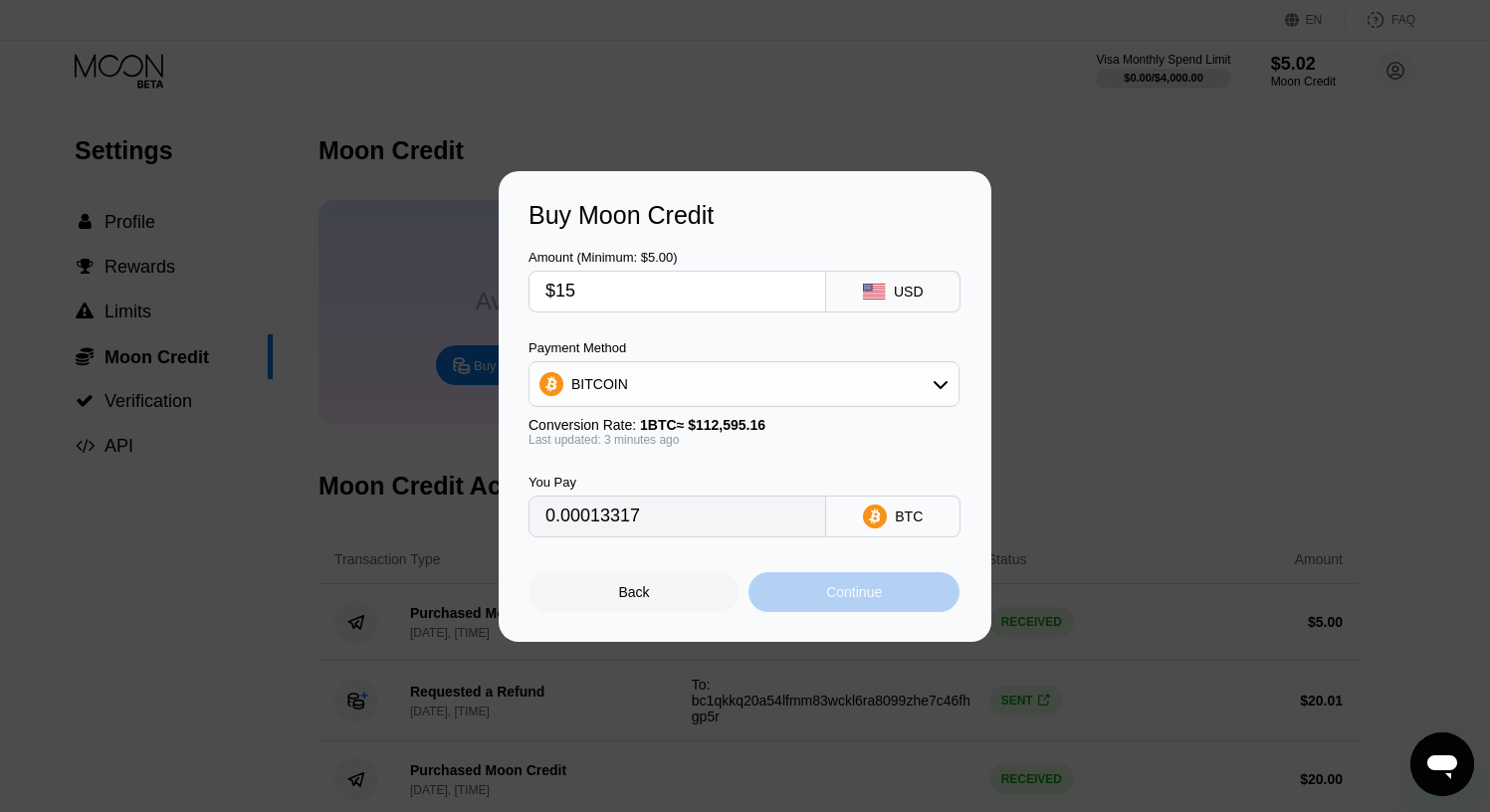 click on "Continue" at bounding box center [854, 592] 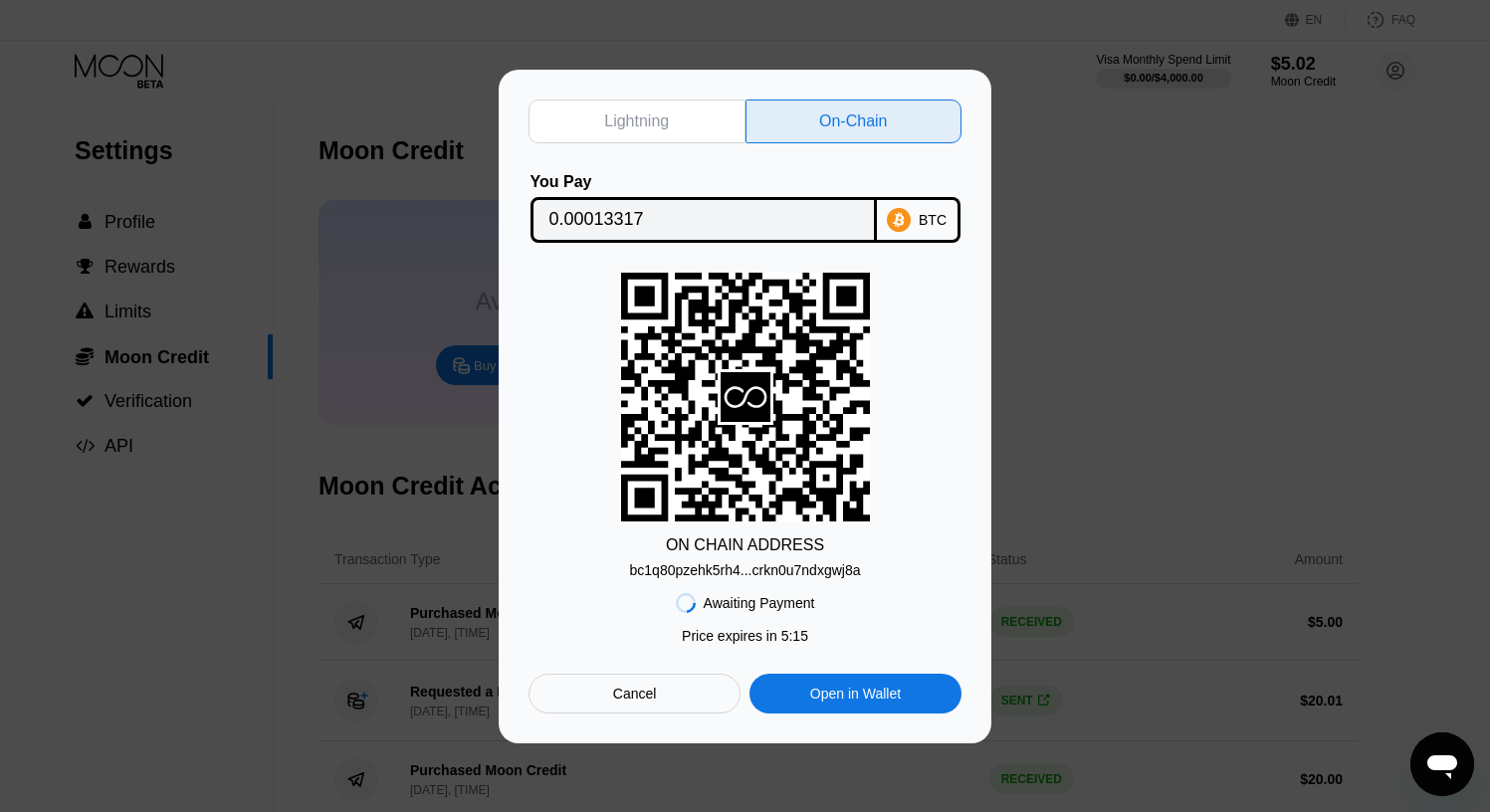 click on "Lightning On-Chain You Pay 0.00013317 BTC ON CHAIN   ADDRESS bc1q80pzehk5rh4...crkn0u7ndxgwj8a Awaiting Payment Price expires in   5 : 15 Cancel Open in Wallet" at bounding box center (745, 406) 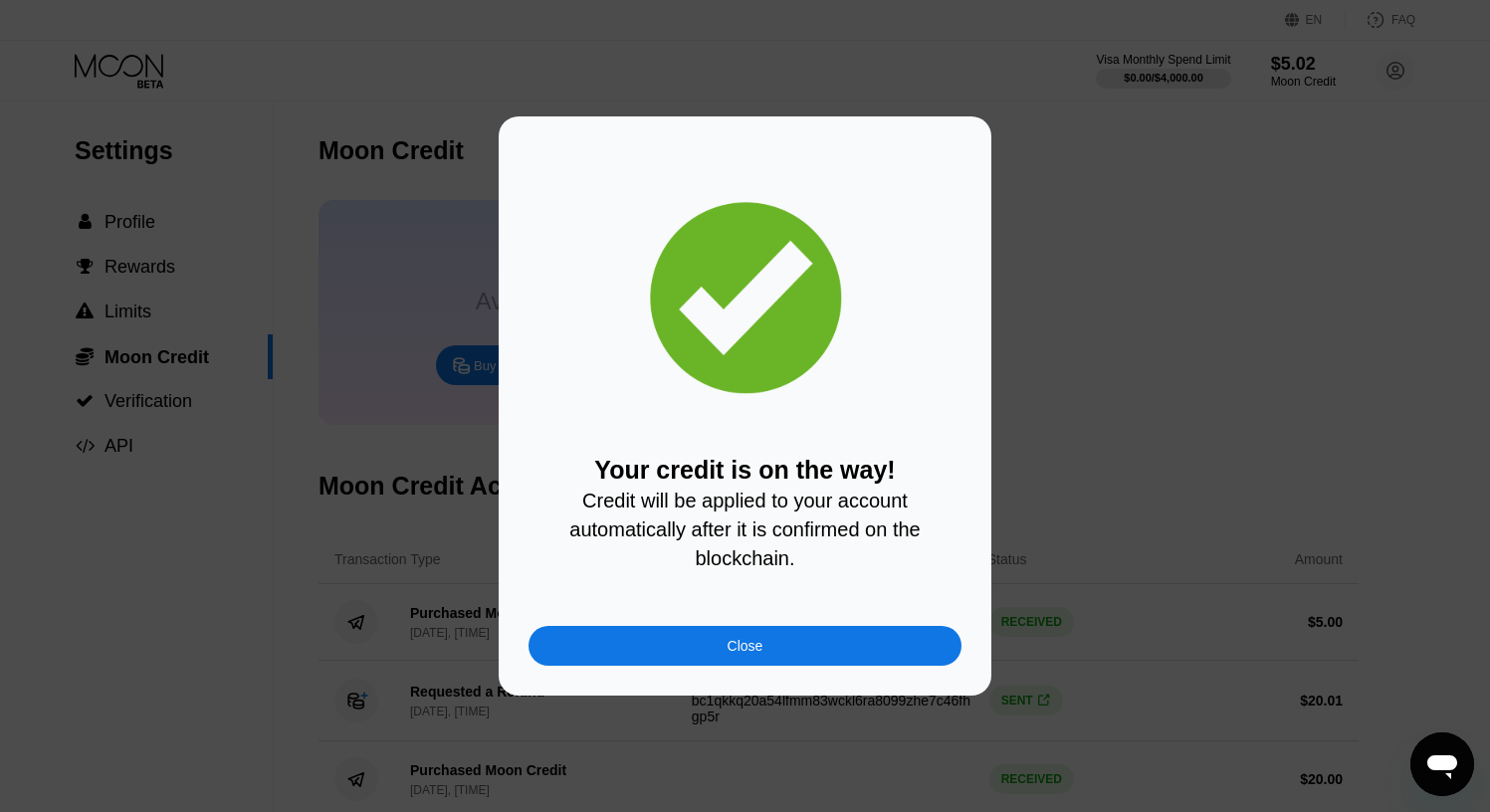click on "Close" at bounding box center (745, 646) 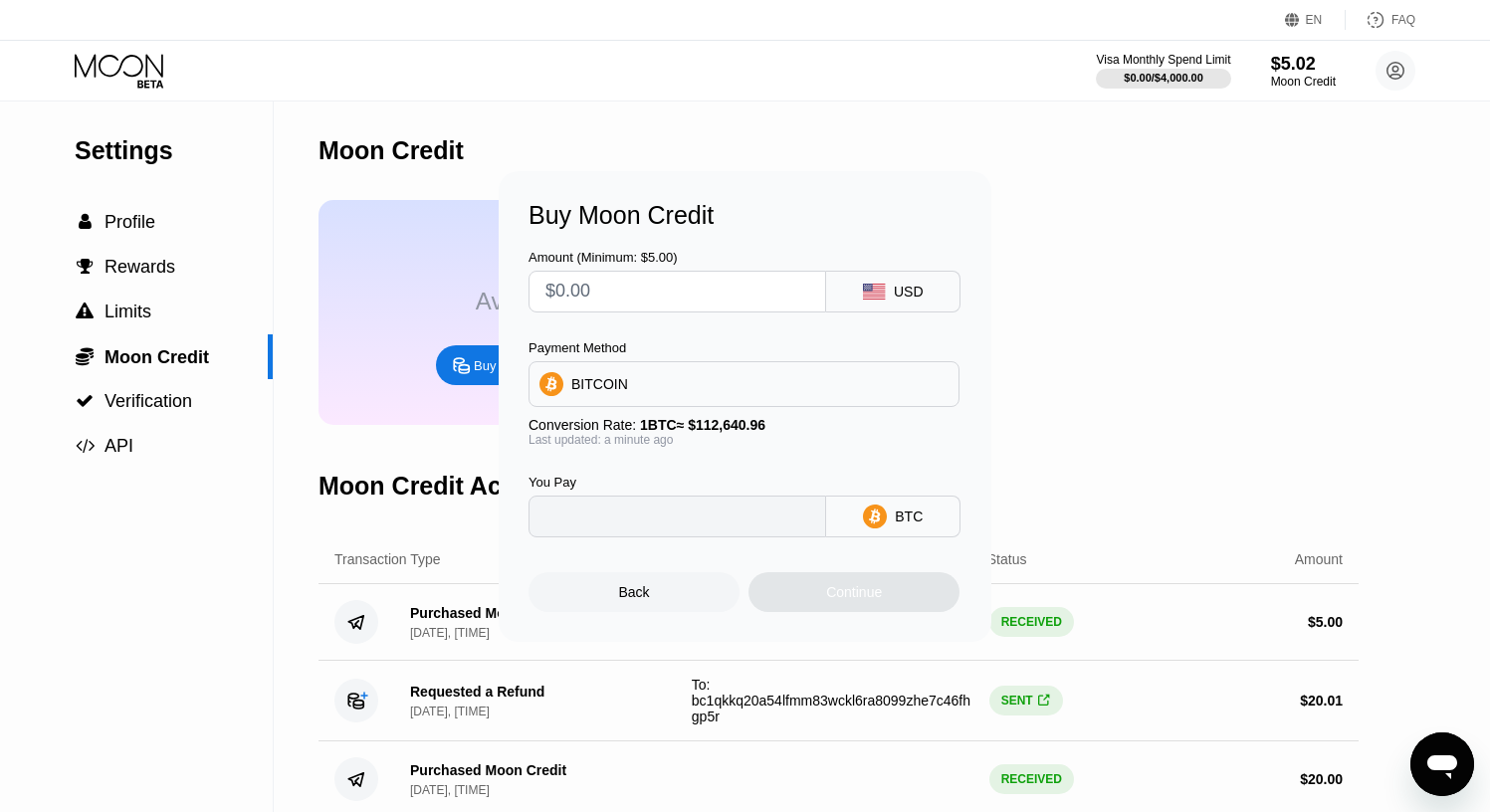 type on "0" 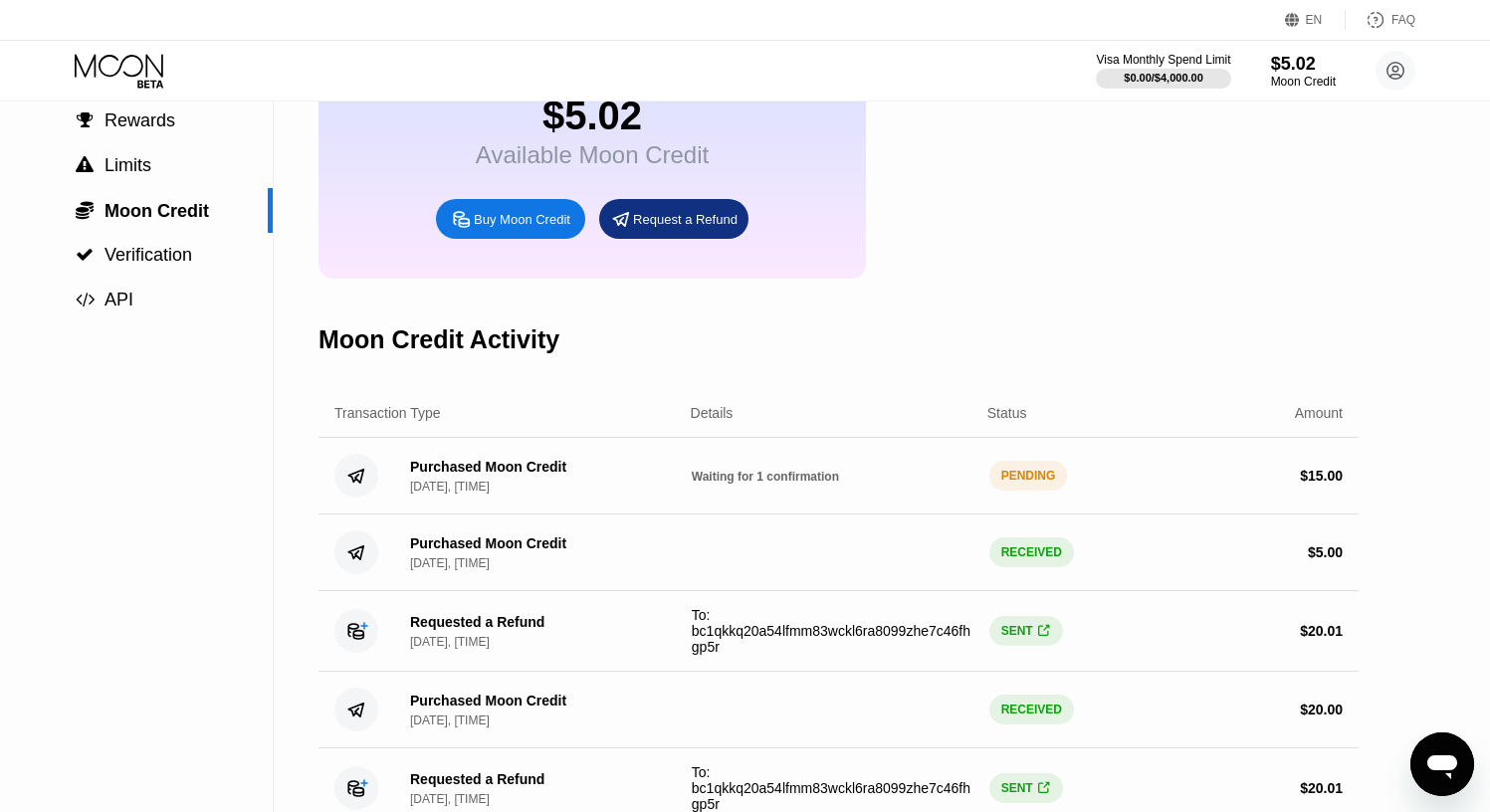 scroll, scrollTop: 0, scrollLeft: 0, axis: both 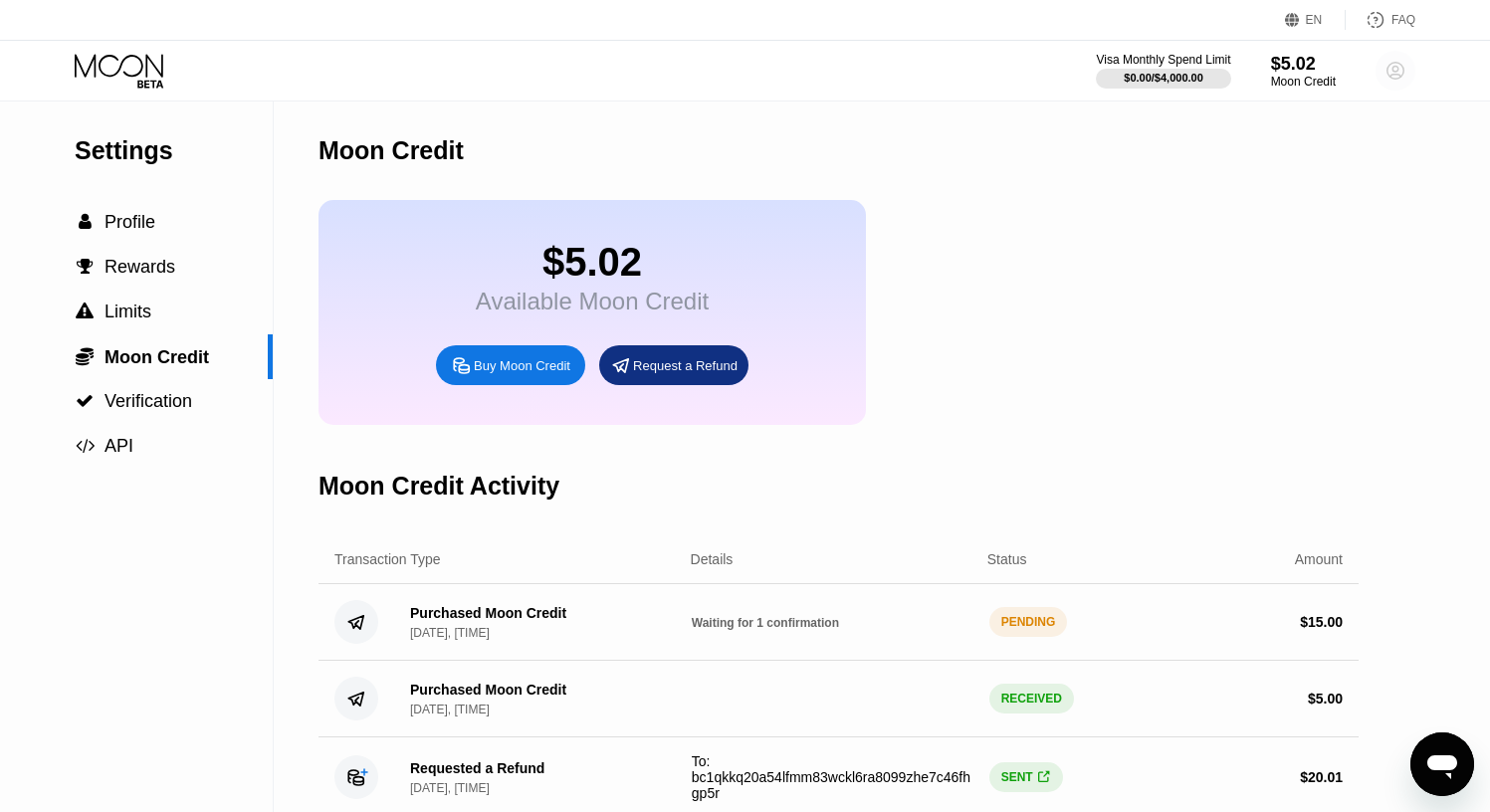 click 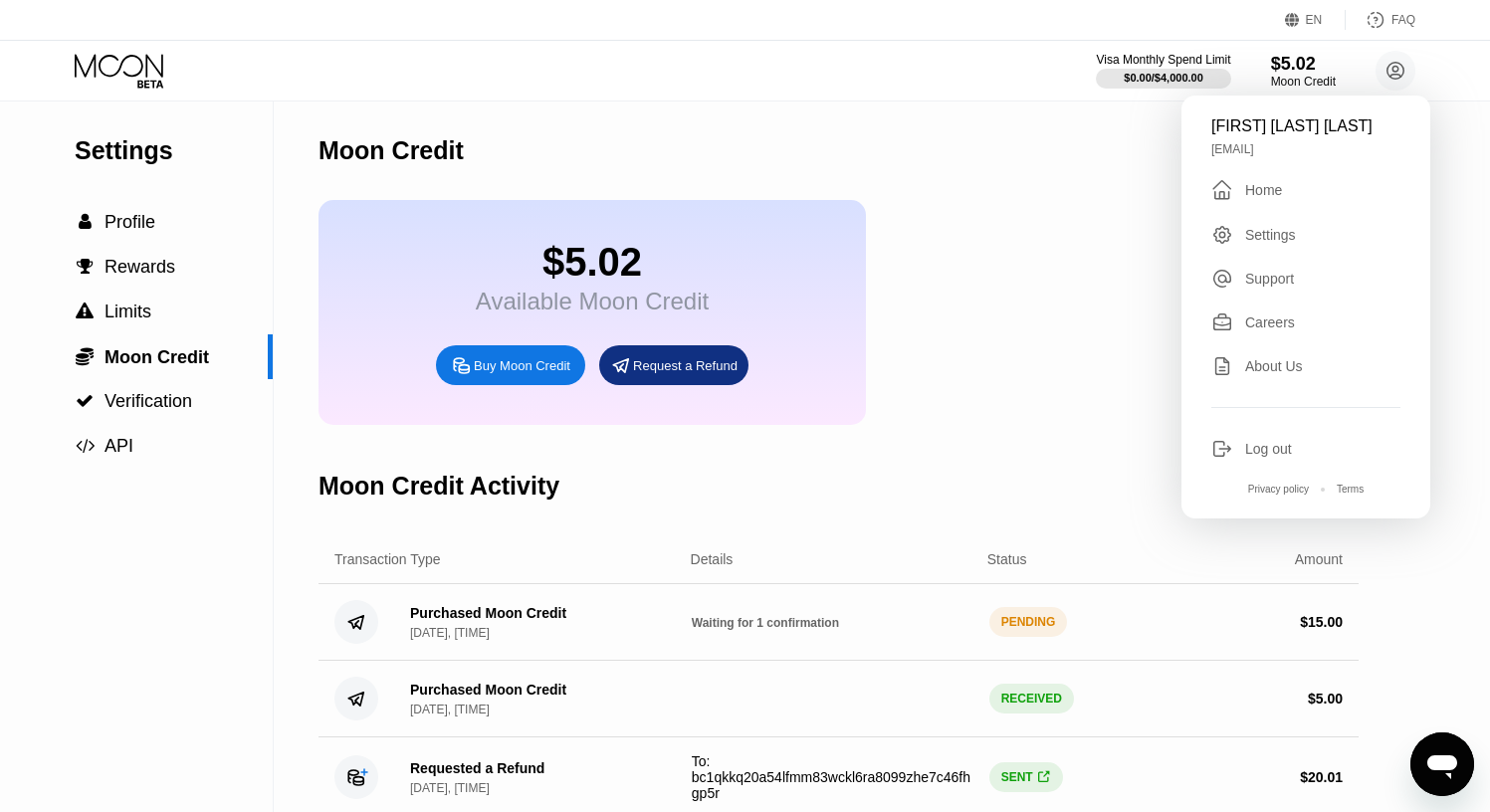 click on "Home" at bounding box center [1263, 190] 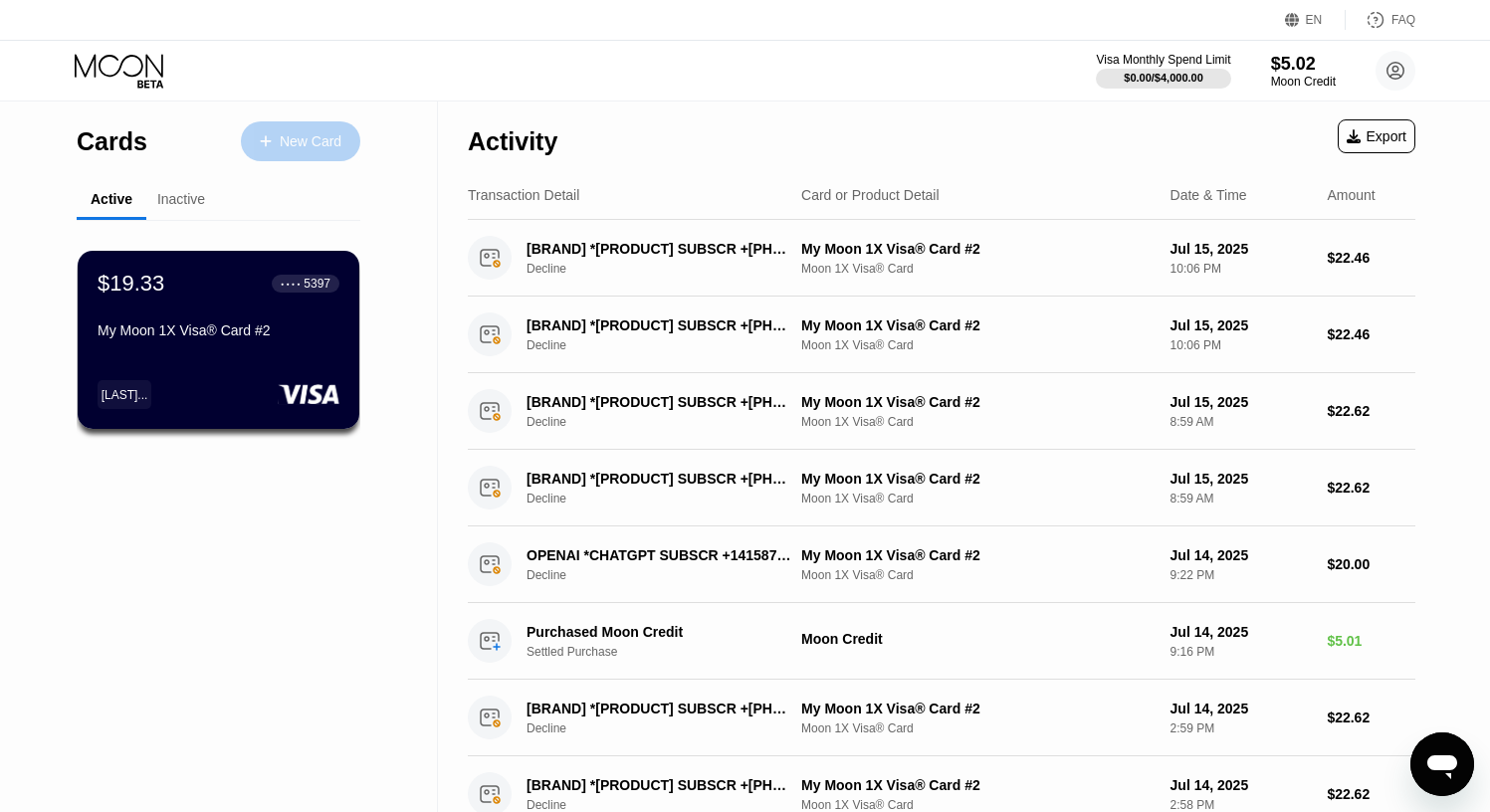 click on "New Card" at bounding box center [311, 141] 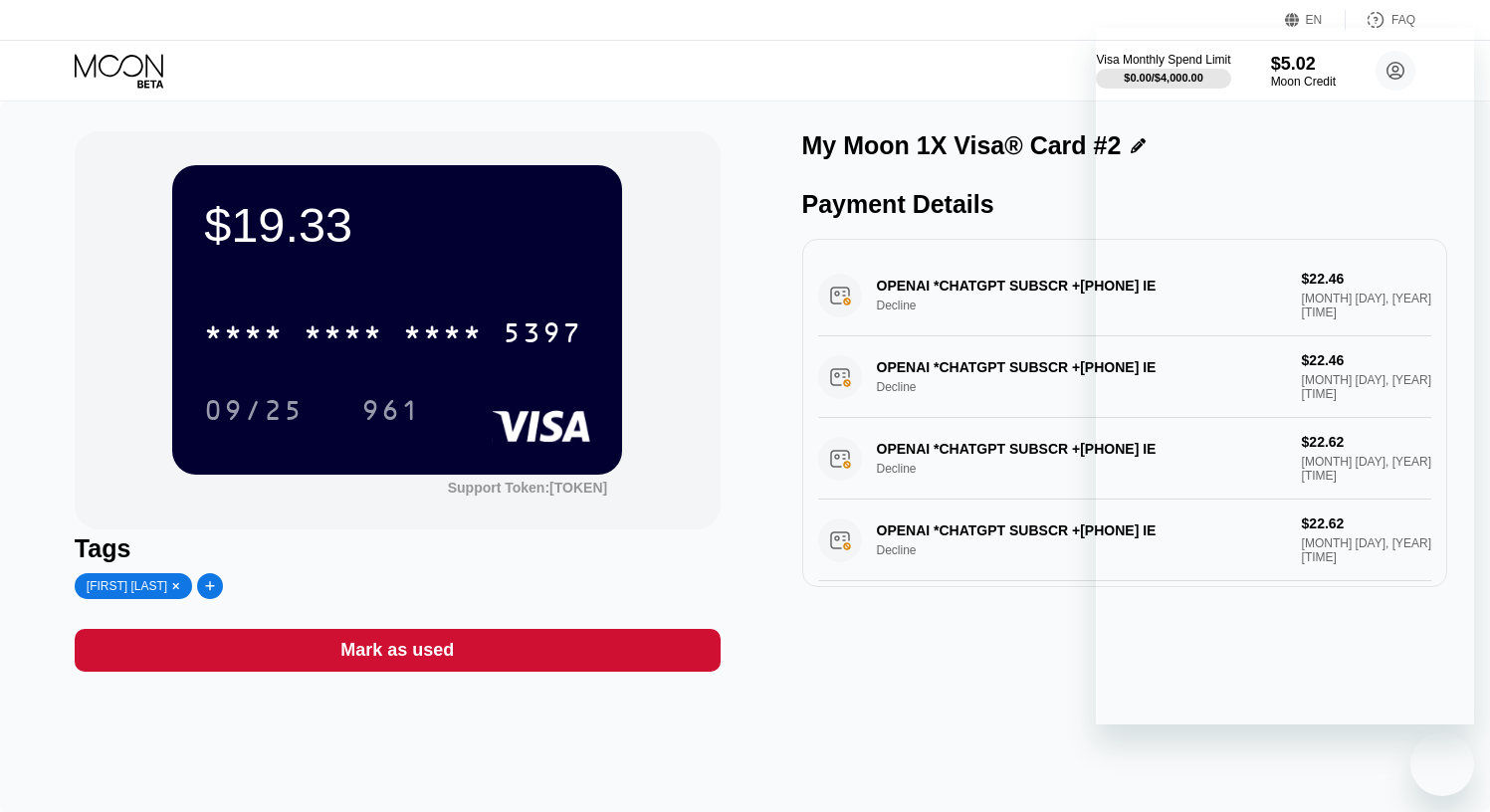scroll, scrollTop: 0, scrollLeft: 0, axis: both 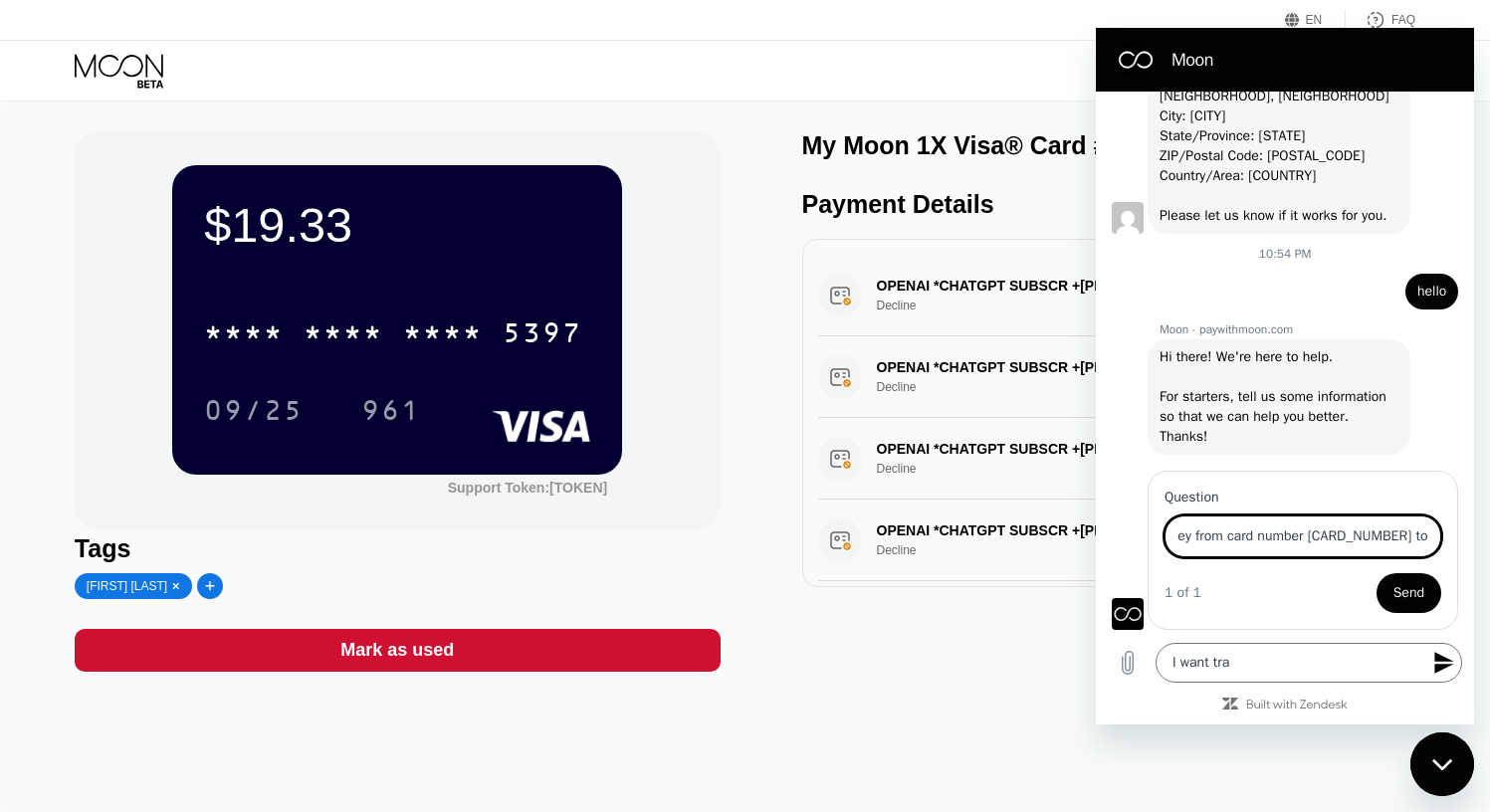 type on "i want transfer my money from card number [CARD_NUMBER] to" 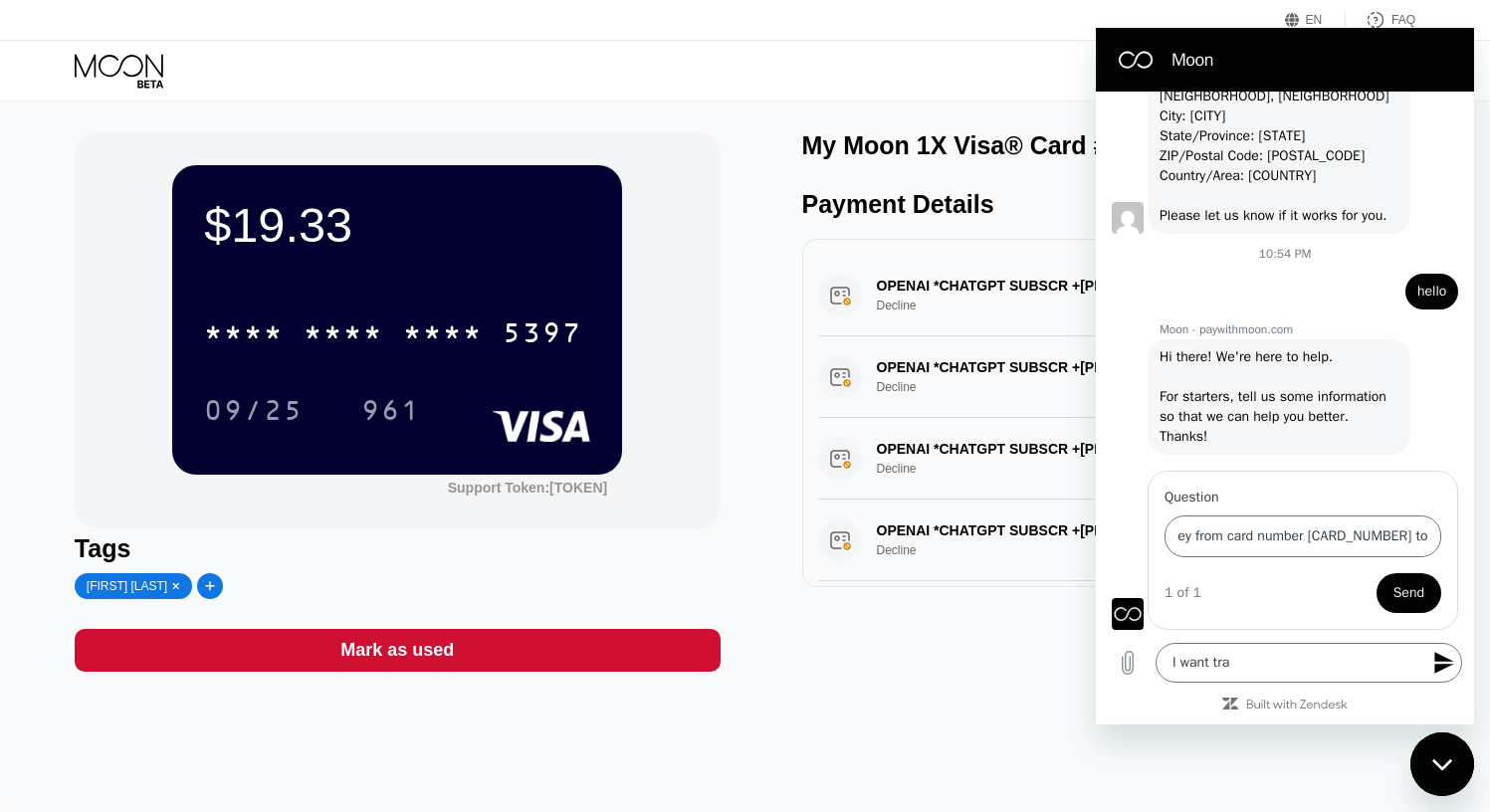 click on "$19.33 * * * * * * * * * * * * [CARD_LAST_FOUR] [MM]/[DD] [YEAR_LAST_TWO] Support Token:  [TOKEN] Tags [FIRST] [LAST] Mark as used My Moon 1X Visa® Card #2 Payment Details OPENAI *CHATGPT SUBSCR   +[PHONE] IE Decline $[AMOUNT] [MONTH] [DAY], [YEAR] [TIME] OPENAI *CHATGPT SUBSCR   +[PHONE] IE Decline $[AMOUNT] [MONTH] [DAY], [YEAR] [TIME] OPENAI *CHATGPT SUBSCR   +[PHONE] IE Decline $[AMOUNT] [MONTH] [DAY], [YEAR] [TIME] OPENAI *CHATGPT SUBSCR   +[PHONE] IE Decline $[AMOUNT] [MONTH] [DAY], [YEAR] [TIME] OPENAI *CHATGPT SUBSCR   +[PHONE] US Decline $[AMOUNT] [MONTH] [DAY], [YEAR] [TIME] OPENAI *CHATGPT SUBSCR   +[PHONE] IE Decline $[AMOUNT] [MONTH] [DAY], [YEAR] [TIME] OPENAI *CHATGPT SUBSCR   +[PHONE] IE Decline $[AMOUNT] [MONTH] [DAY], [YEAR] [TIME] OPENAI *CHATGPT SUBSCR   +[PHONE] IE Decline $[AMOUNT] [MONTH] [DAY], [YEAR] [TIME] OPENAI *CHATGPTSUBSCR   +[PHONE] IE Decline $[AMOUNT] [MONTH] [DAY], [YEAR] [TIME] OPENAI *CHATGPTSUBSCR   +[PHONE] IE Decline $[AMOUNT] [MONTH] [DAY], [YEAR] [TIME] OPENAI *CHATGPTSUBSCR   +[PHONE] IE Decline $[AMOUNT] [MONTH] [DAY], [YEAR] [TIME] Decline $[AMOUNT]" at bounding box center [745, 457] 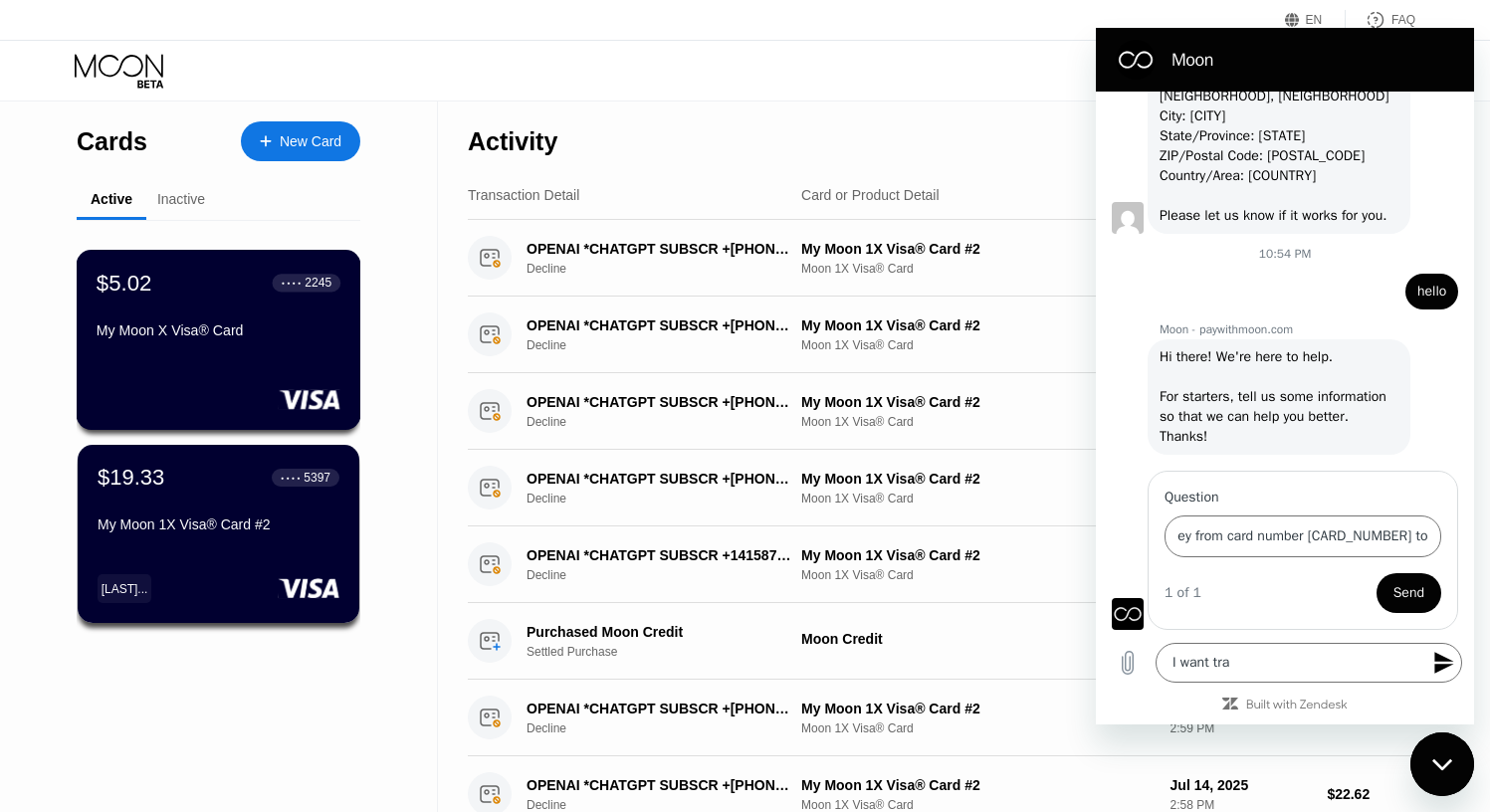 click on "My Moon X Visa® Card" at bounding box center (218, 334) 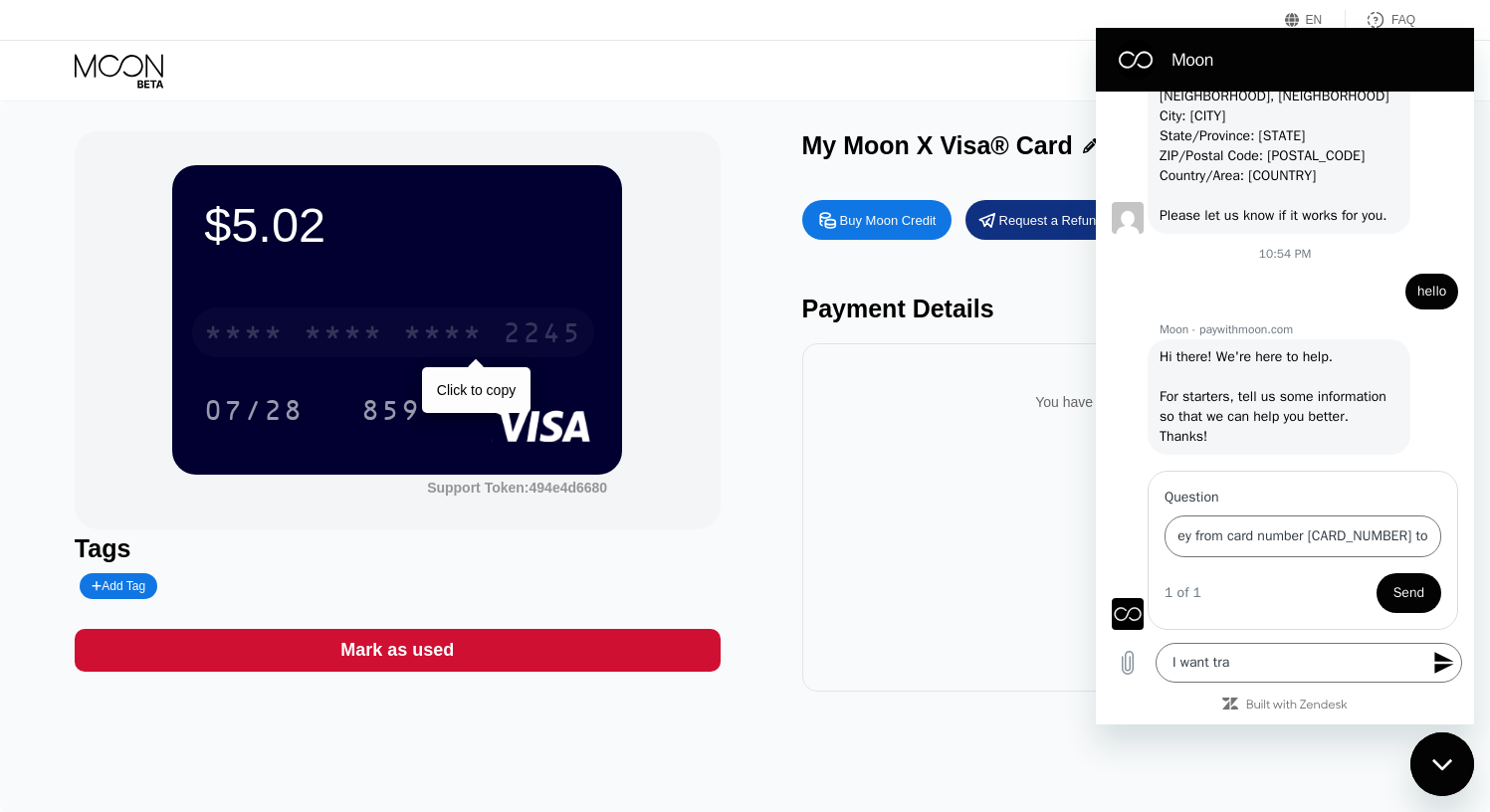 click on "* * * *" at bounding box center [443, 335] 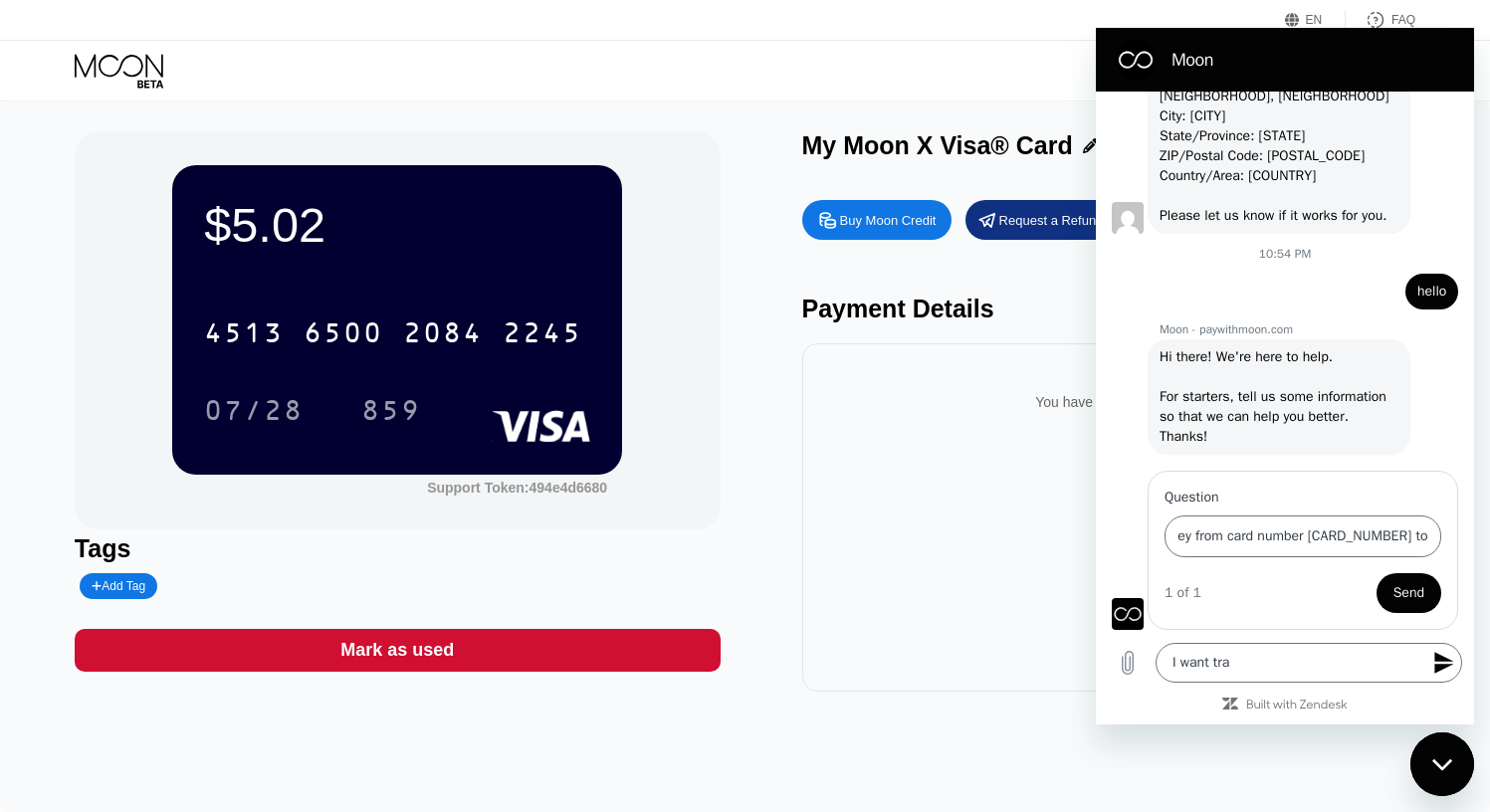 click on "[CARD_PREFIX] [CARD_LAST_FOUR] [MM]/[DD] [YEAR_LAST_TWO]" at bounding box center [397, 351] 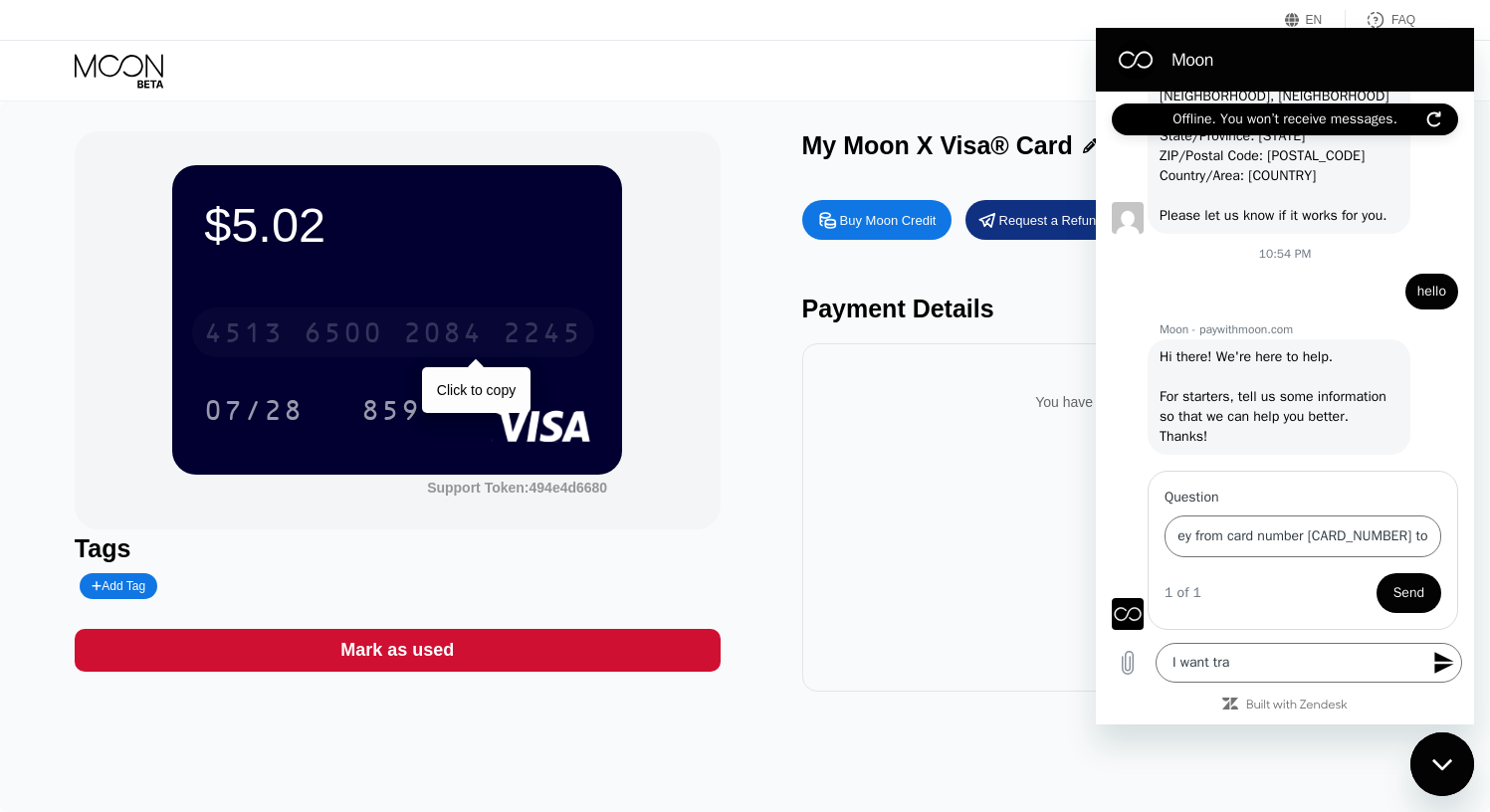 click on "2084" at bounding box center (443, 335) 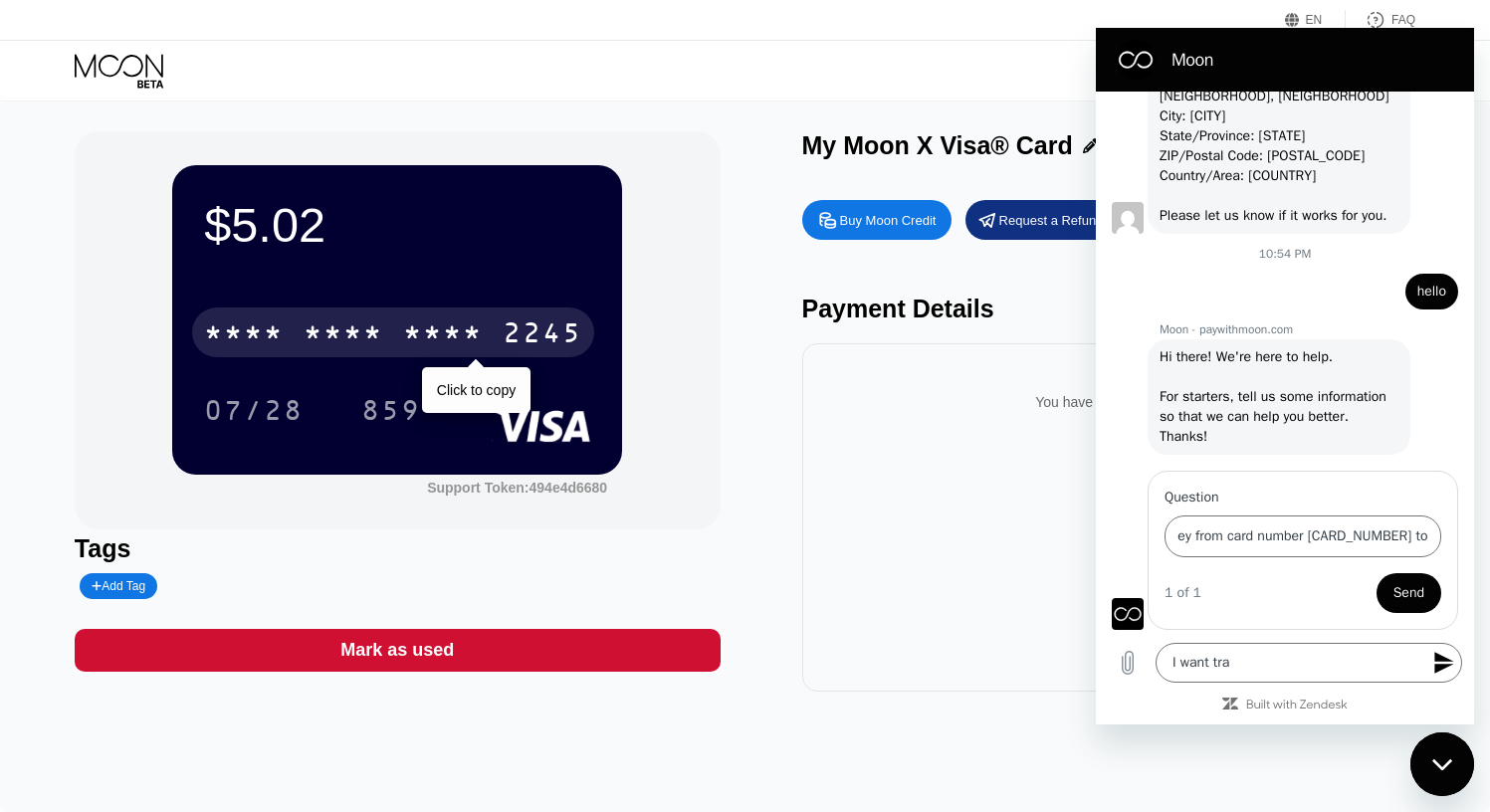 click on "* * * *" at bounding box center (443, 335) 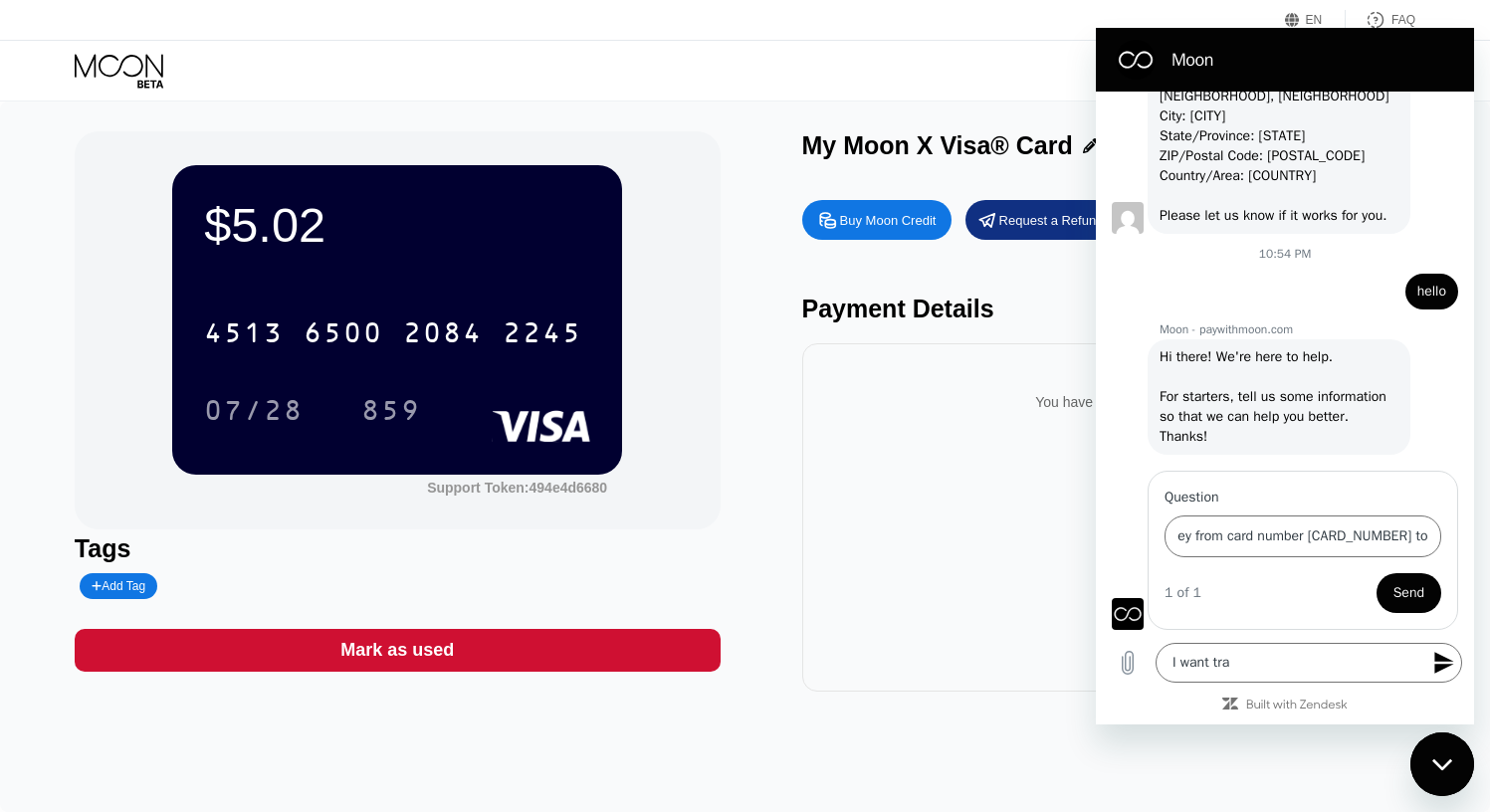 click on "You have no transactions yet" at bounding box center [1125, 402] 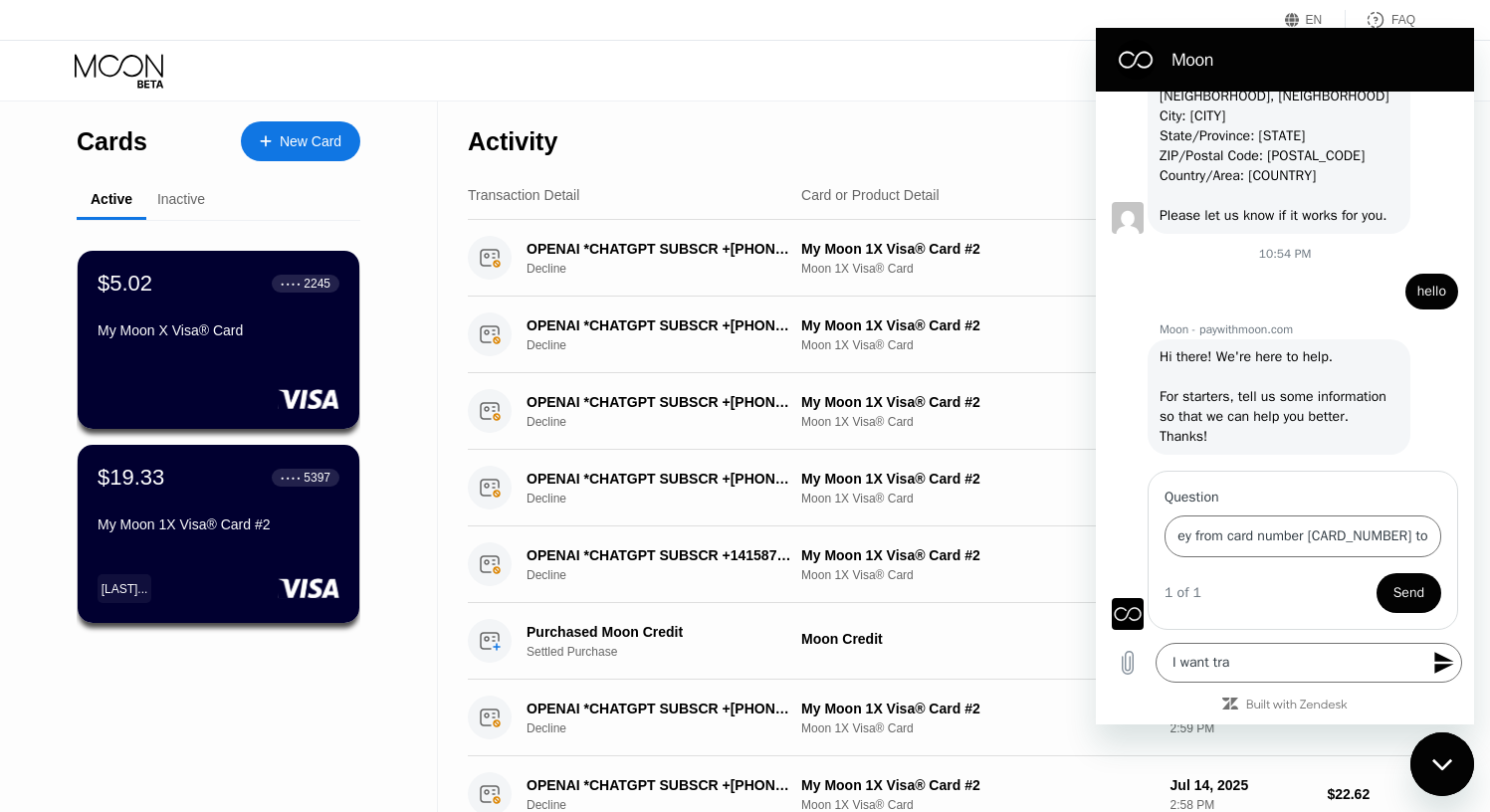 click on "Visa Monthly Spend Limit $0.00 / $4,000.00 $5.02 Moon Credit [FIRST] [LAST] mousavi.ehsan@[EXAMPLE.COM]  Home Settings Support Careers About Us Log out Privacy policy Terms" at bounding box center [745, 71] 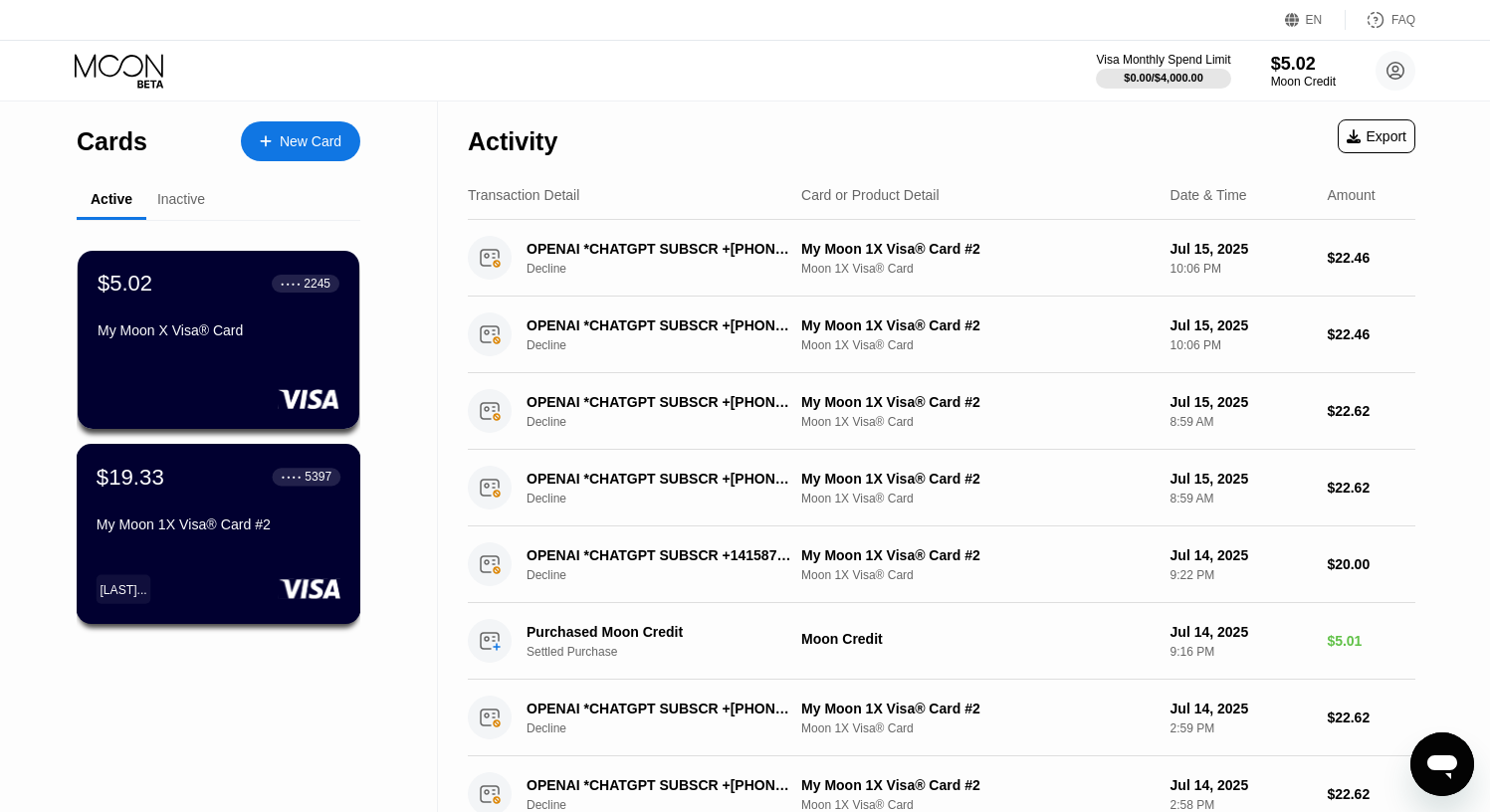 click on "$19.33 ● ● ● ● [CARD_LAST_FOUR] My Moon 1X Visa® Card #2" at bounding box center (218, 502) 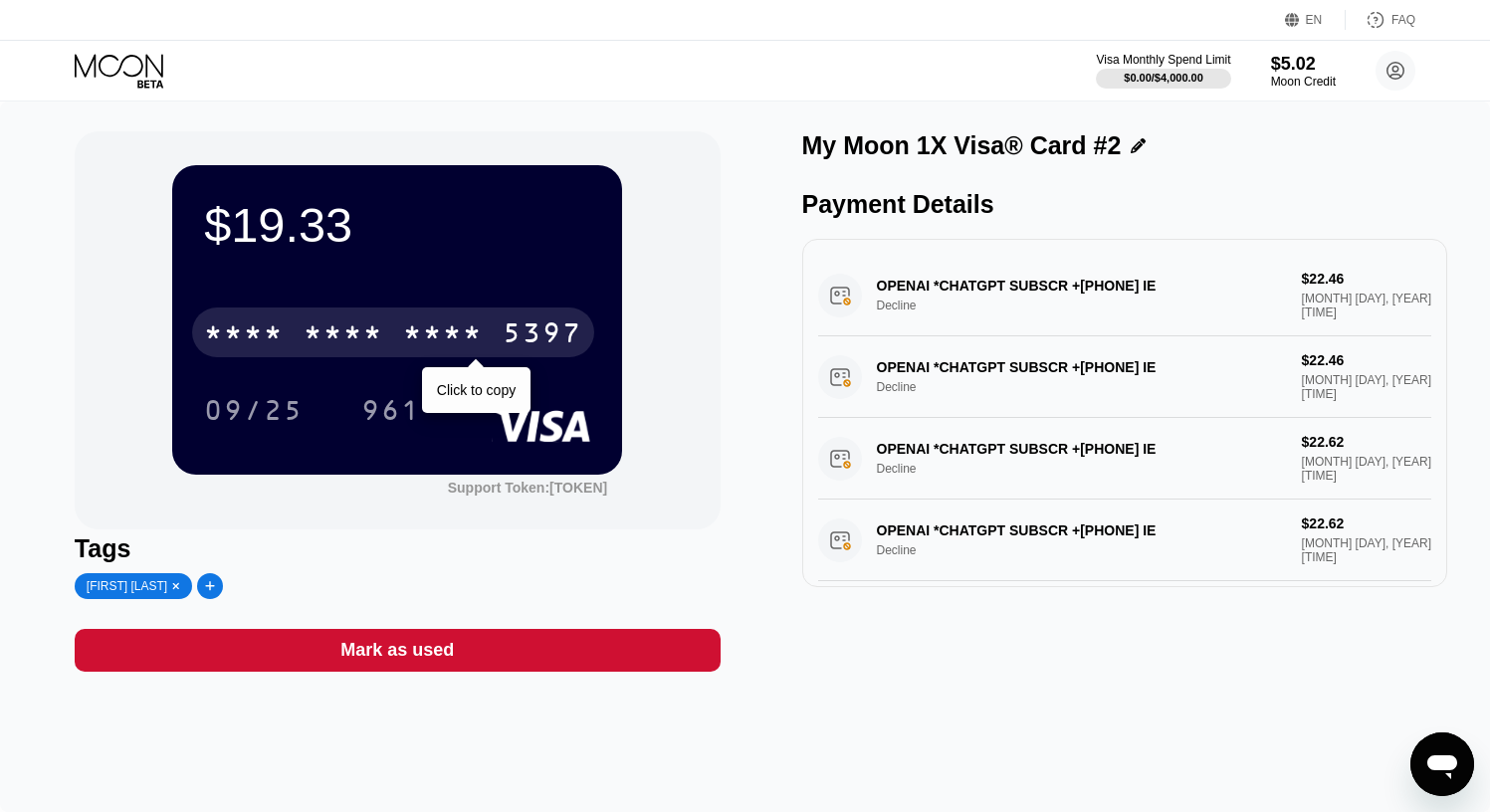 click on "* * * * * * * * * * * * [CARD_LAST_FOUR]" at bounding box center [393, 332] 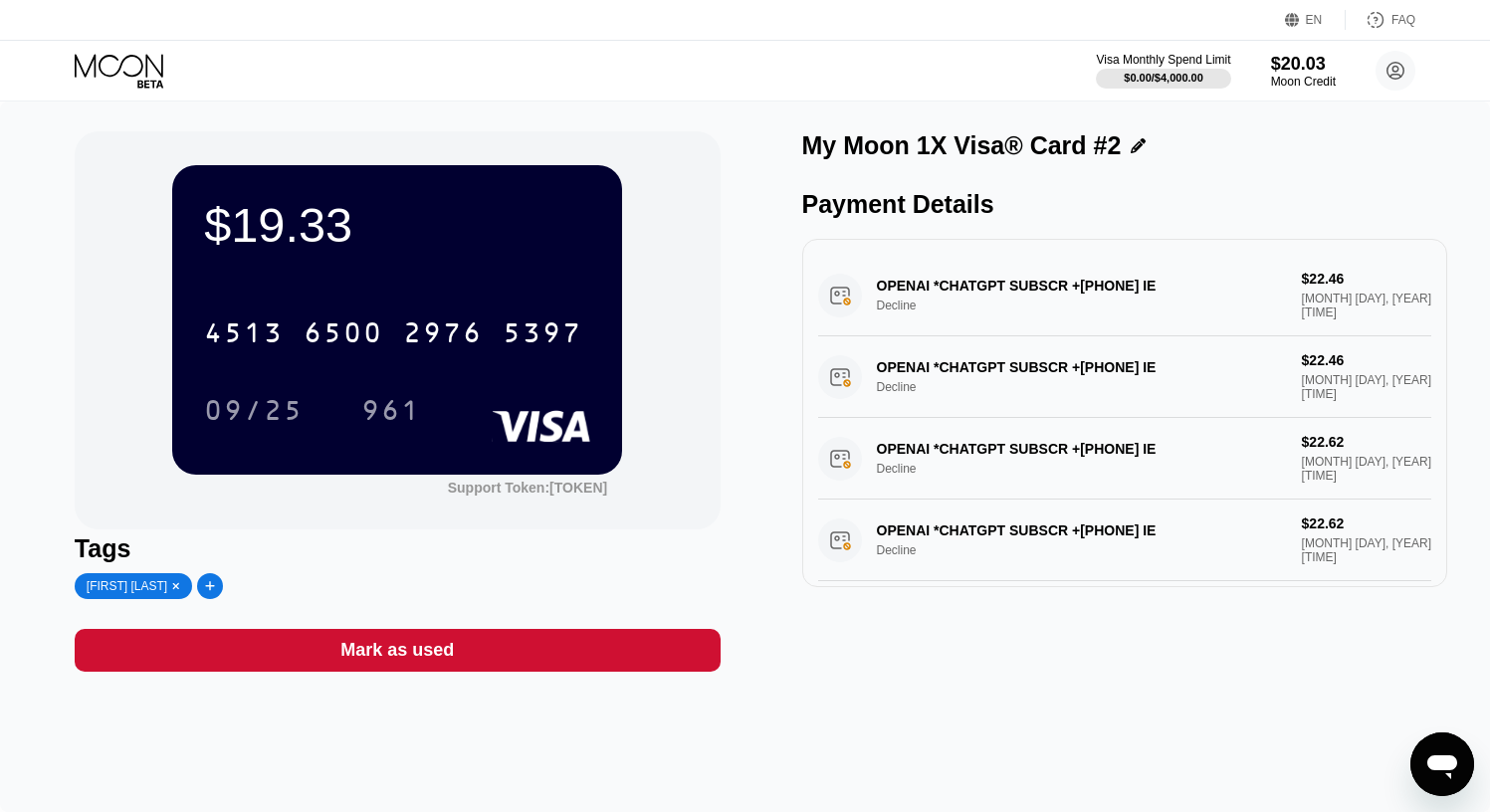 click 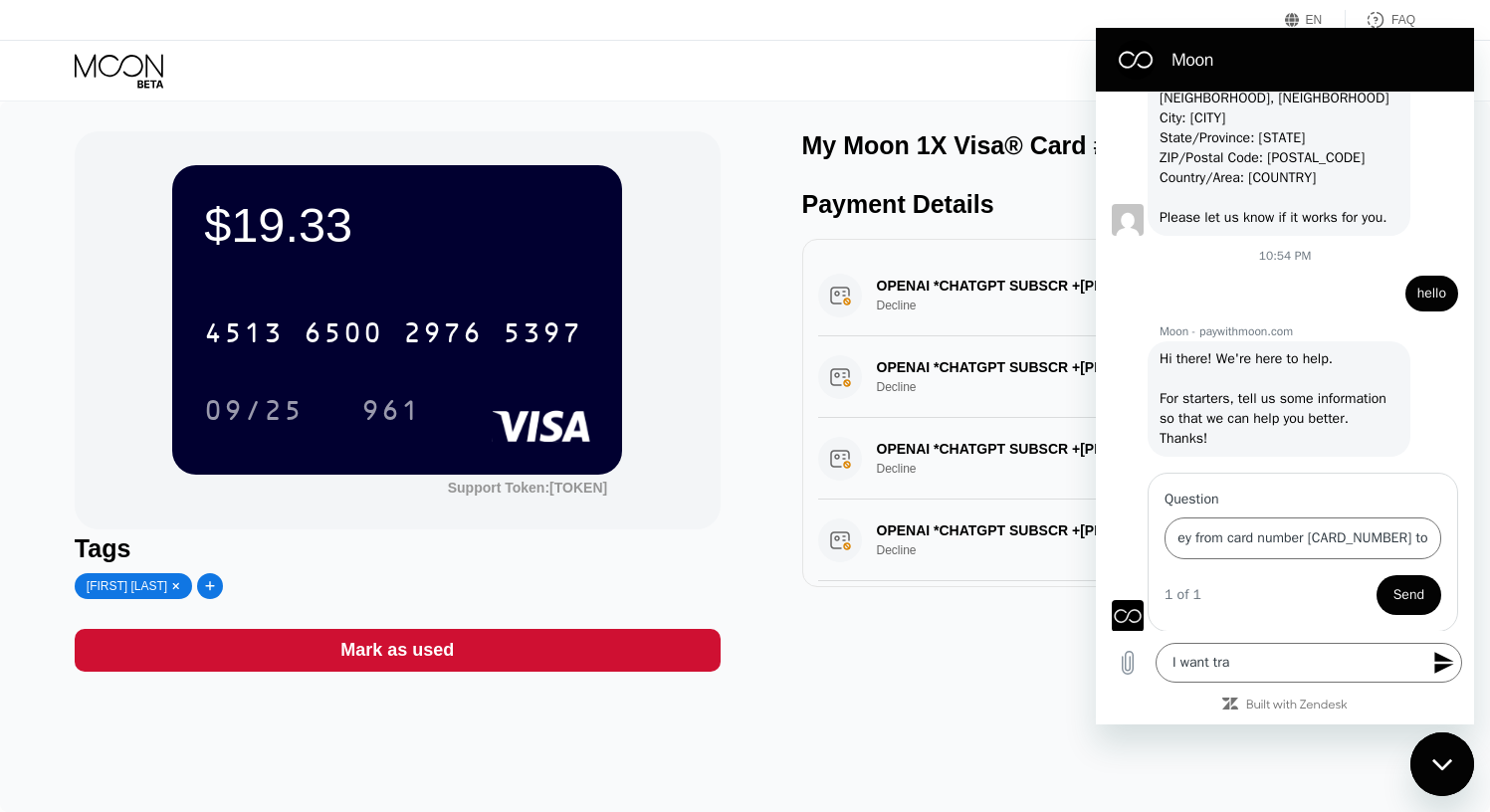 scroll, scrollTop: 667, scrollLeft: 0, axis: vertical 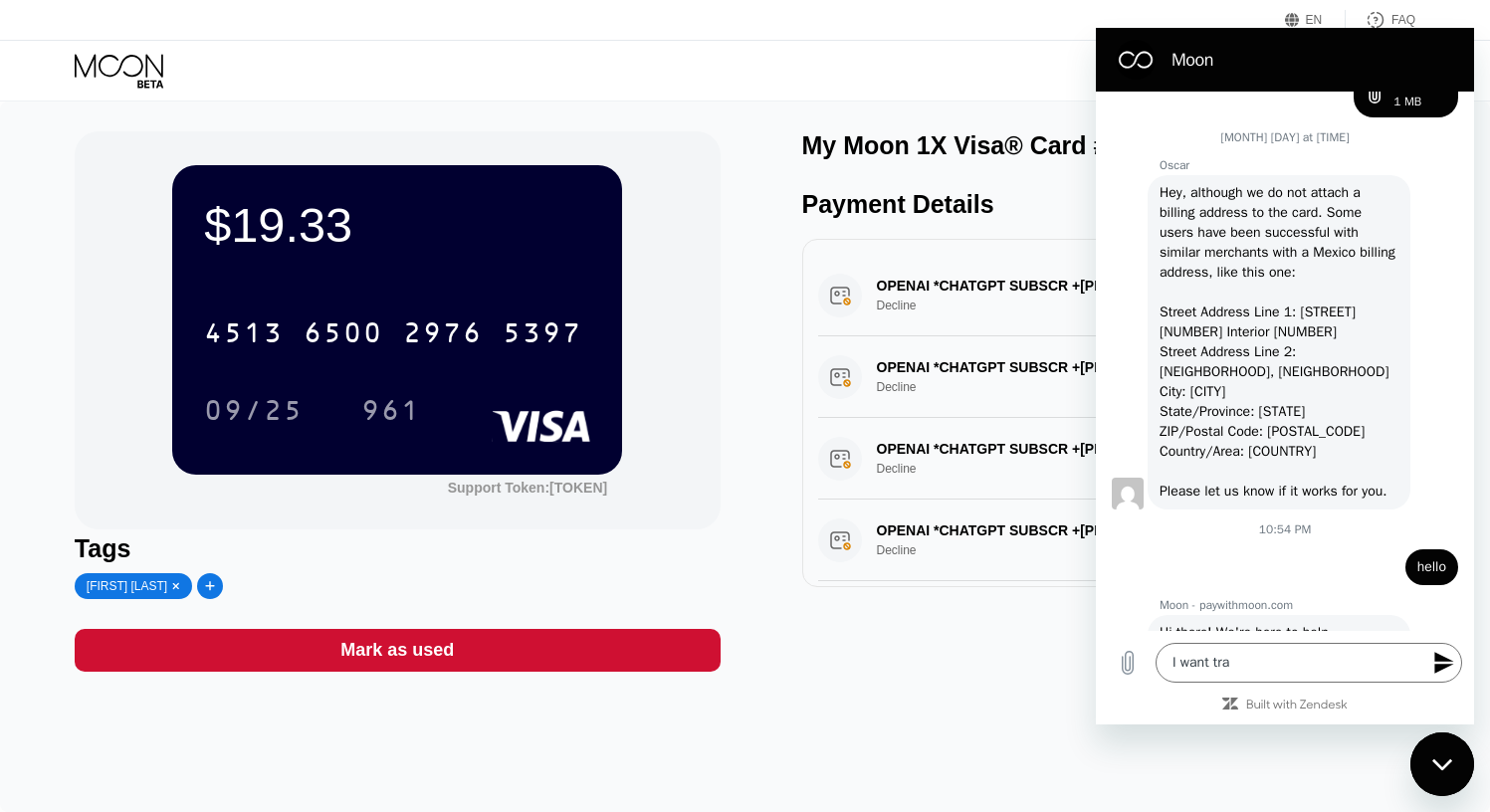 click on "$19.33 [CARD_NUMBER] [MM]/[DD] [YEAR_LAST_TWO] Support Token:  [TOKEN] Tags [FIRST] [LAST] Mark as used My Moon 1X Visa® Card #2 Payment Details OPENAI *CHATGPT SUBSCR   +[PHONE] IE Decline $[AMOUNT] [MONTH] [DAY], [YEAR] [TIME] OPENAI *CHATGPT SUBSCR   +[PHONE] IE Decline $[AMOUNT] [MONTH] [DAY], [YEAR] [TIME] OPENAI *CHATGPT SUBSCR   +[PHONE] IE Decline $[AMOUNT] [MONTH] [DAY], [YEAR] [TIME] OPENAI *CHATGPT SUBSCR   +[PHONE] IE Decline $[AMOUNT] [MONTH] [DAY], [YEAR] [TIME] OPENAI *CHATGPT SUBSCR   +[PHONE] US Decline $[AMOUNT] [MONTH] [DAY], [YEAR] [TIME] OPENAI *CHATGPT SUBSCR   +[PHONE] IE Decline $[AMOUNT] [MONTH] [DAY], [YEAR] [TIME] OPENAI *CHATGPT SUBSCR   +[PHONE] IE Decline $[AMOUNT] [MONTH] [DAY], [YEAR] [TIME] OPENAI *CHATGPT SUBSCR   +[PHONE] IE Decline $[AMOUNT] [MONTH] [DAY], [YEAR] [TIME] OPENAI *CHATGPT SUBSCR   +[PHONE] IE Decline $[AMOUNT] [MONTH] [DAY], [YEAR] [TIME] OPENAI *CHATGPT SUBSCR   +[PHONE] IE Decline $[AMOUNT] [MONTH] [DAY], [YEAR] [TIME] OPENAI *CHATGPT SUBSCR   +[PHONE] IE Decline $[AMOUNT] [MONTH] [DAY], [YEAR] [TIME] Decline $[AMOUNT] [MONTH] [DAY], [YEAR] [TIME]" at bounding box center [745, 401] 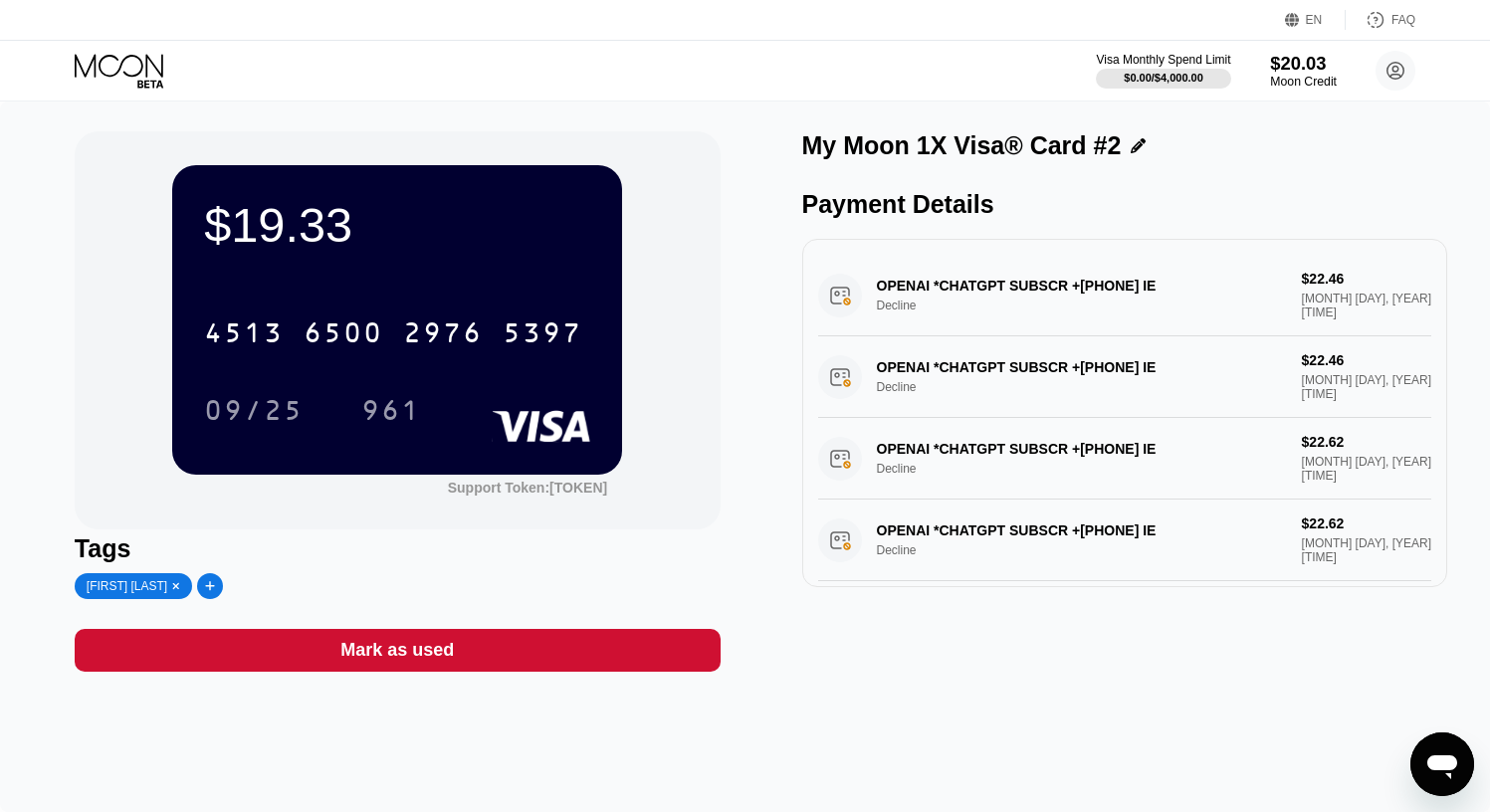 click on "$20.03" at bounding box center (1303, 63) 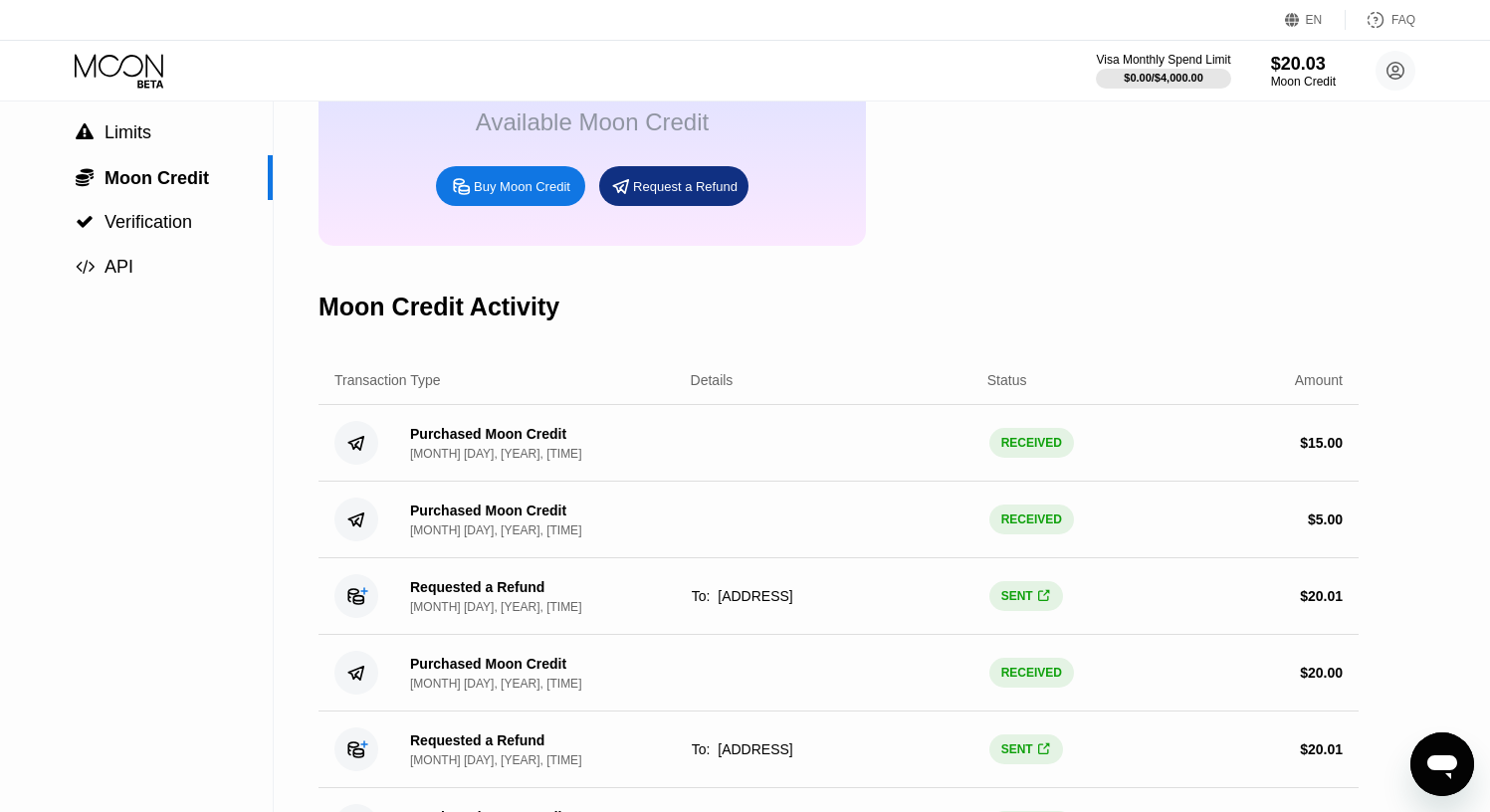 scroll, scrollTop: 0, scrollLeft: 0, axis: both 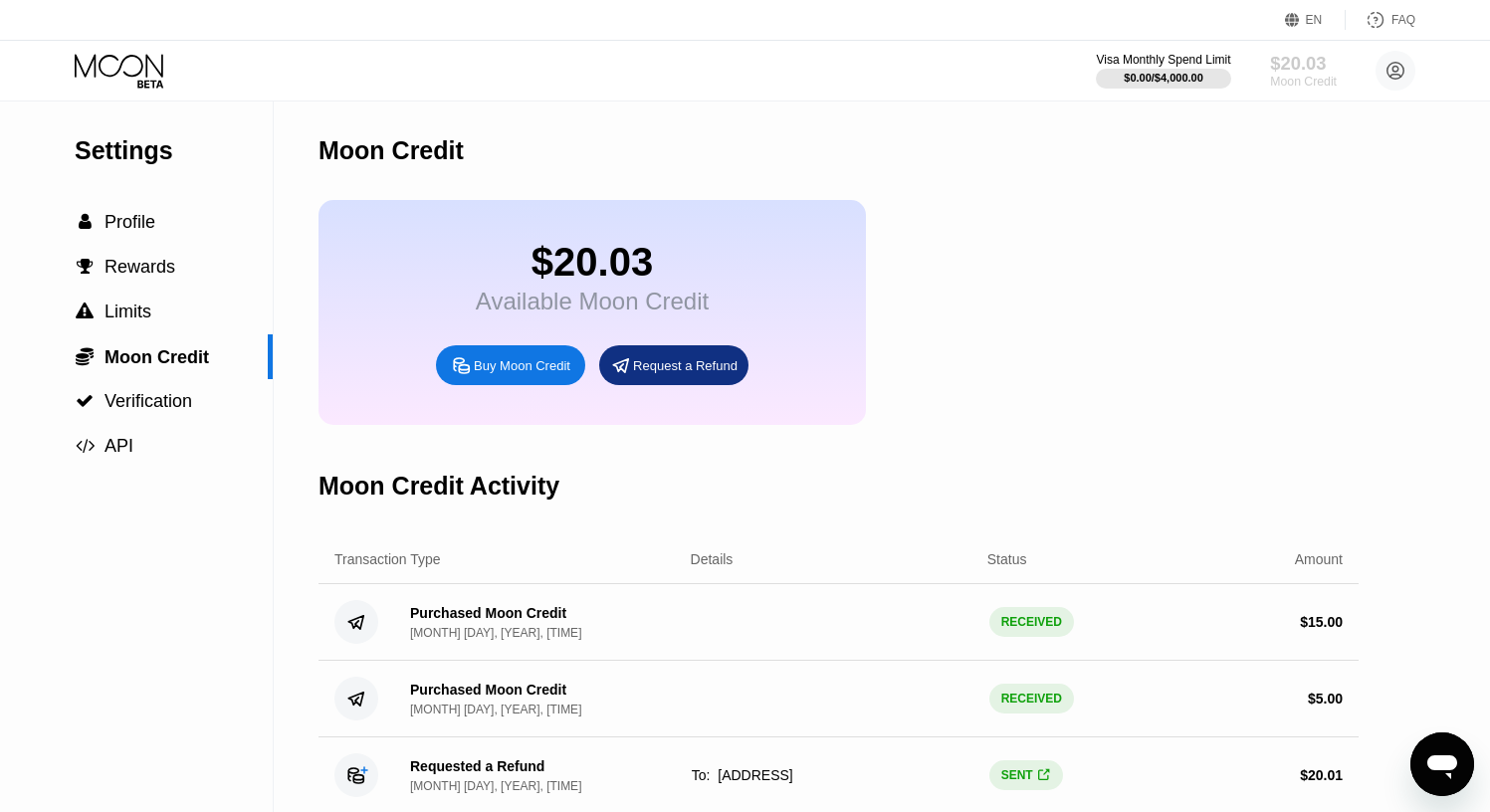 click on "$20.03" at bounding box center (1303, 63) 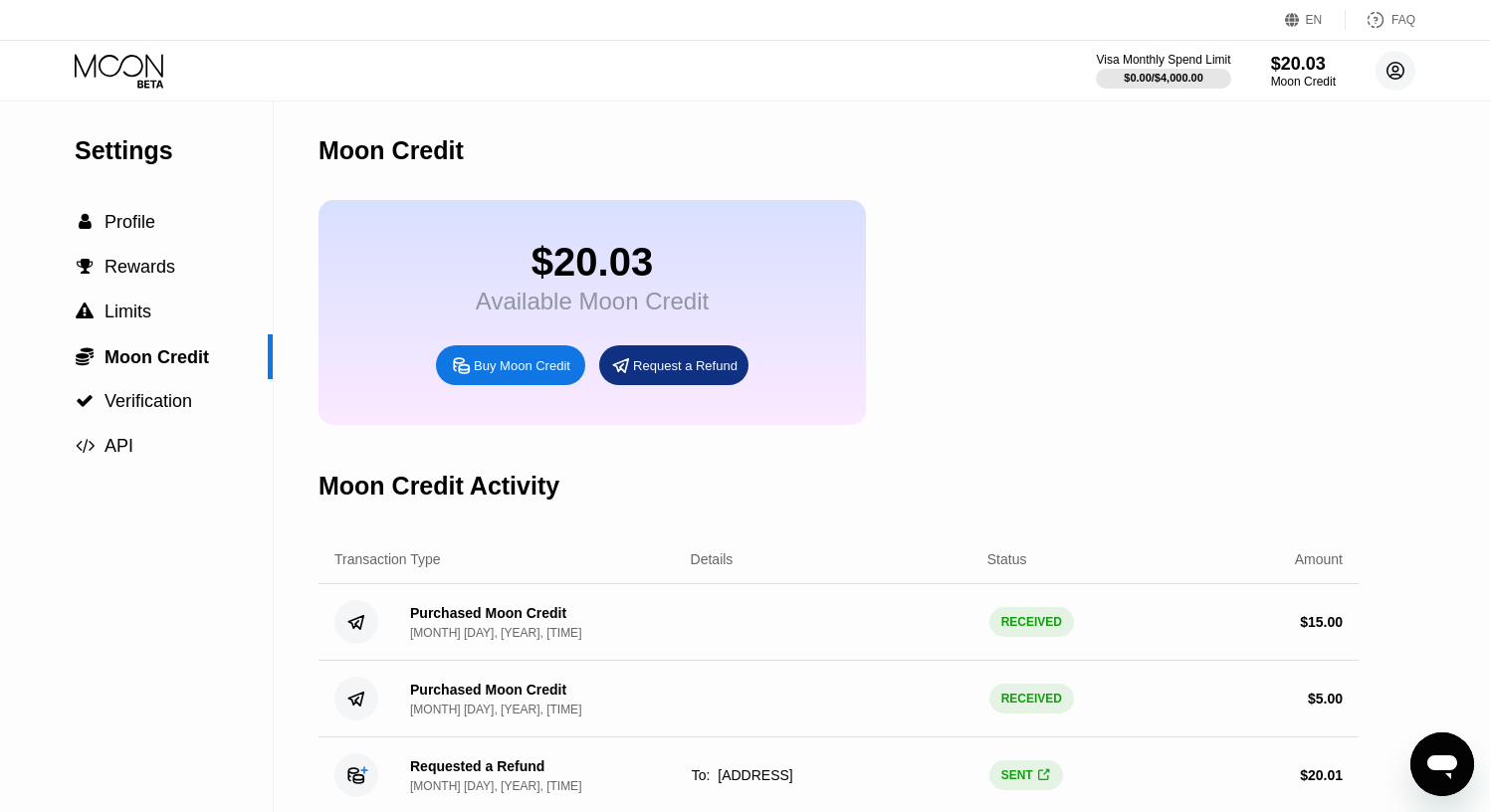 click 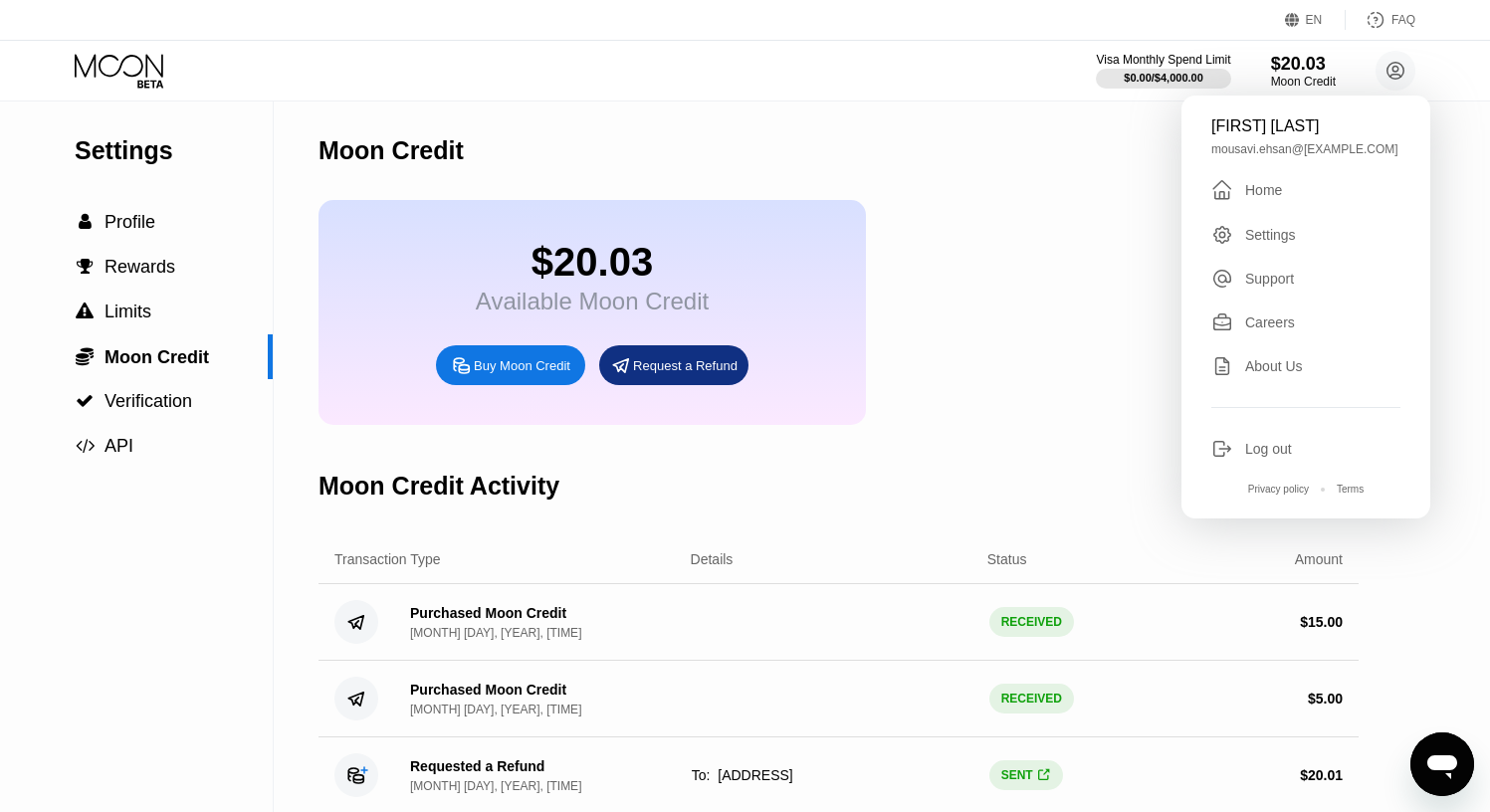 click on " Home" at bounding box center (1306, 190) 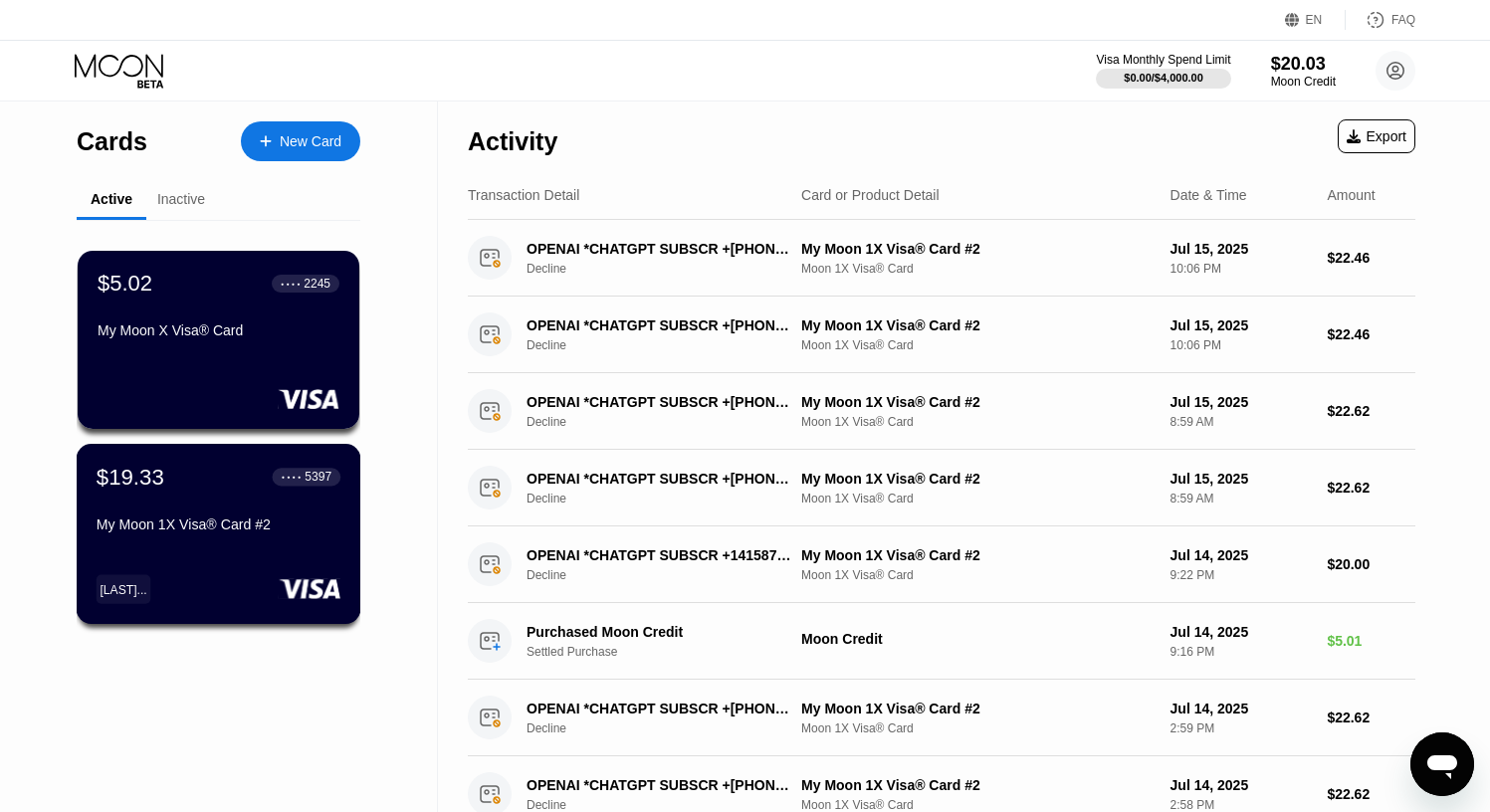 click on "My Moon 1X Visa® Card #2" at bounding box center [218, 528] 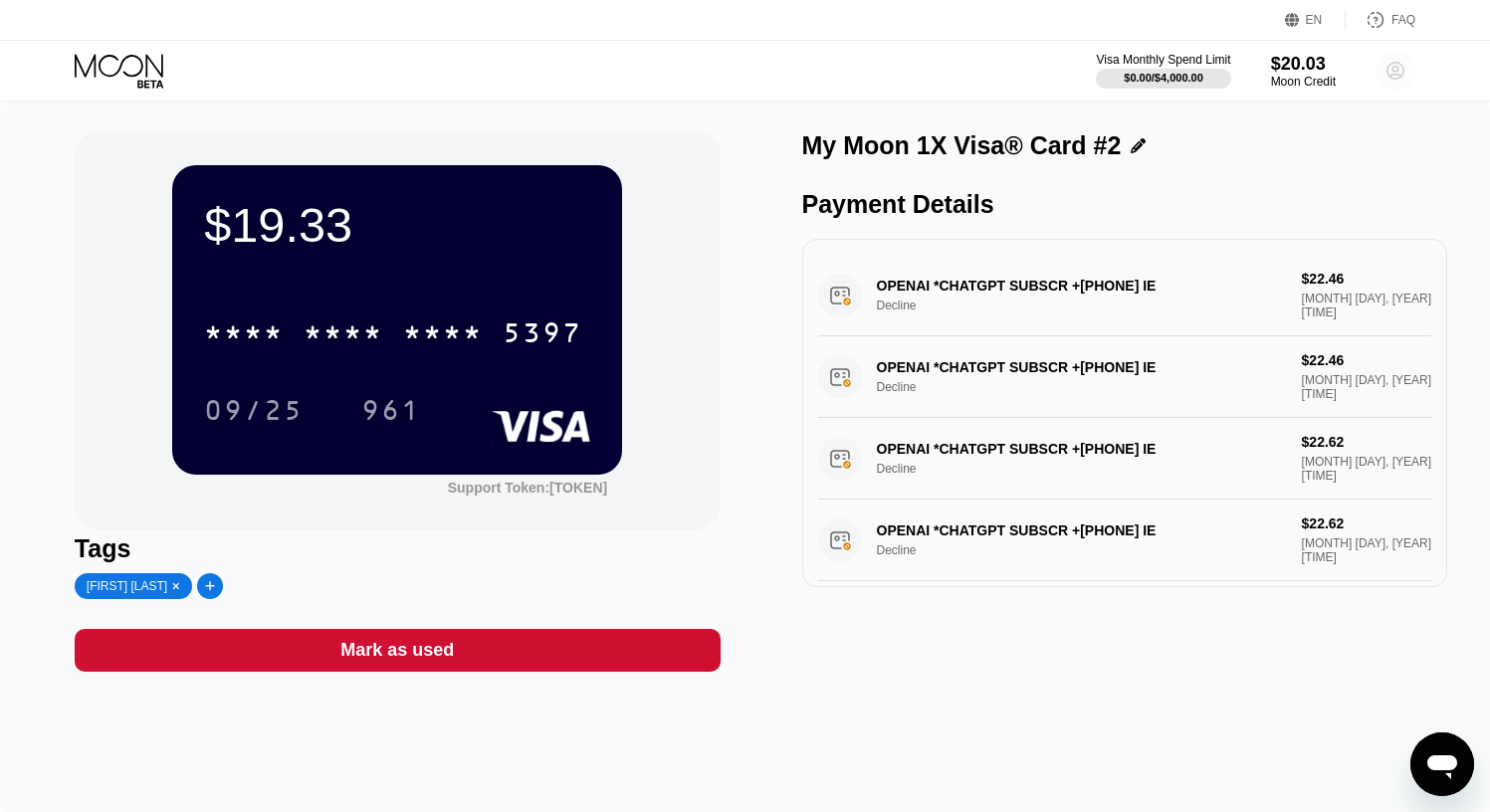 click 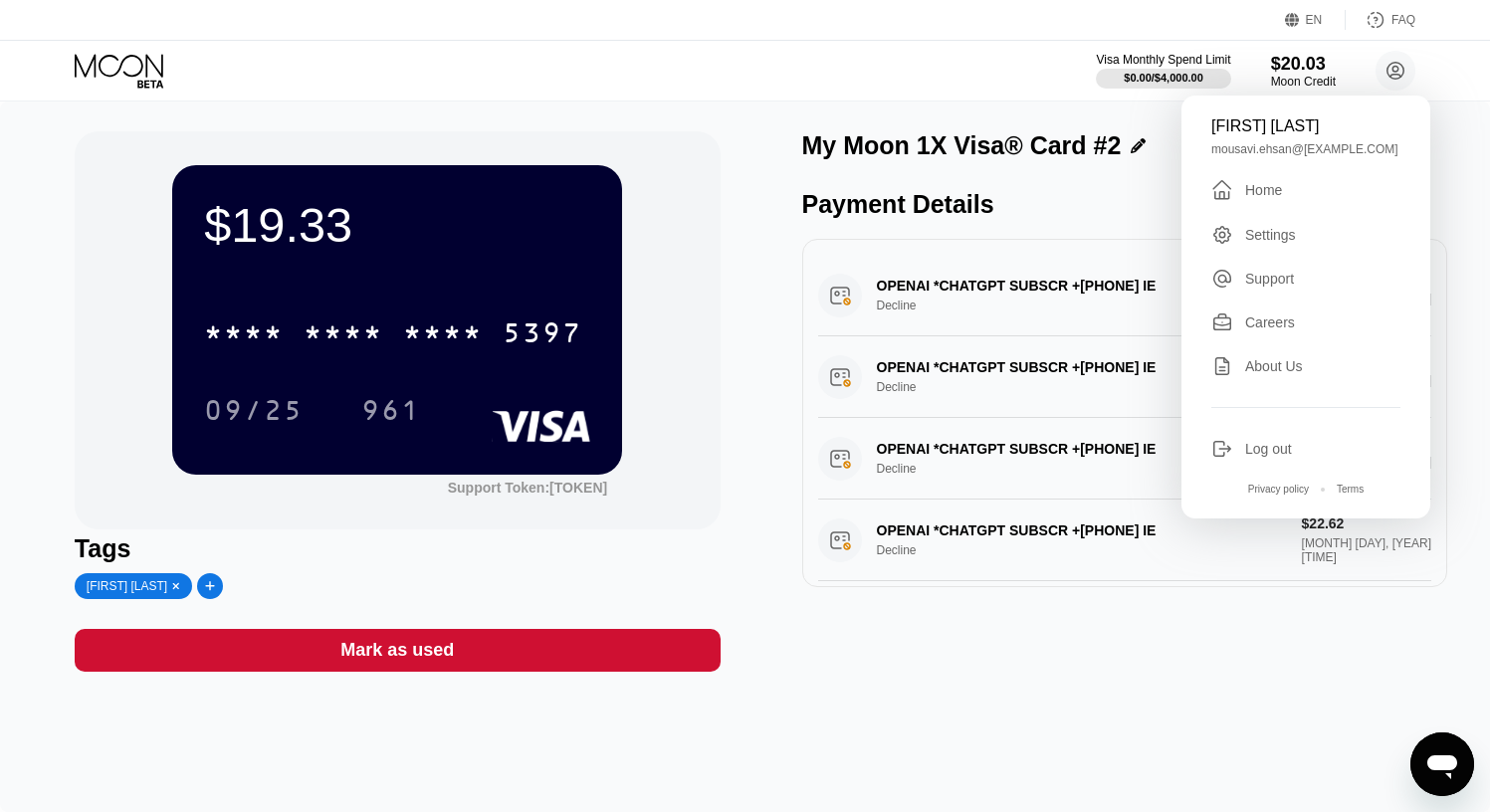 drag, startPoint x: 550, startPoint y: 43, endPoint x: 362, endPoint y: 40, distance: 188.0239 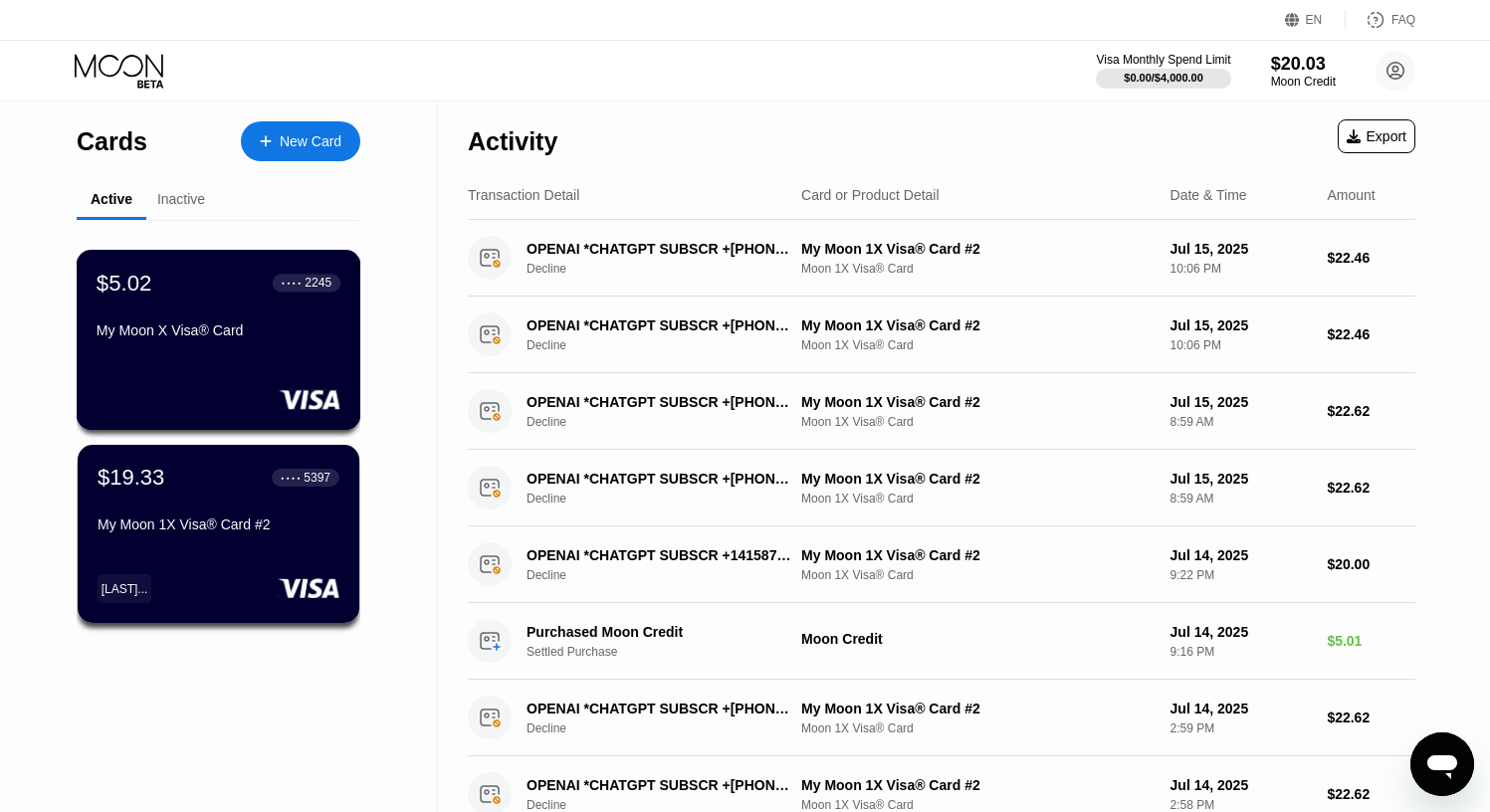 click on "My Moon X Visa® Card" at bounding box center [218, 330] 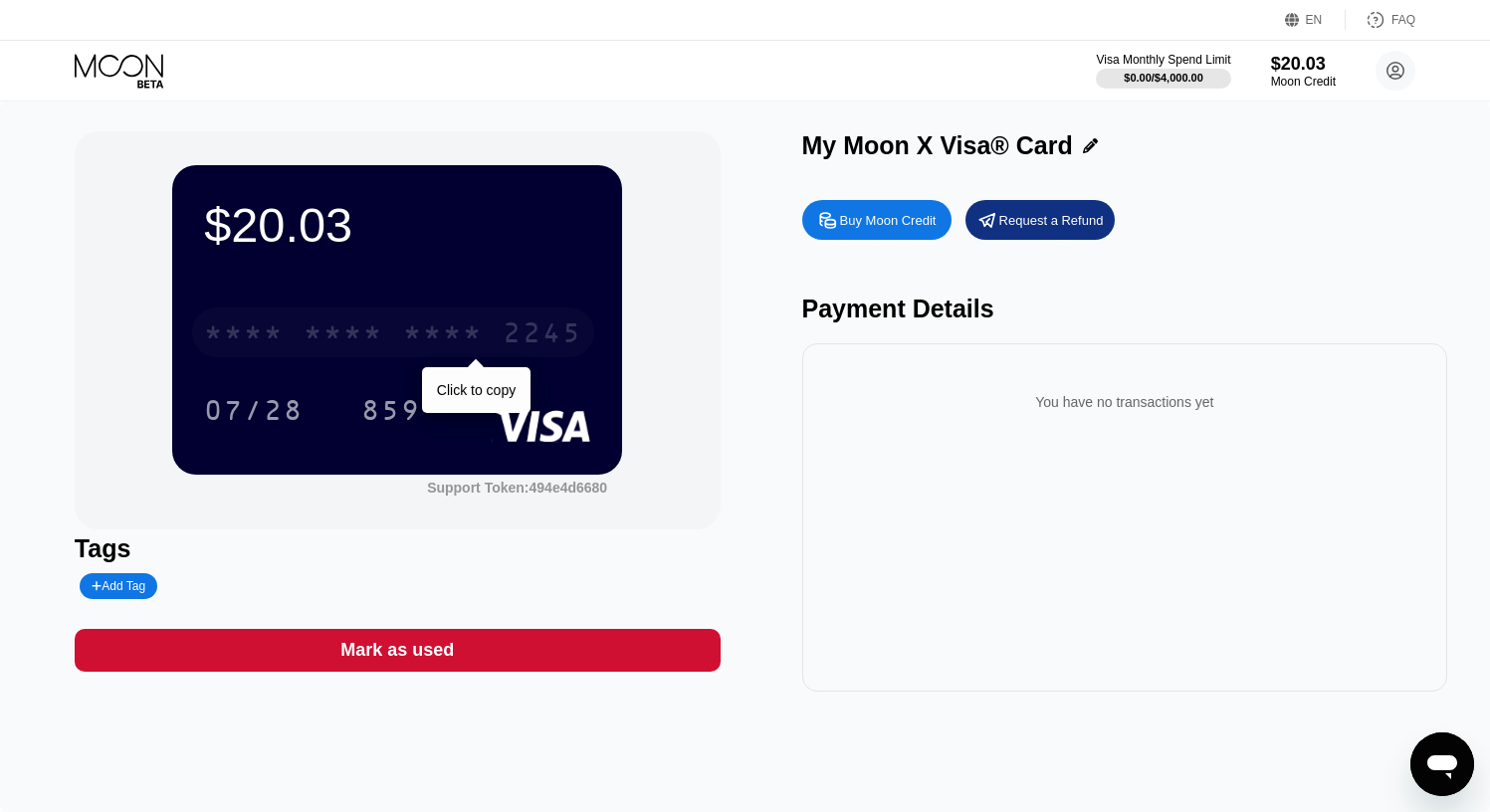 click on "* * * * * * * * * * * * [CARD_LAST_FOUR]" at bounding box center (393, 332) 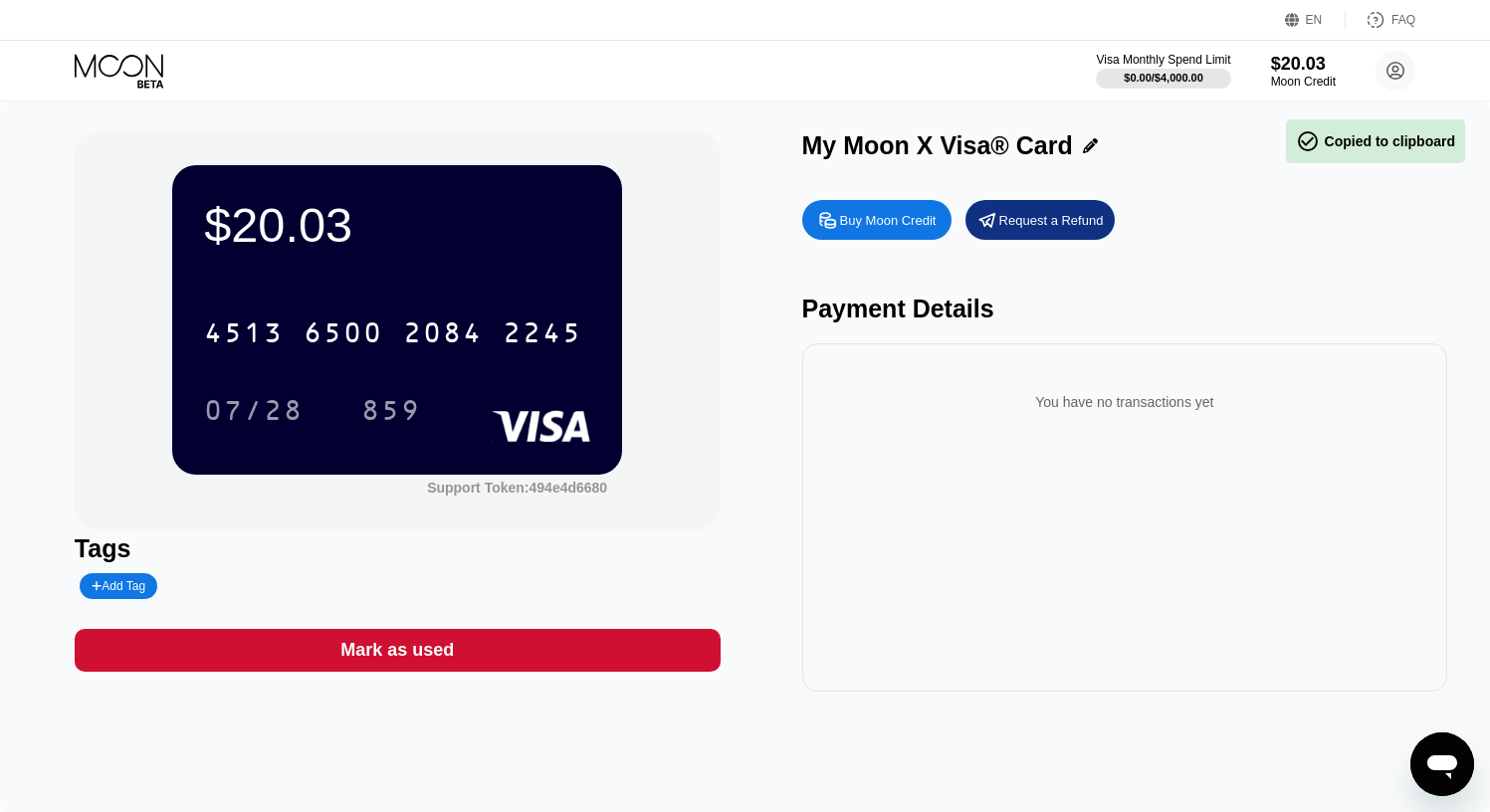 click on "[MM]/[DD] [YEAR_LAST_TWO]" at bounding box center (397, 410) 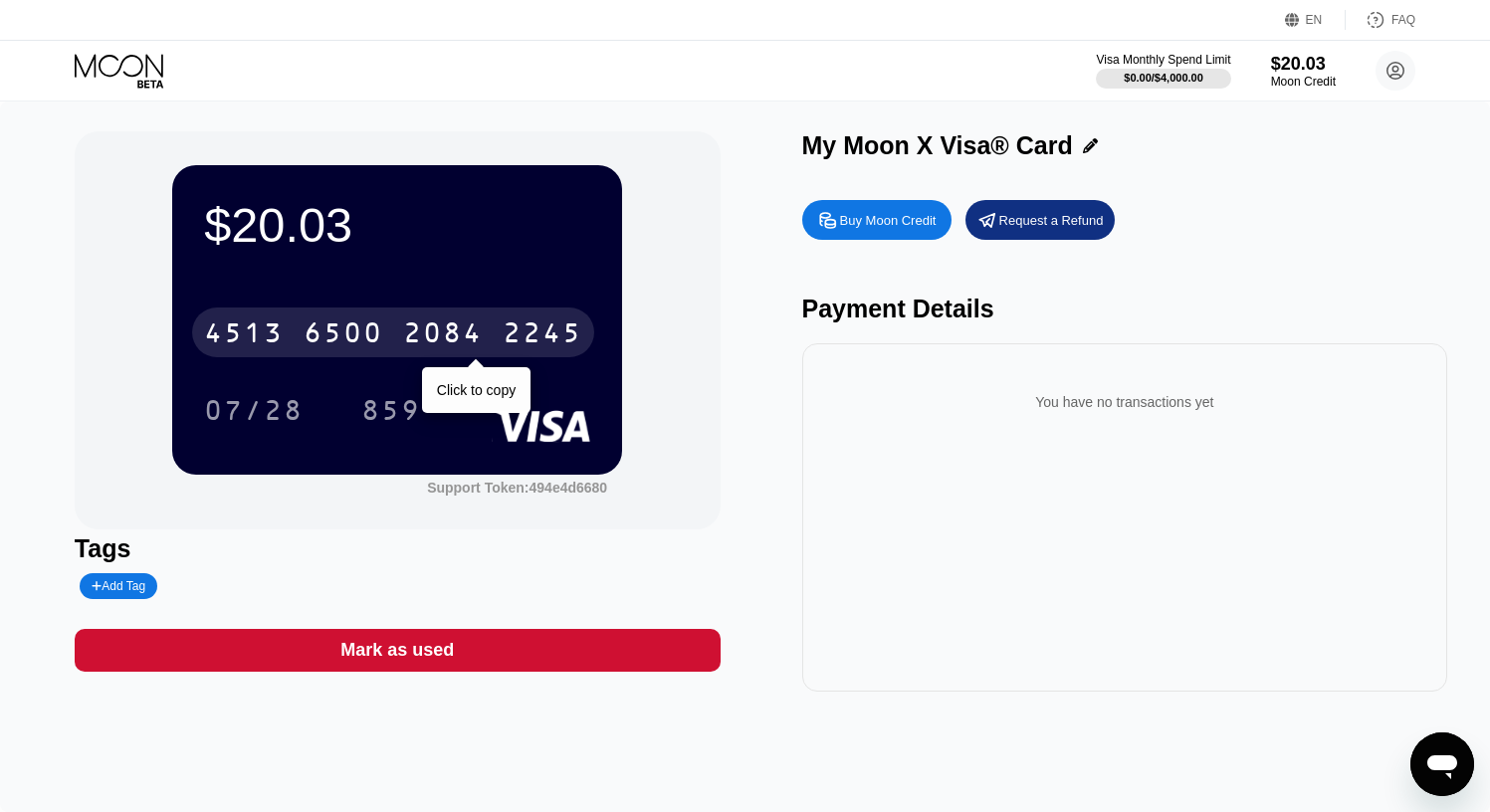 click on "2084" at bounding box center (443, 335) 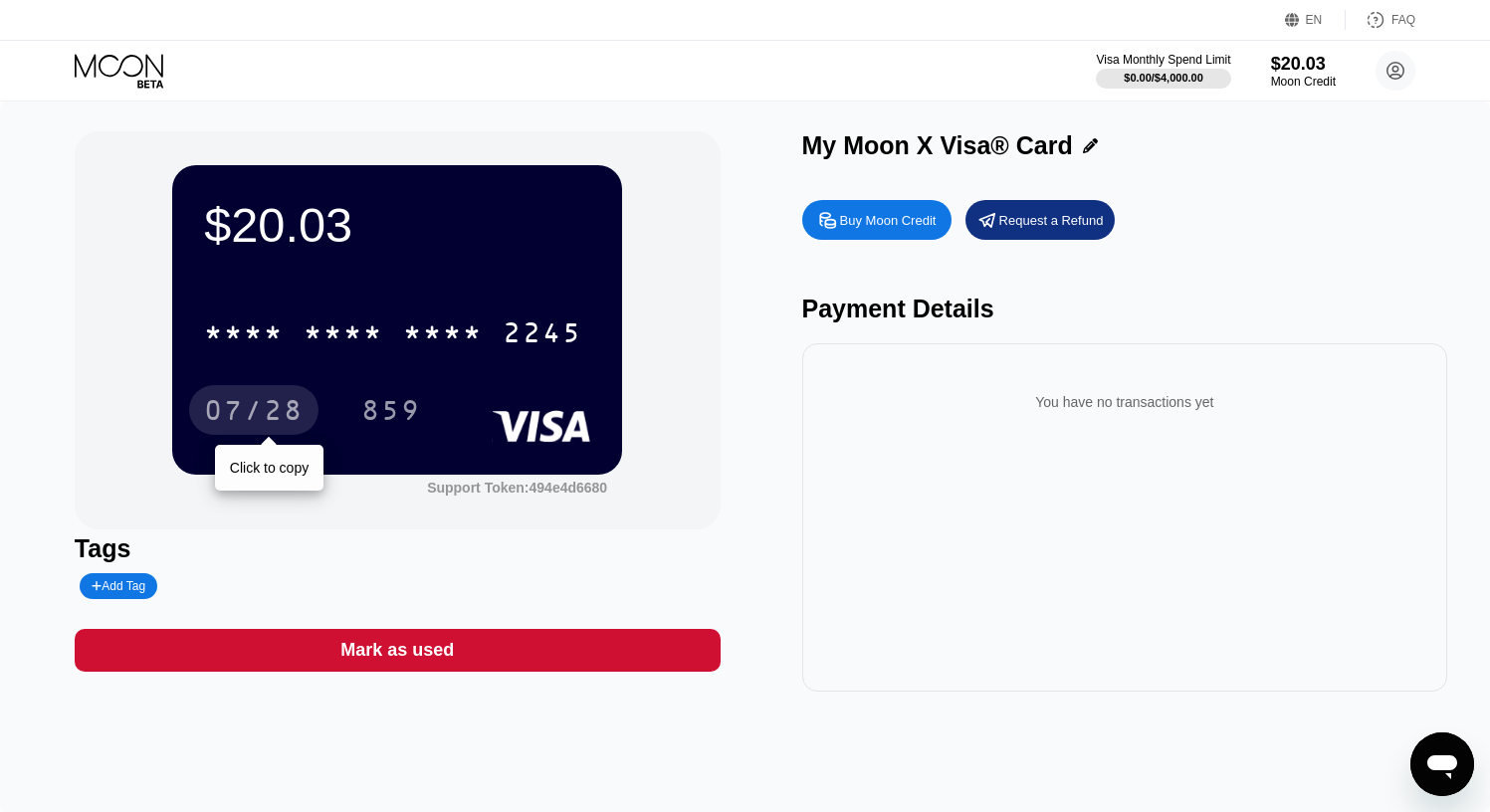 click on "07/28" at bounding box center (254, 413) 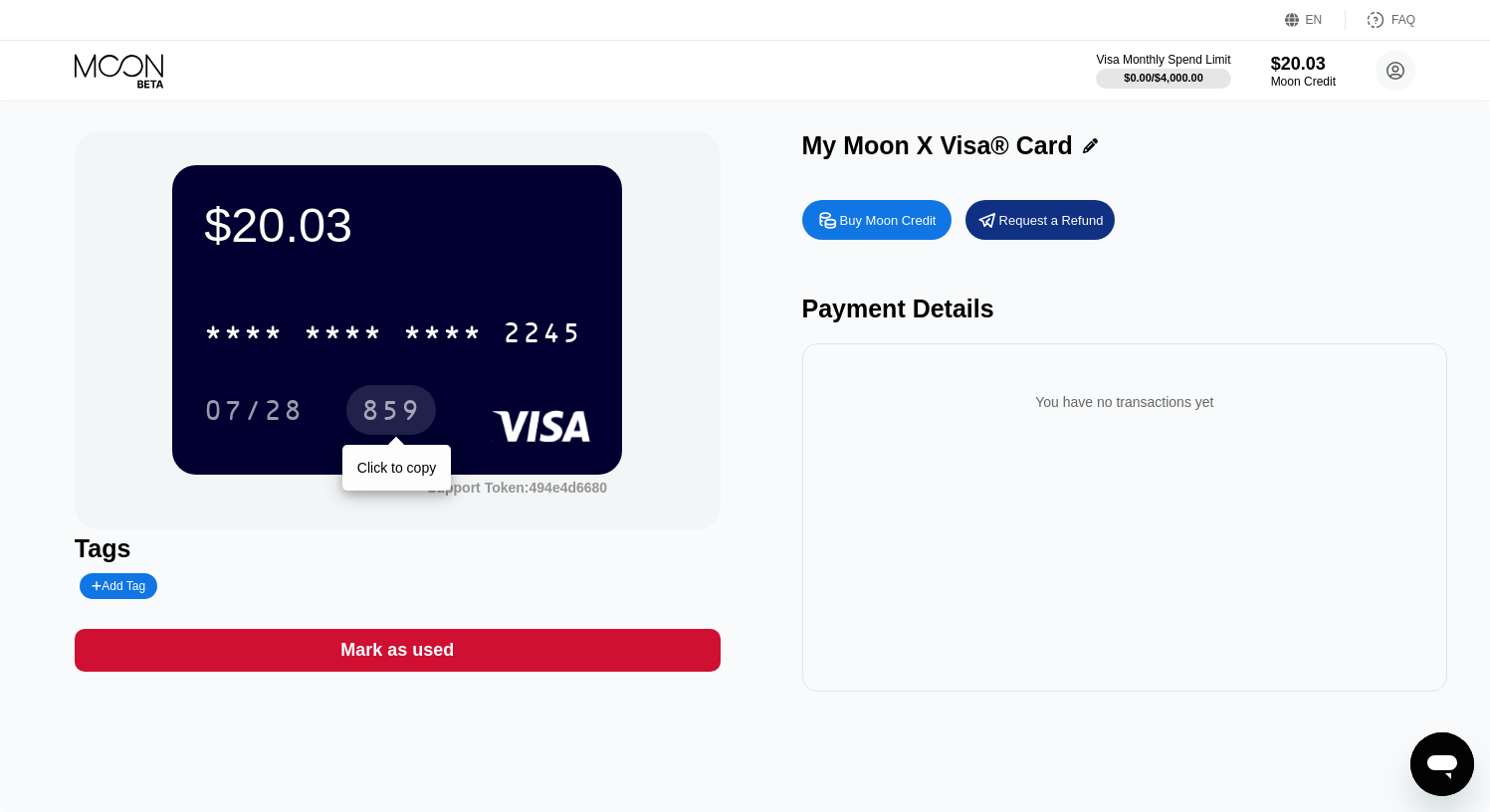 click on "859" at bounding box center [391, 413] 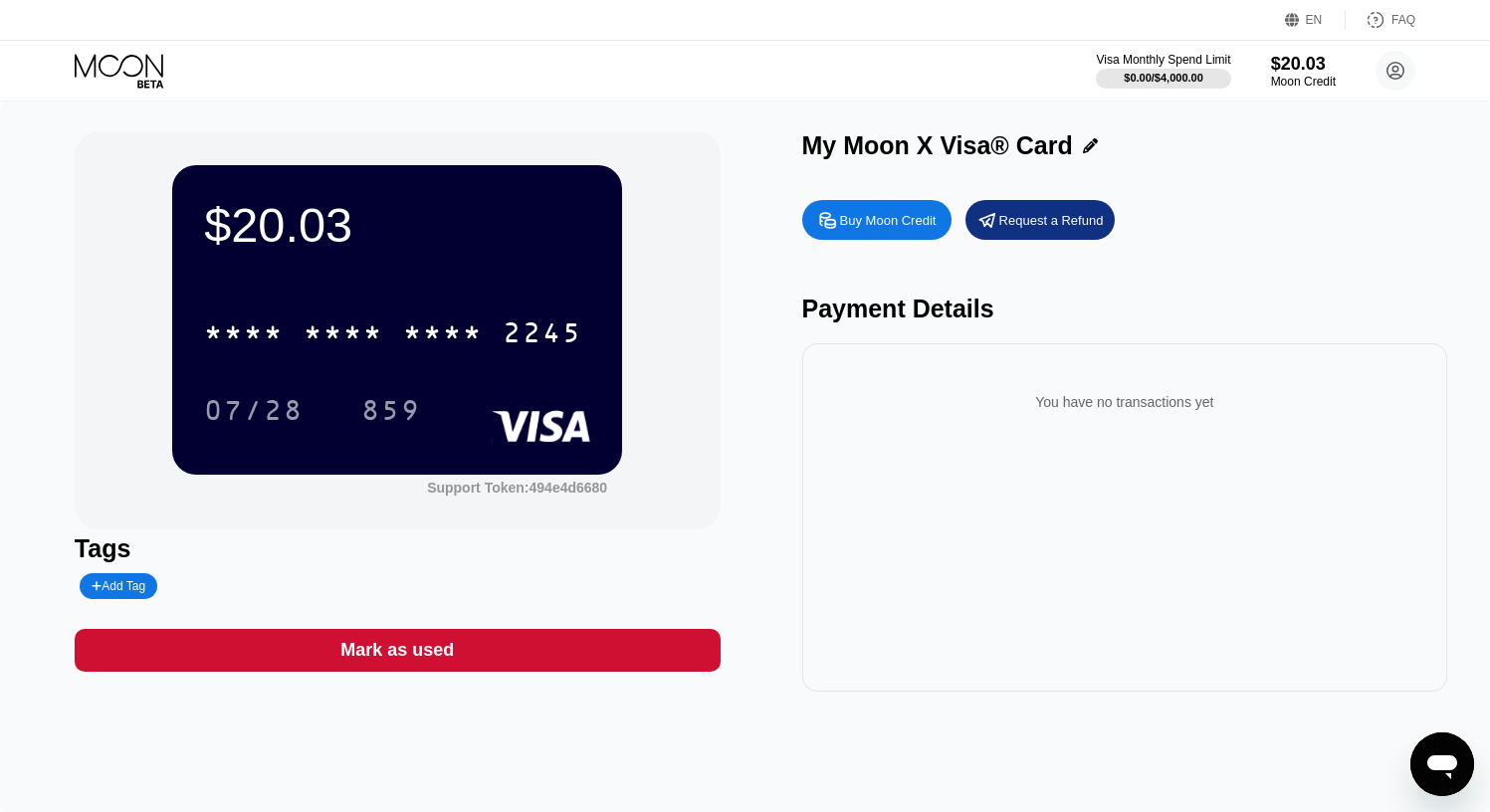 click on "Add Tag" at bounding box center (118, 586) 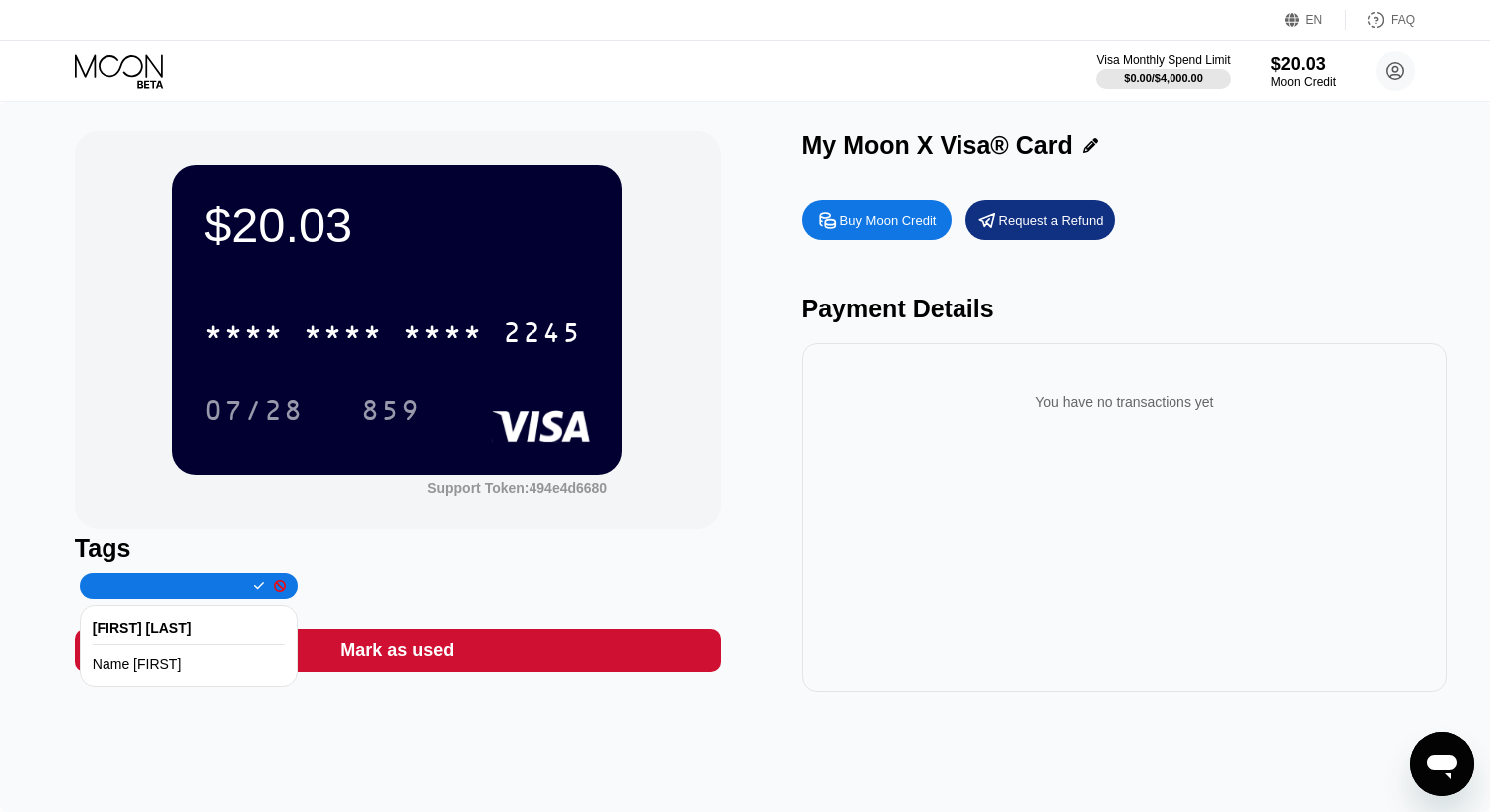 click on "[FIRST] [LAST]" at bounding box center (189, 628) 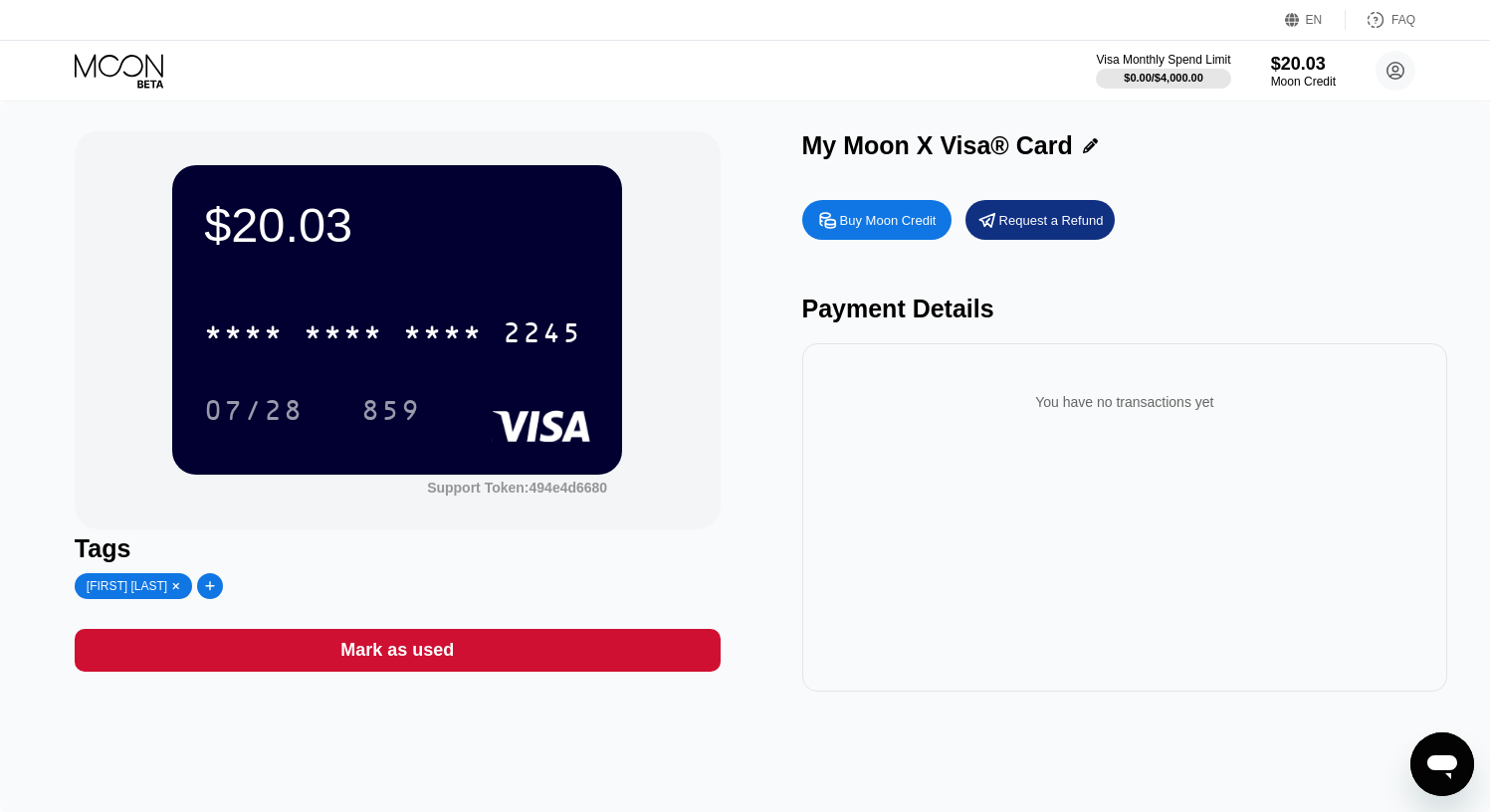 scroll, scrollTop: 1, scrollLeft: 0, axis: vertical 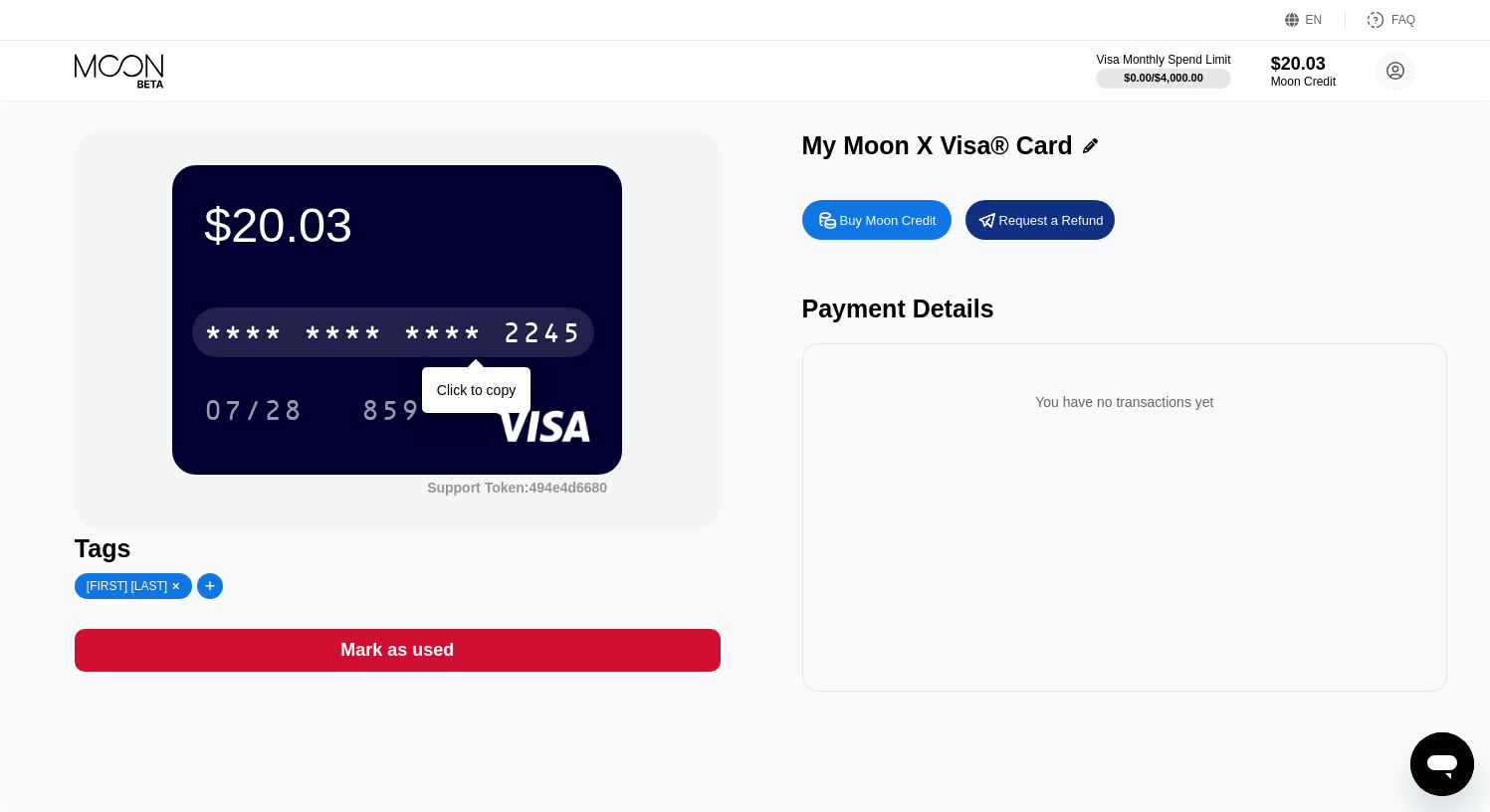 click on "* * * *" at bounding box center [443, 335] 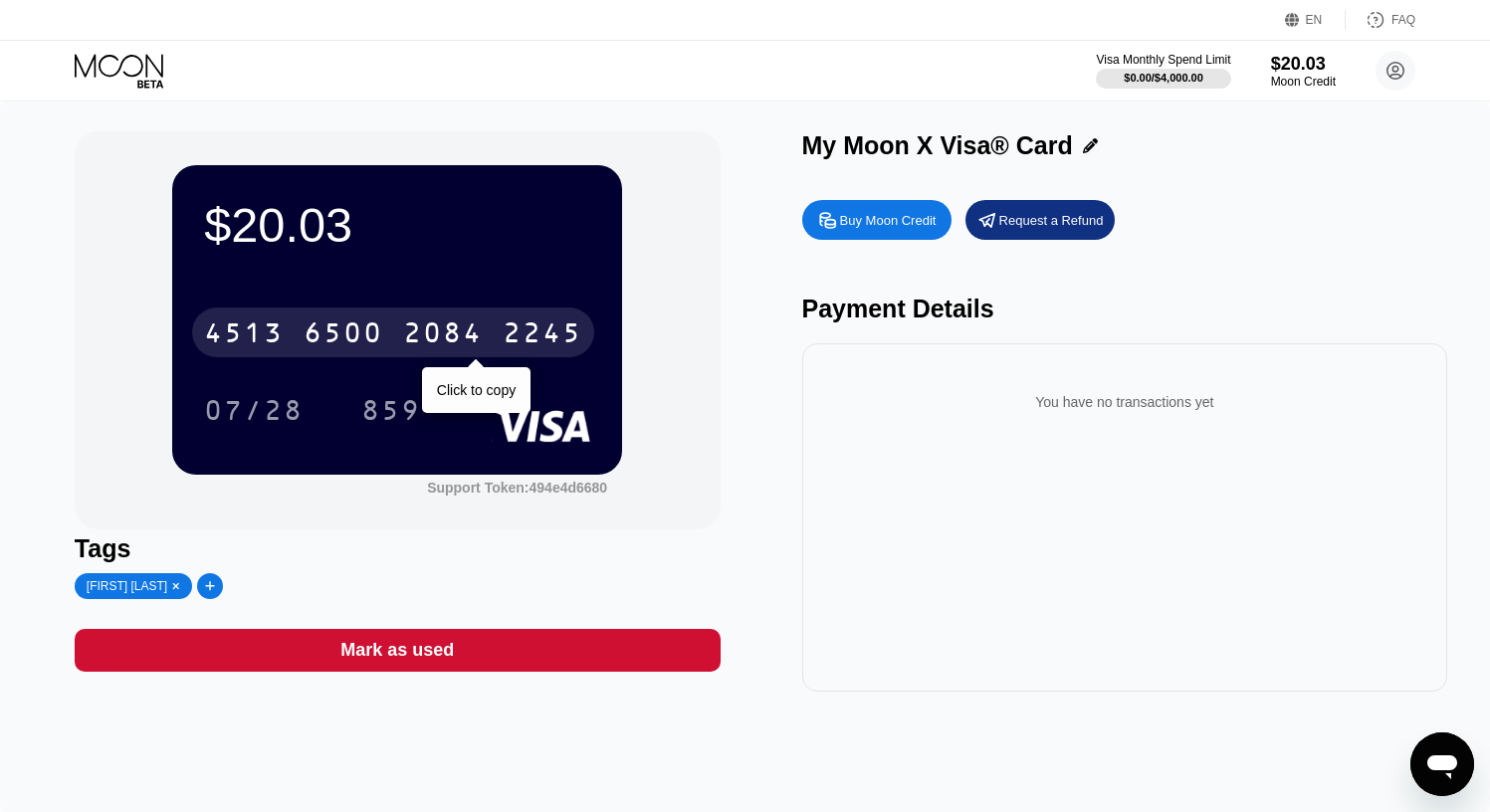 click on "2084" at bounding box center (443, 335) 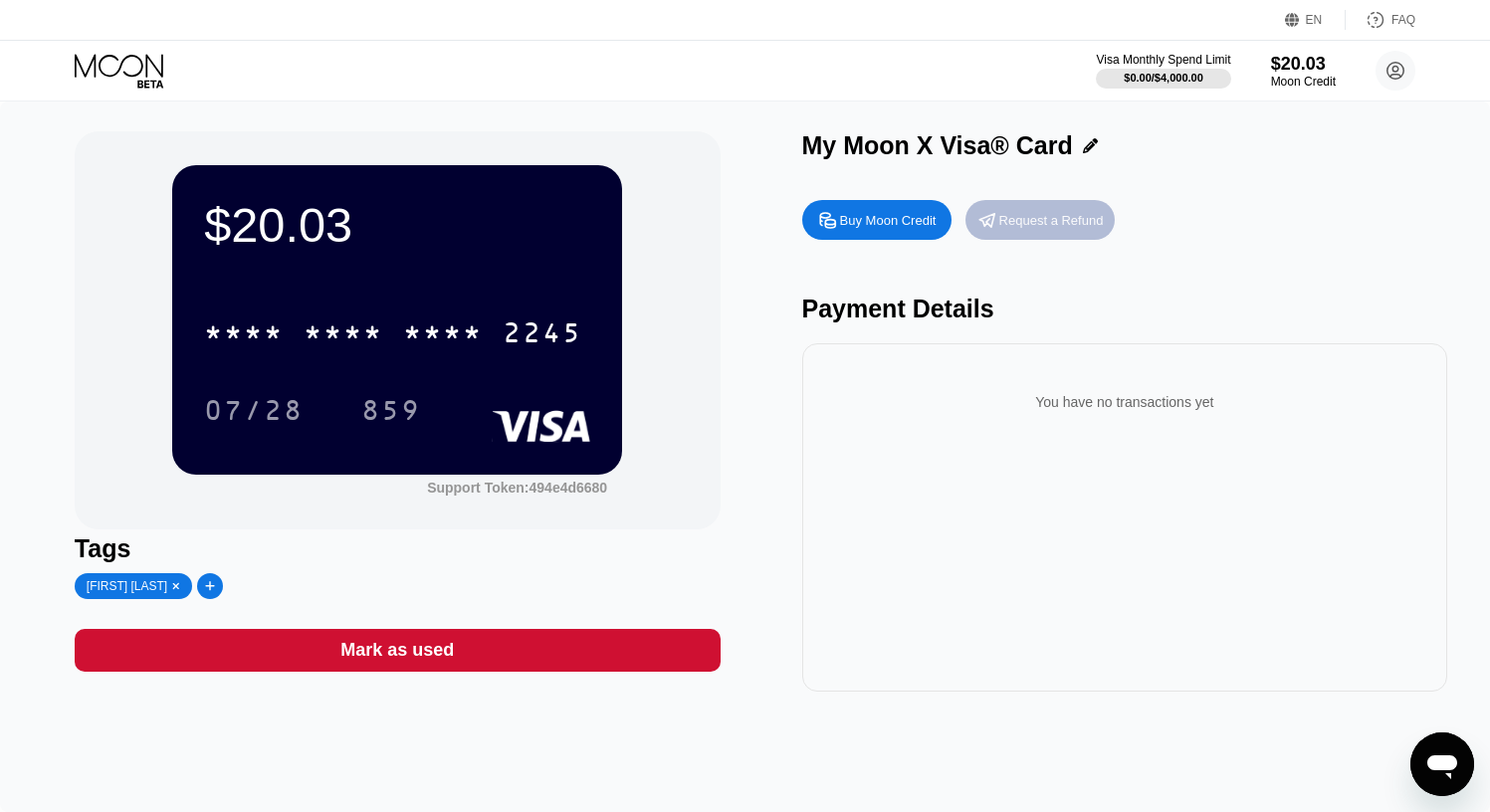 click on "Request a Refund" at bounding box center (1051, 220) 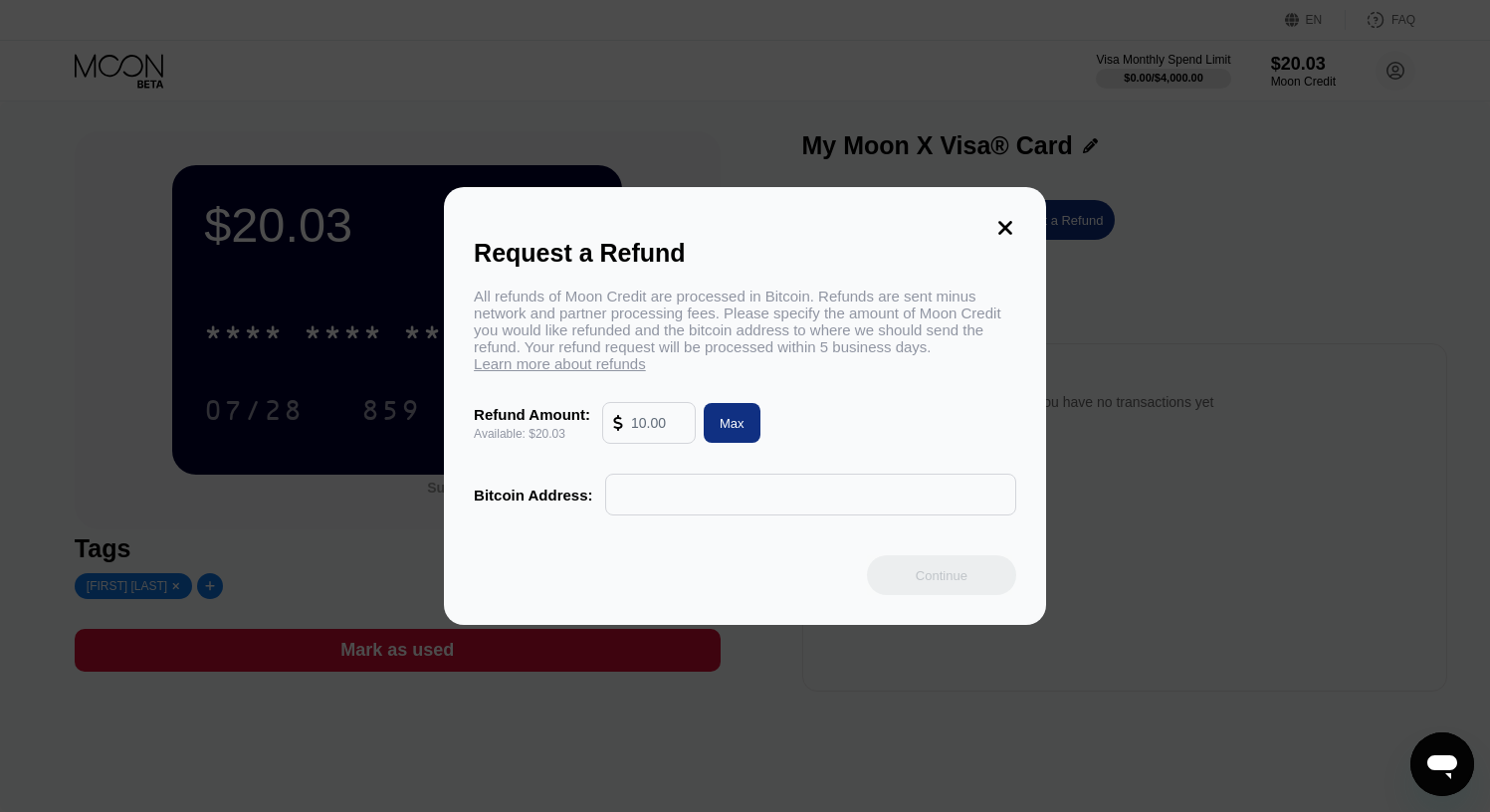 click on "Max" at bounding box center [732, 423] 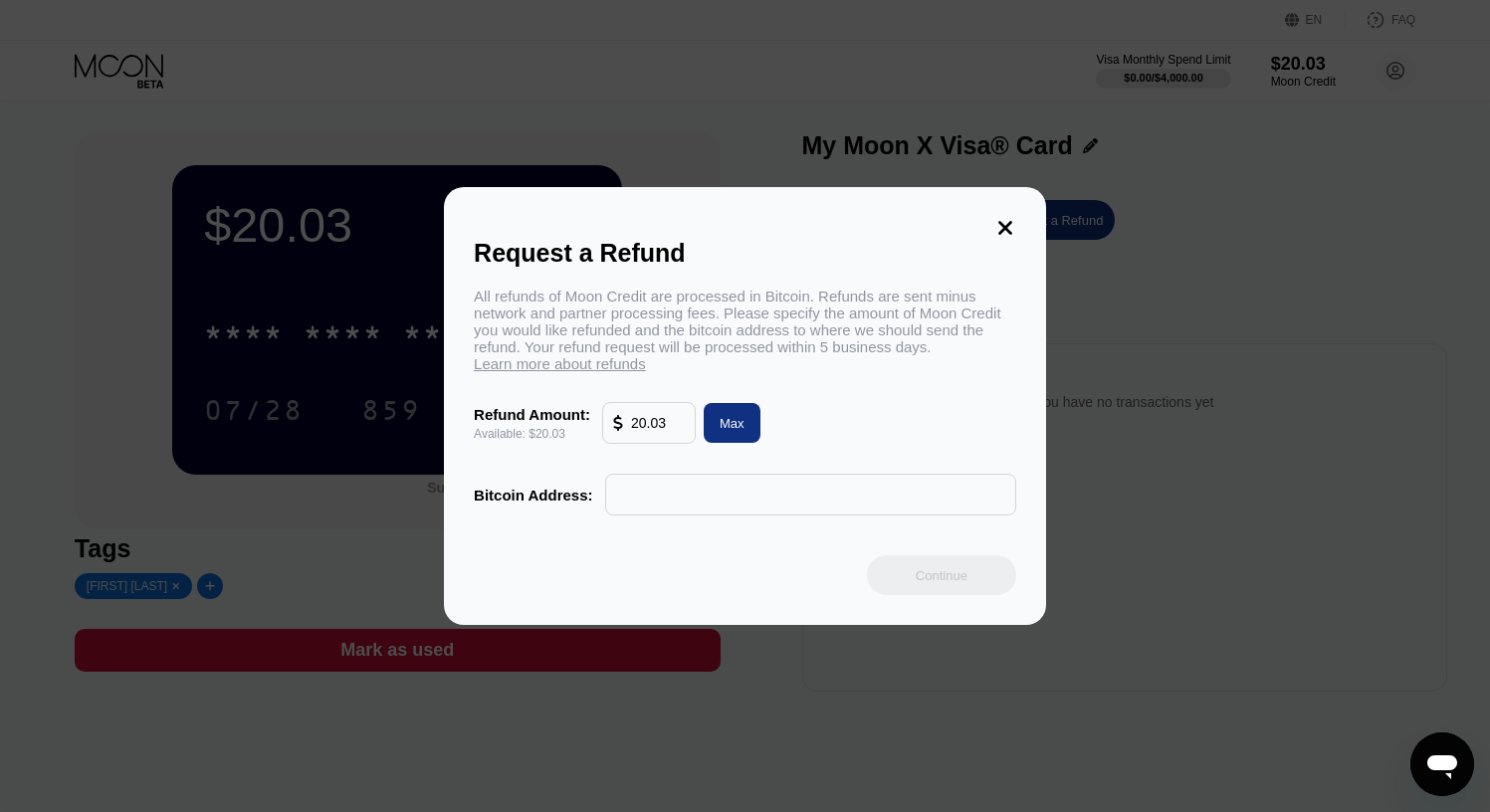 paste on "[ADDRESS]" 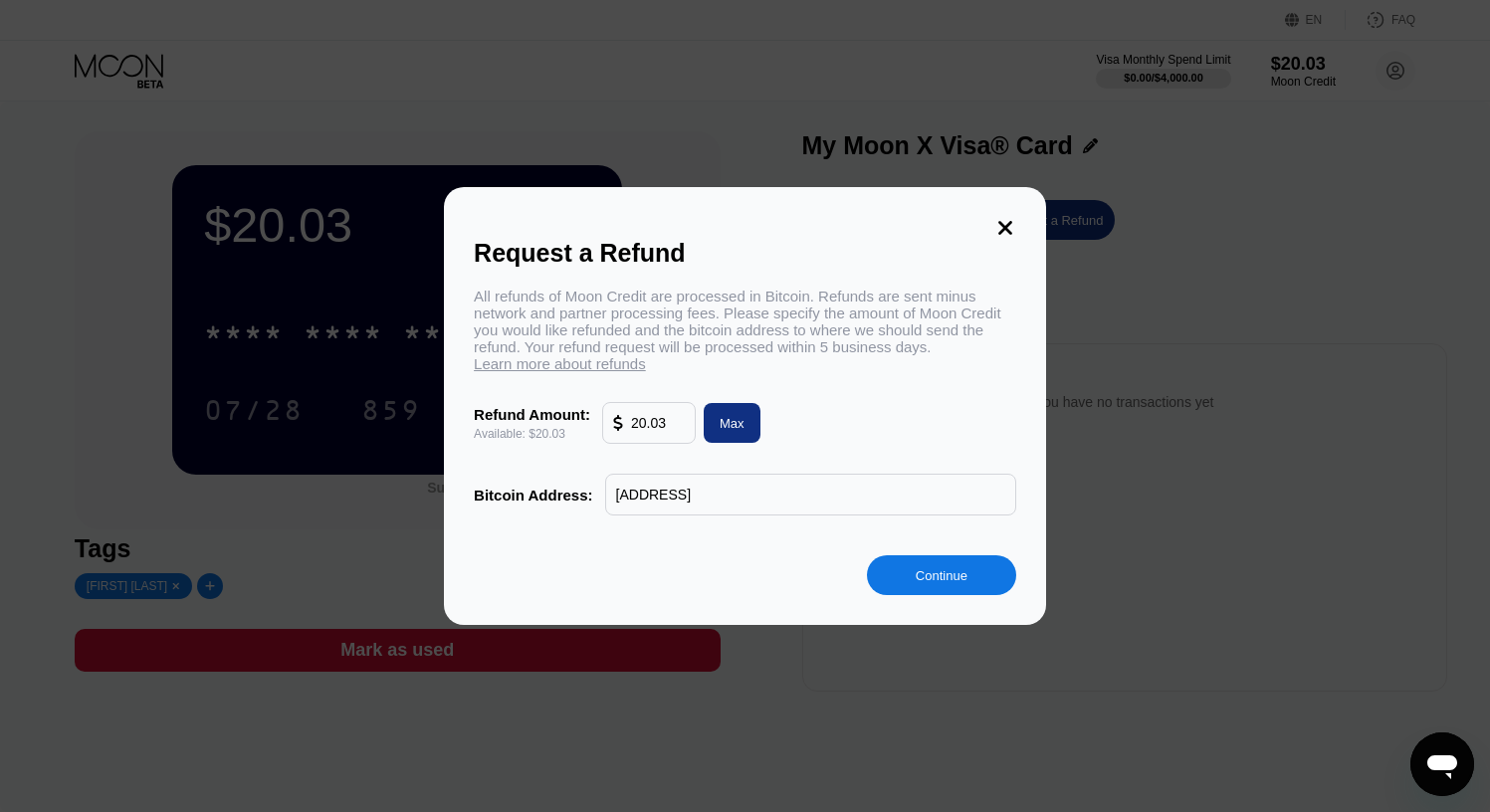 type on "[ADDRESS]" 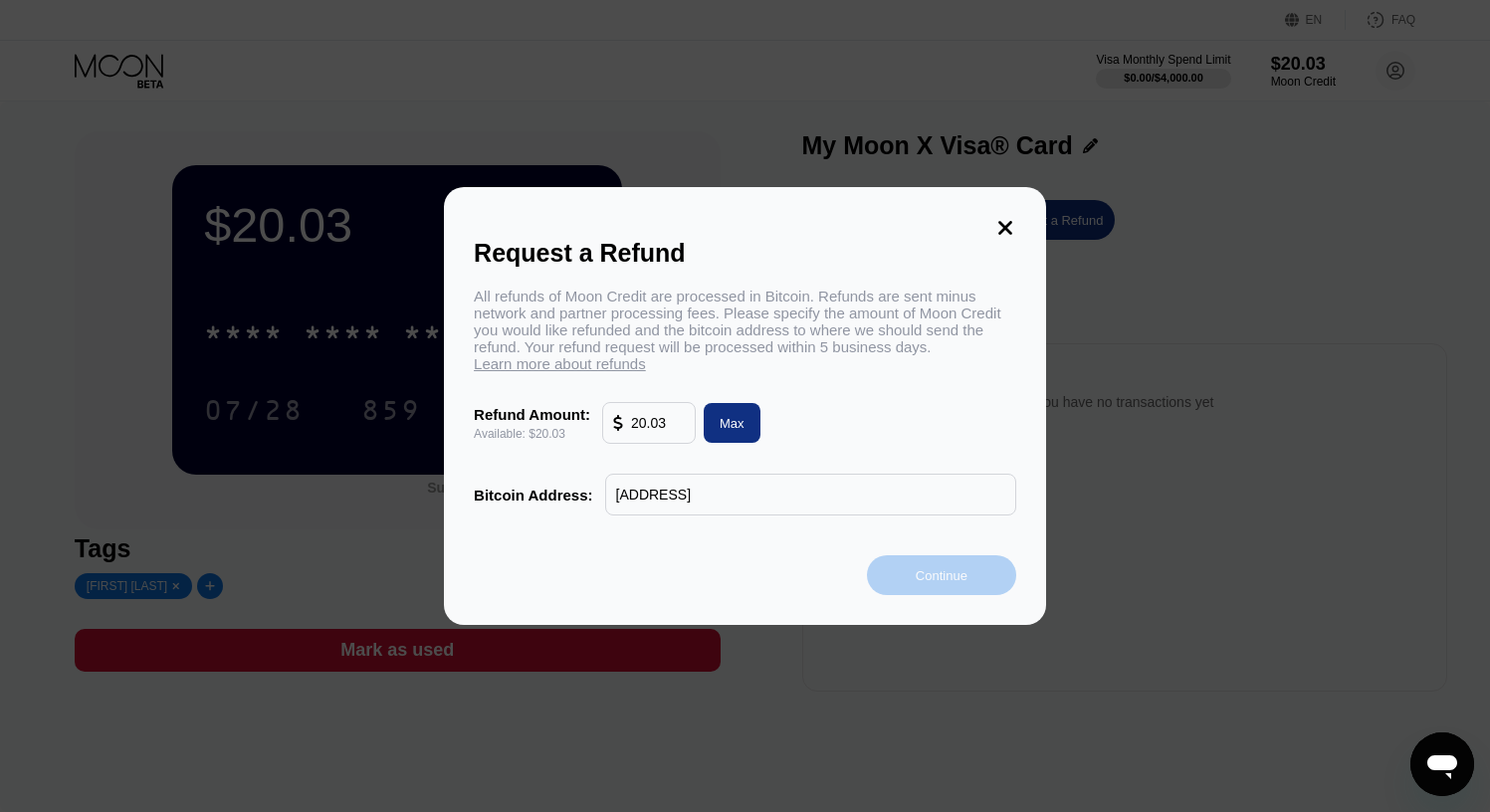 click on "Continue" at bounding box center [942, 575] 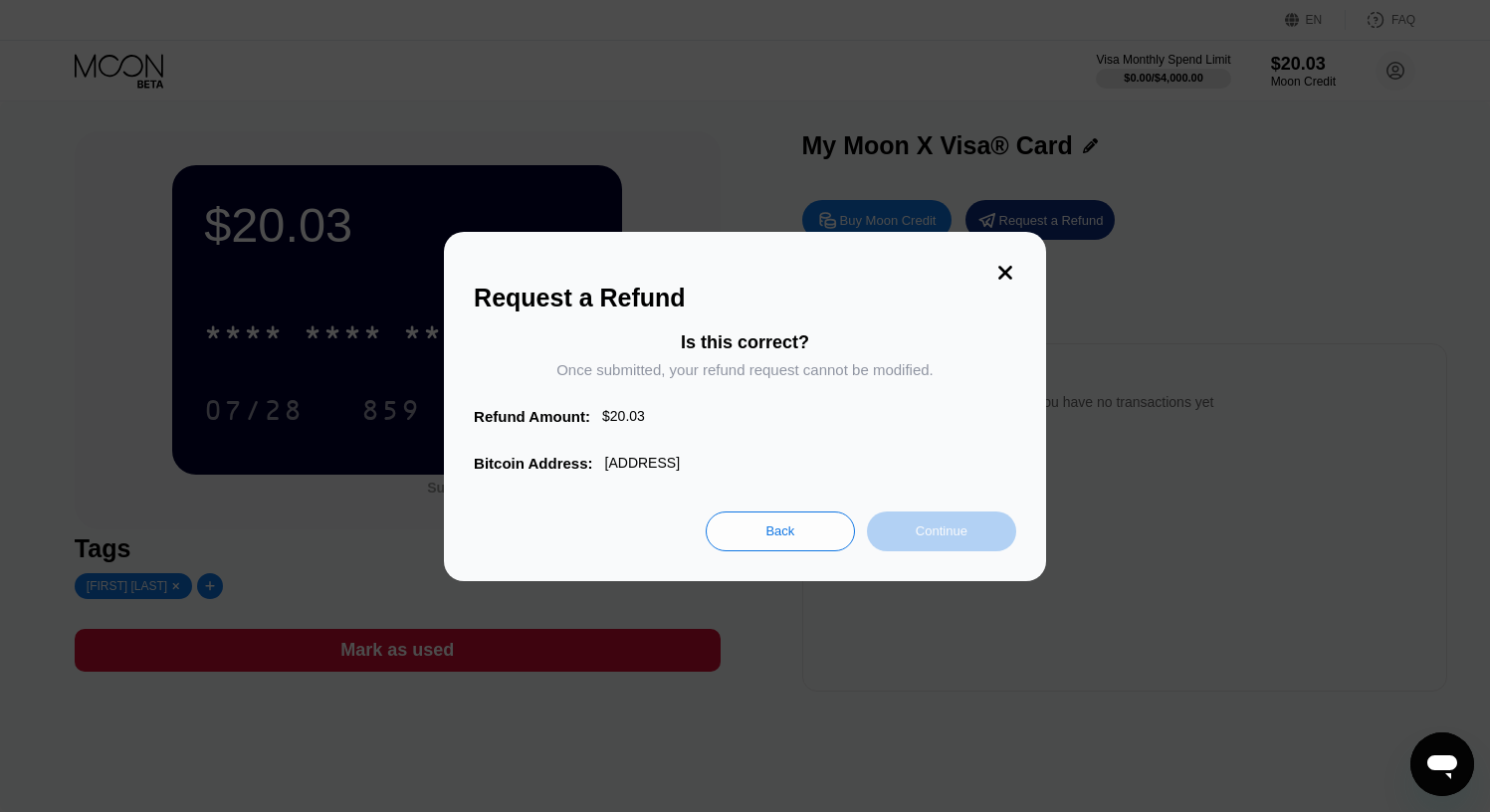 click on "Continue" at bounding box center (942, 530) 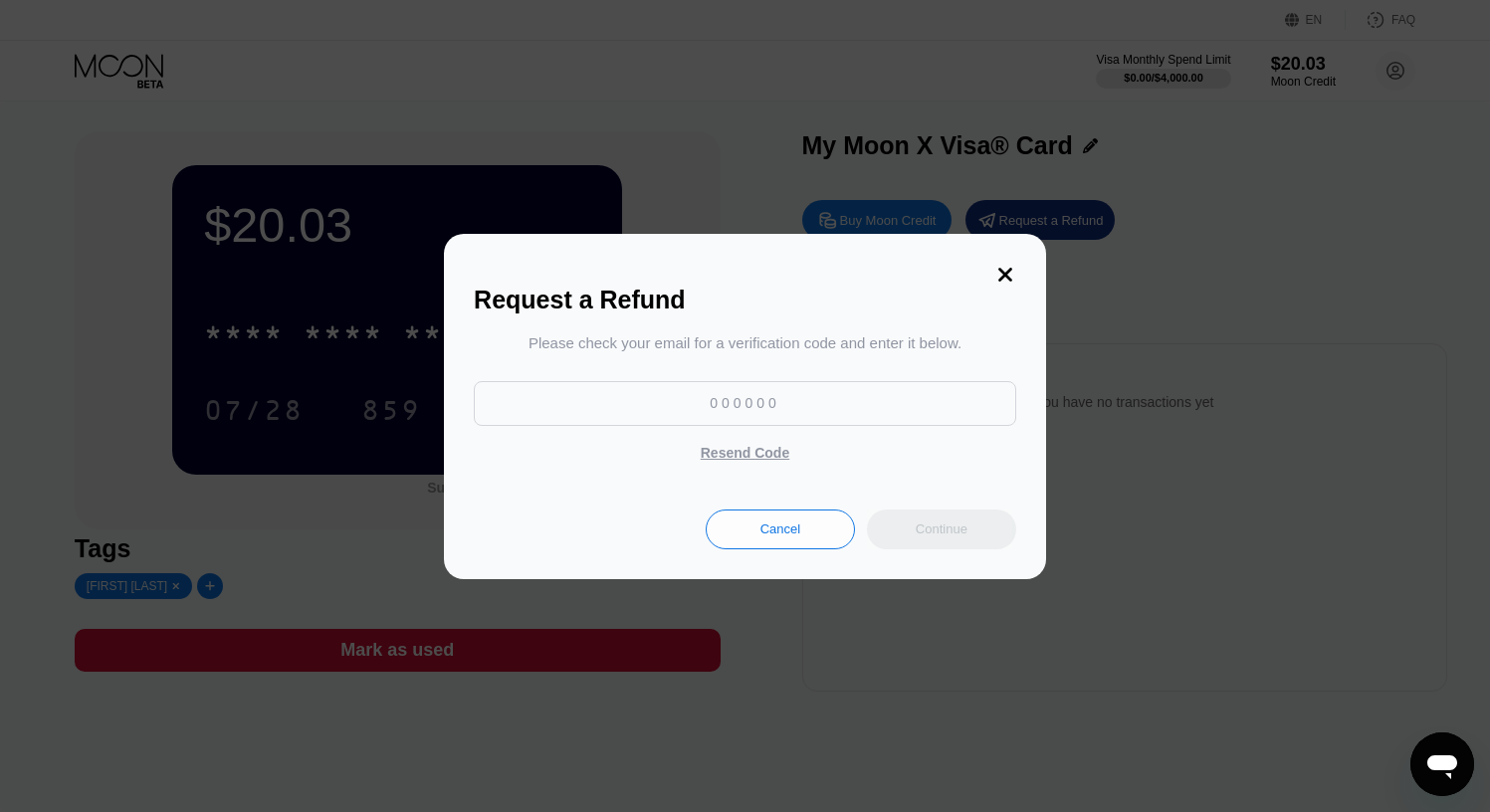 click at bounding box center (745, 403) 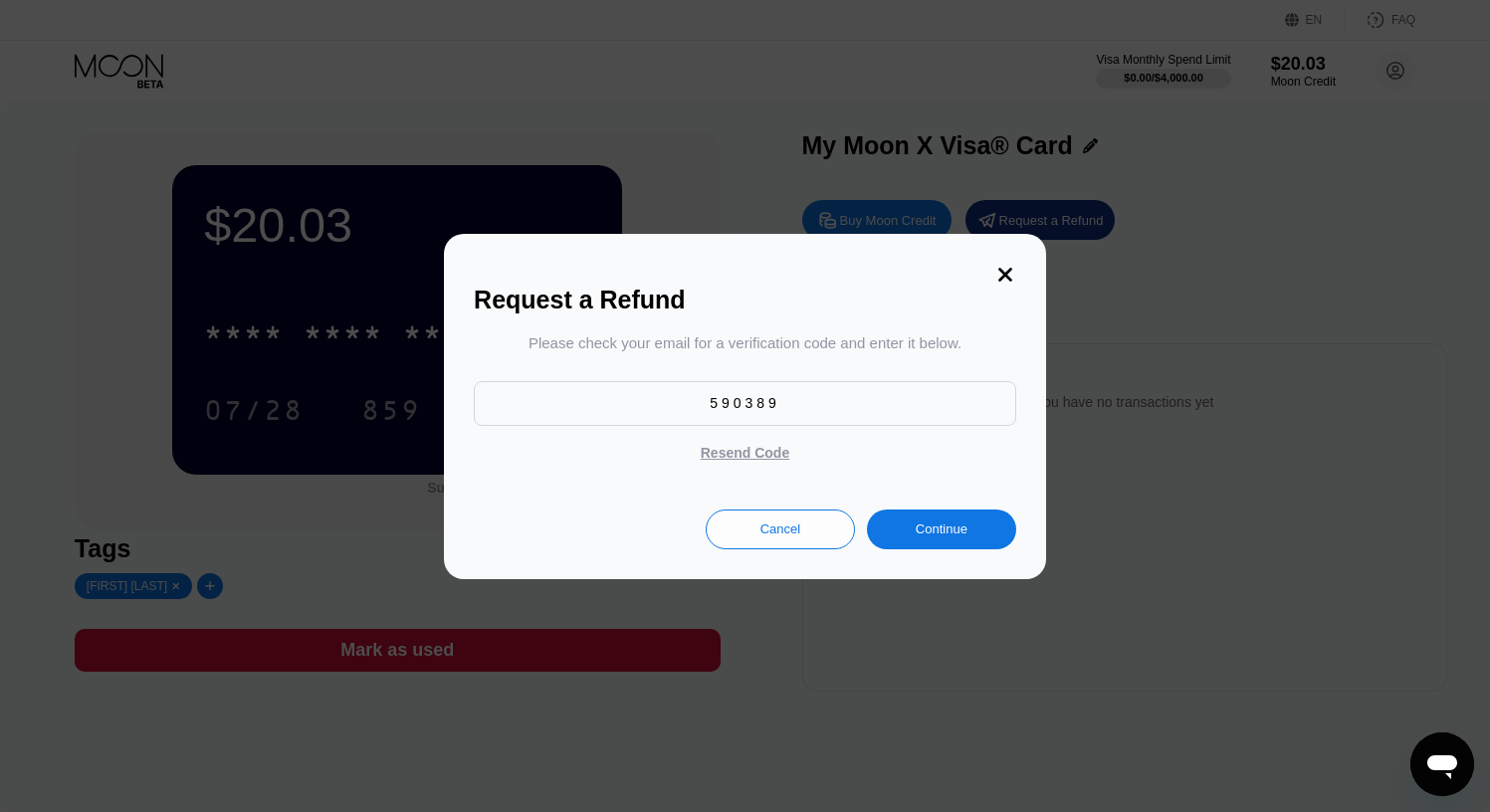 type on "590389" 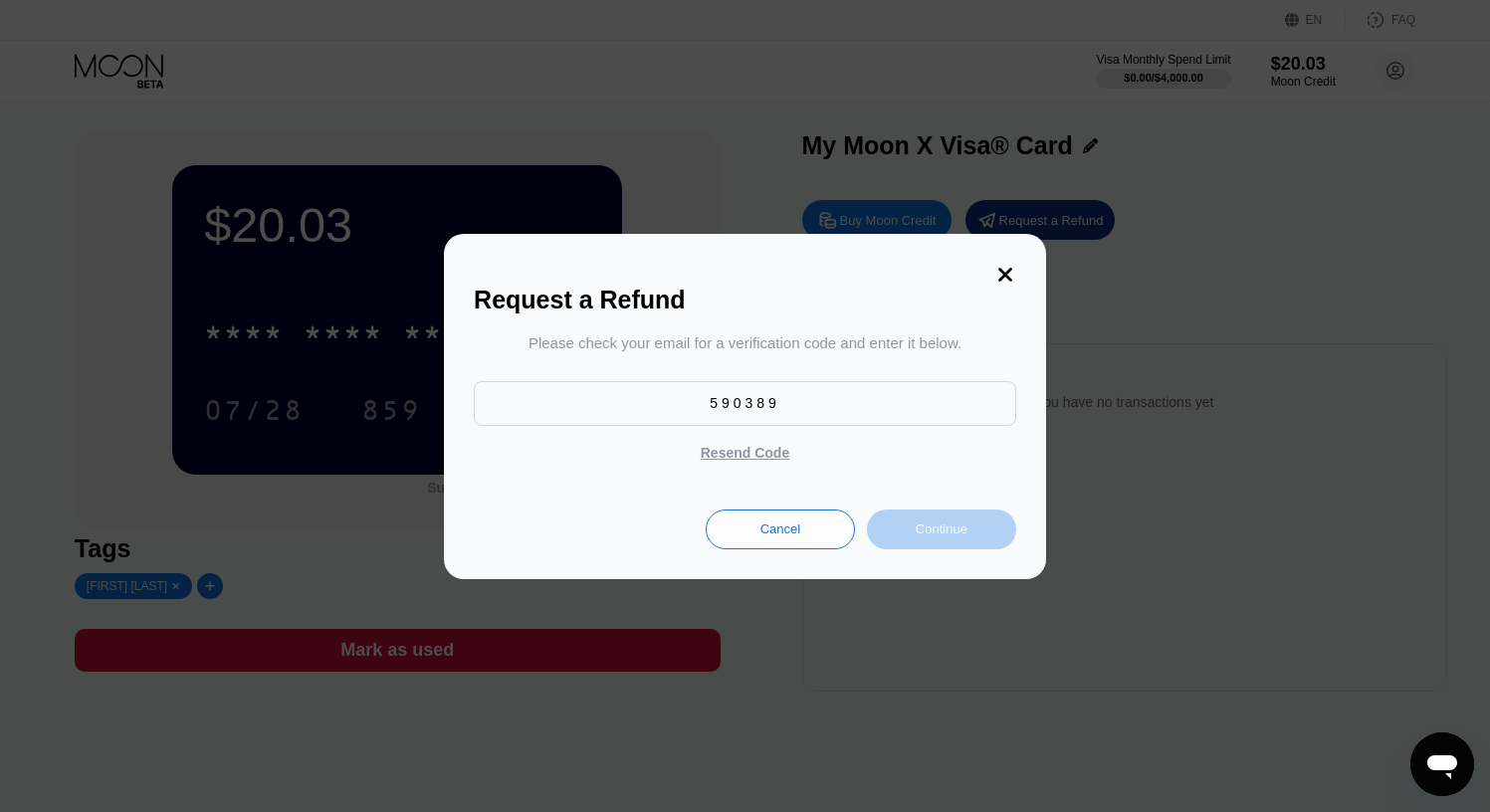 click on "Continue" at bounding box center (942, 529) 